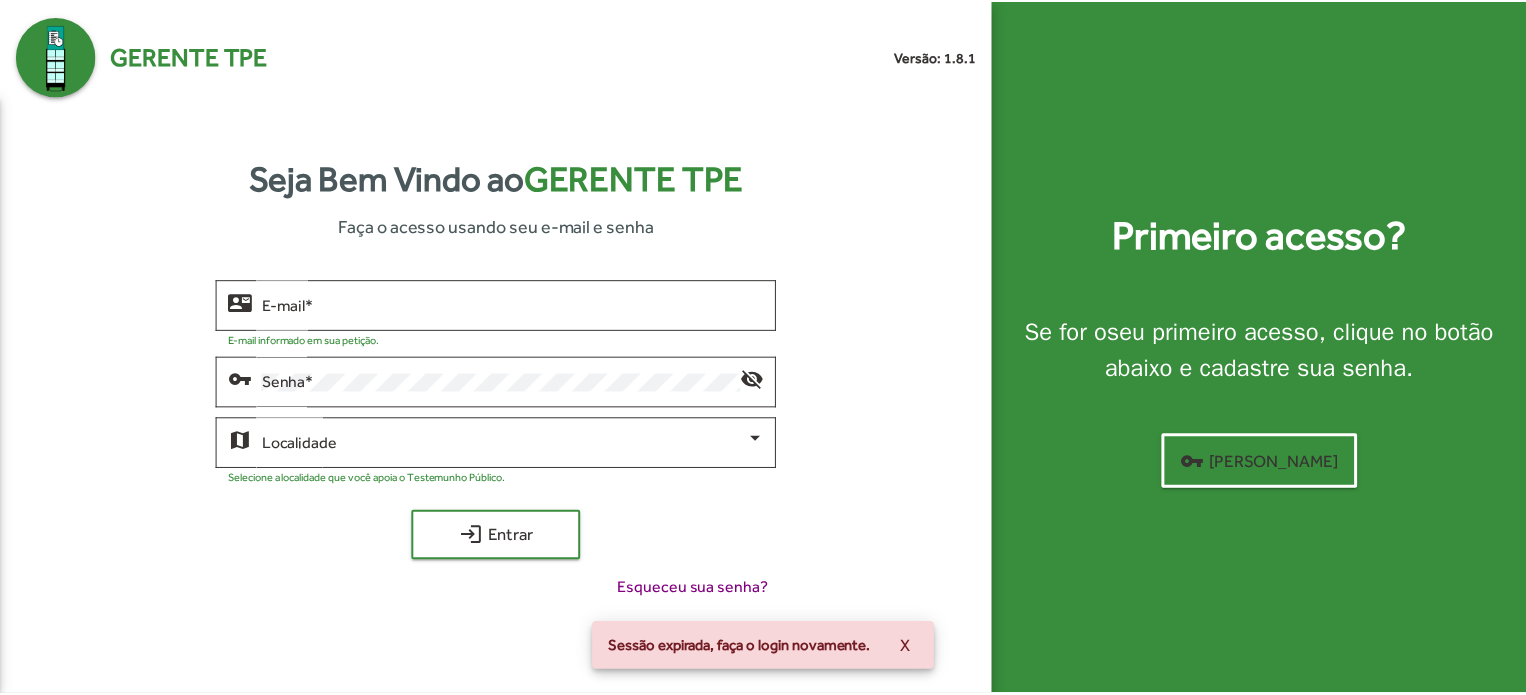 scroll, scrollTop: 0, scrollLeft: 0, axis: both 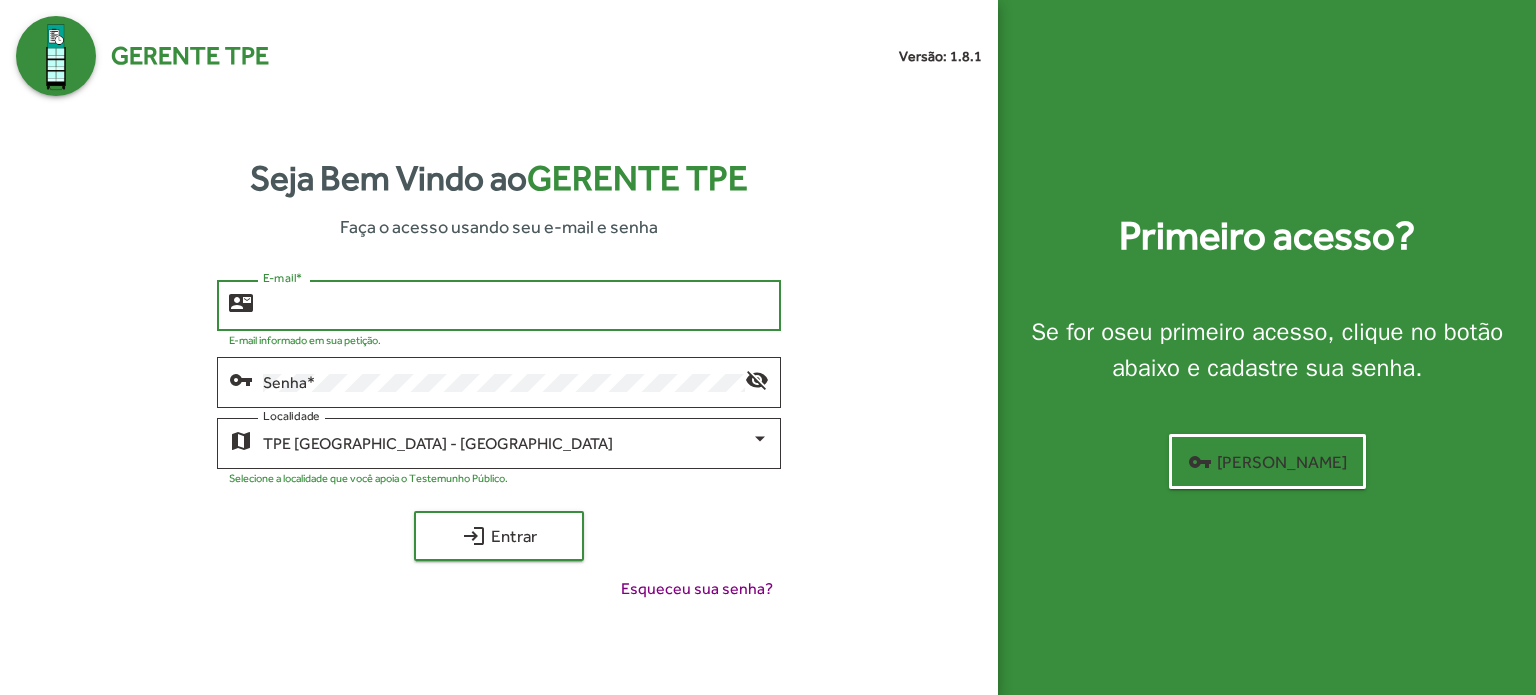 click on "E-mail   *" at bounding box center (516, 306) 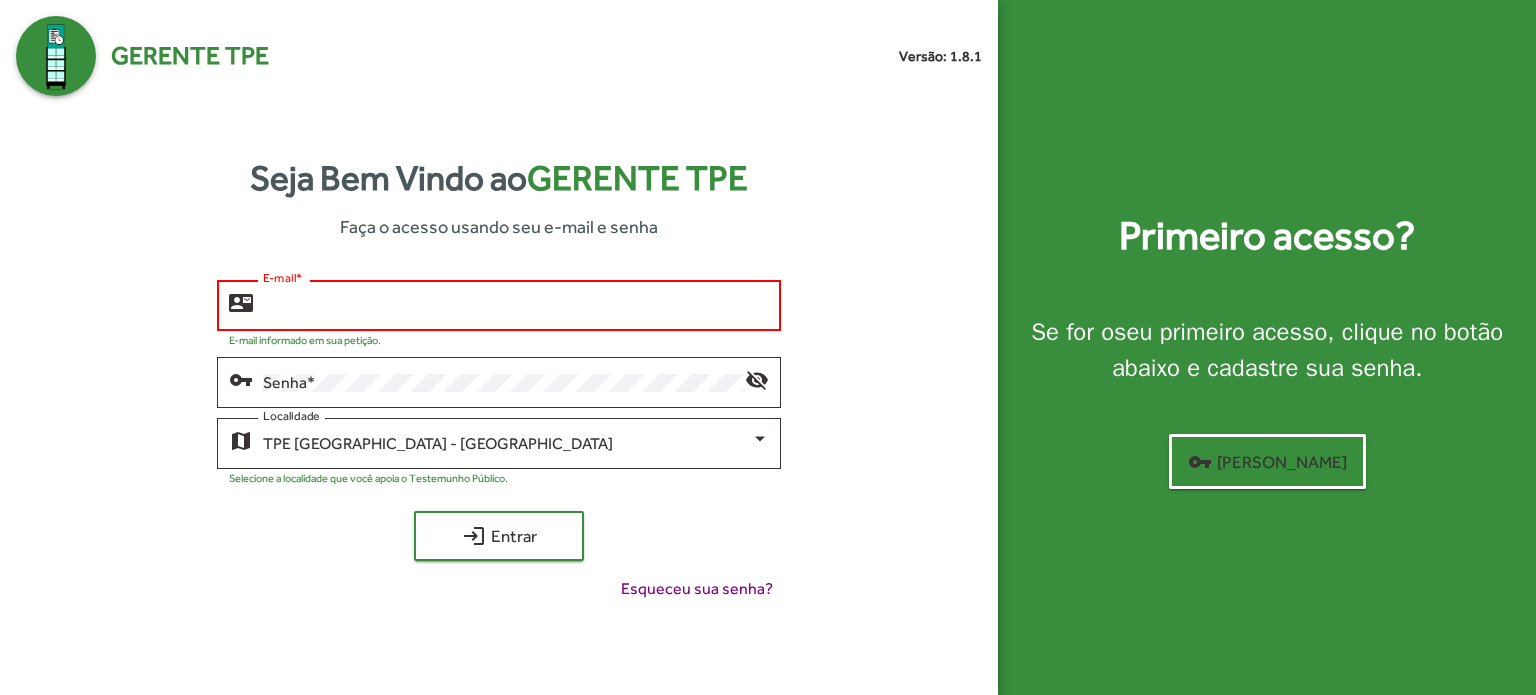 type on "**********" 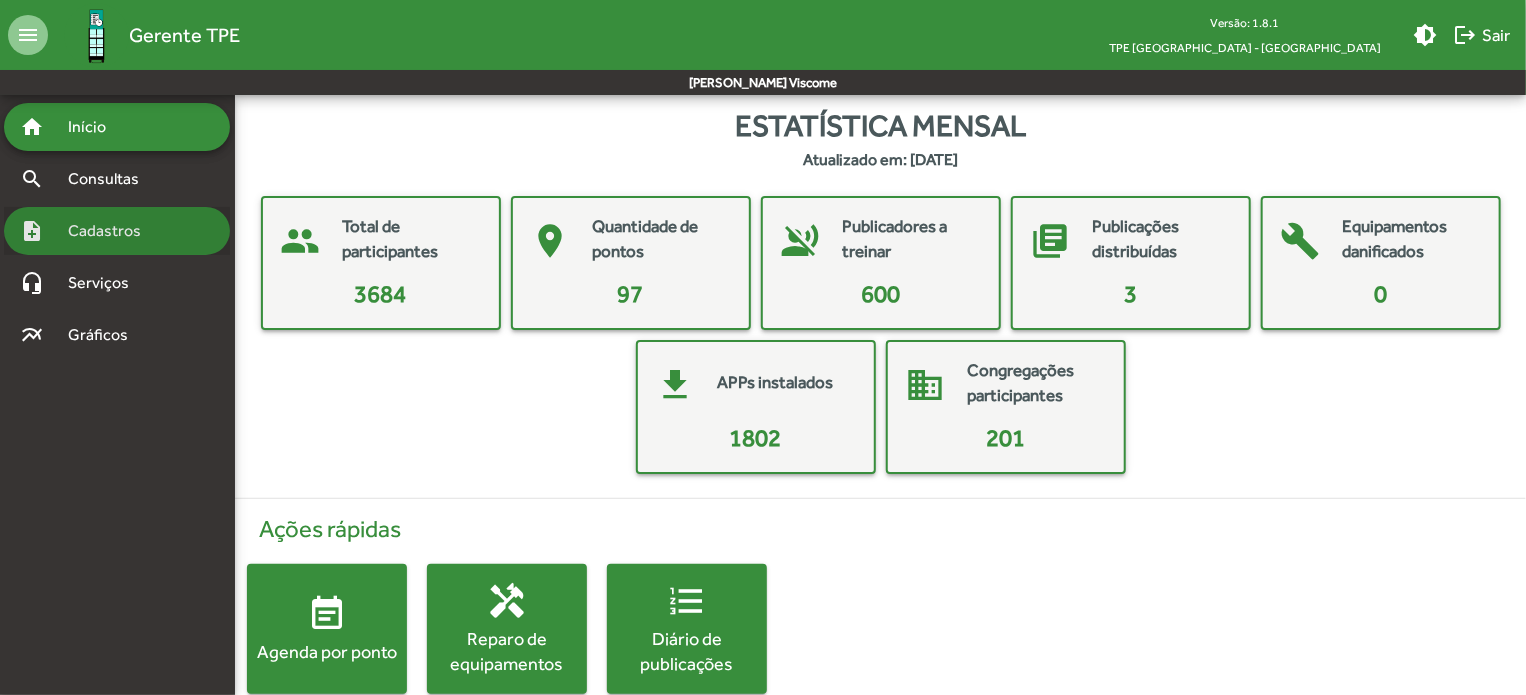 click on "Cadastros" at bounding box center (111, 231) 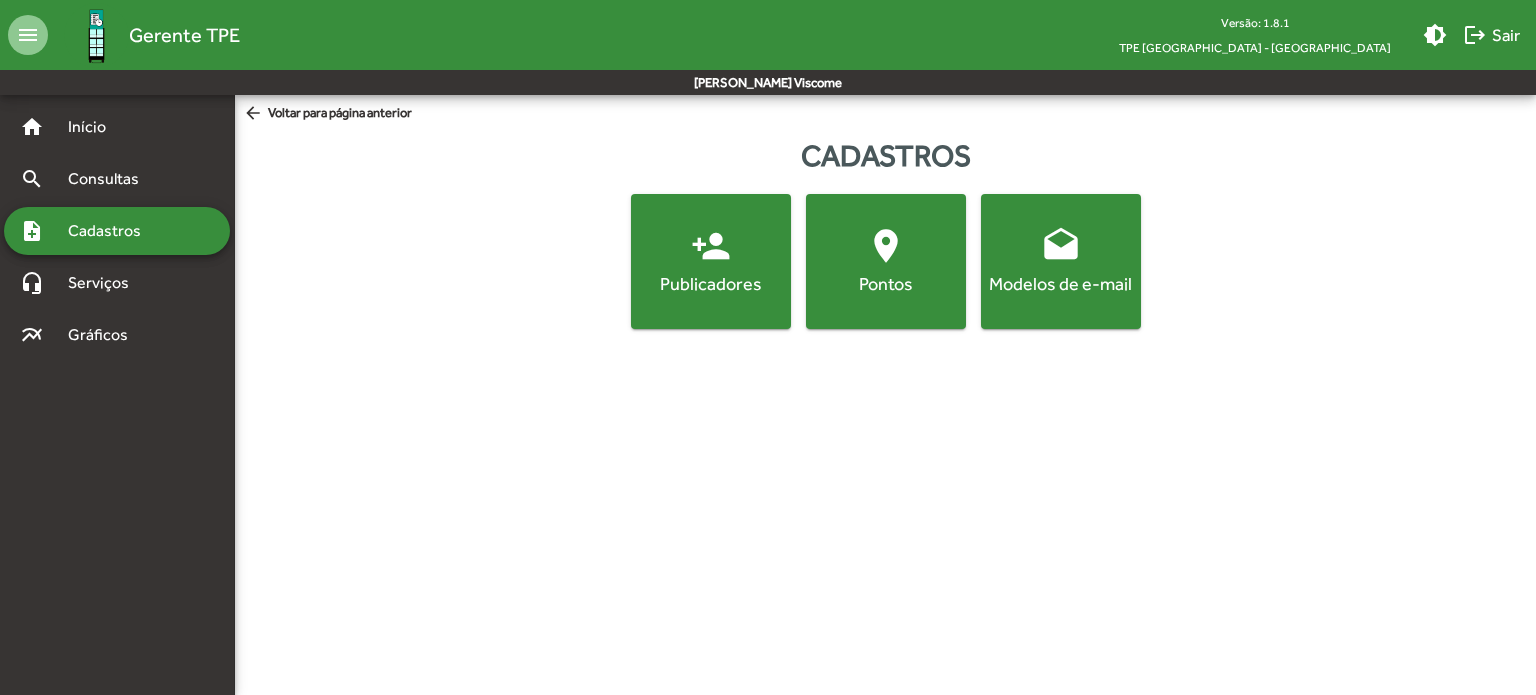 click on "Publicadores" 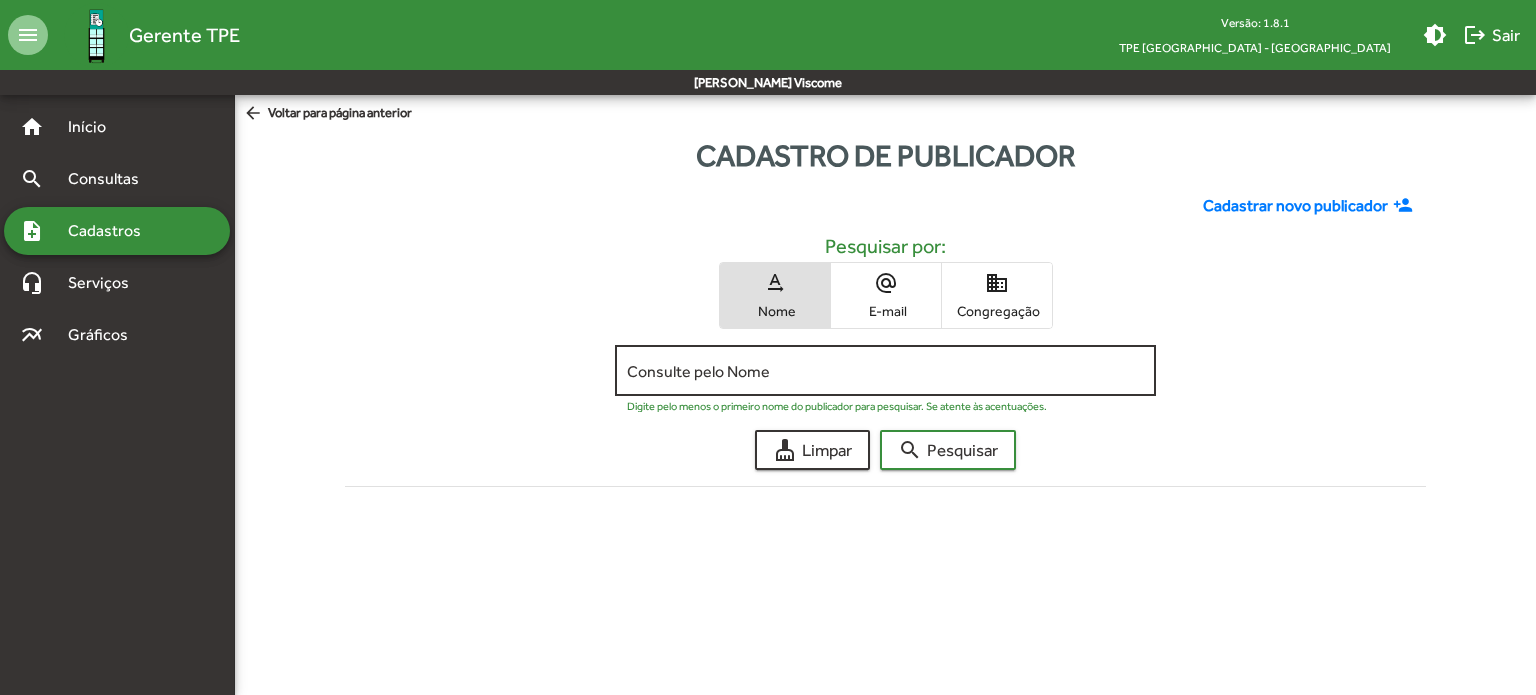 click on "Consulte pelo Nome" at bounding box center (885, 371) 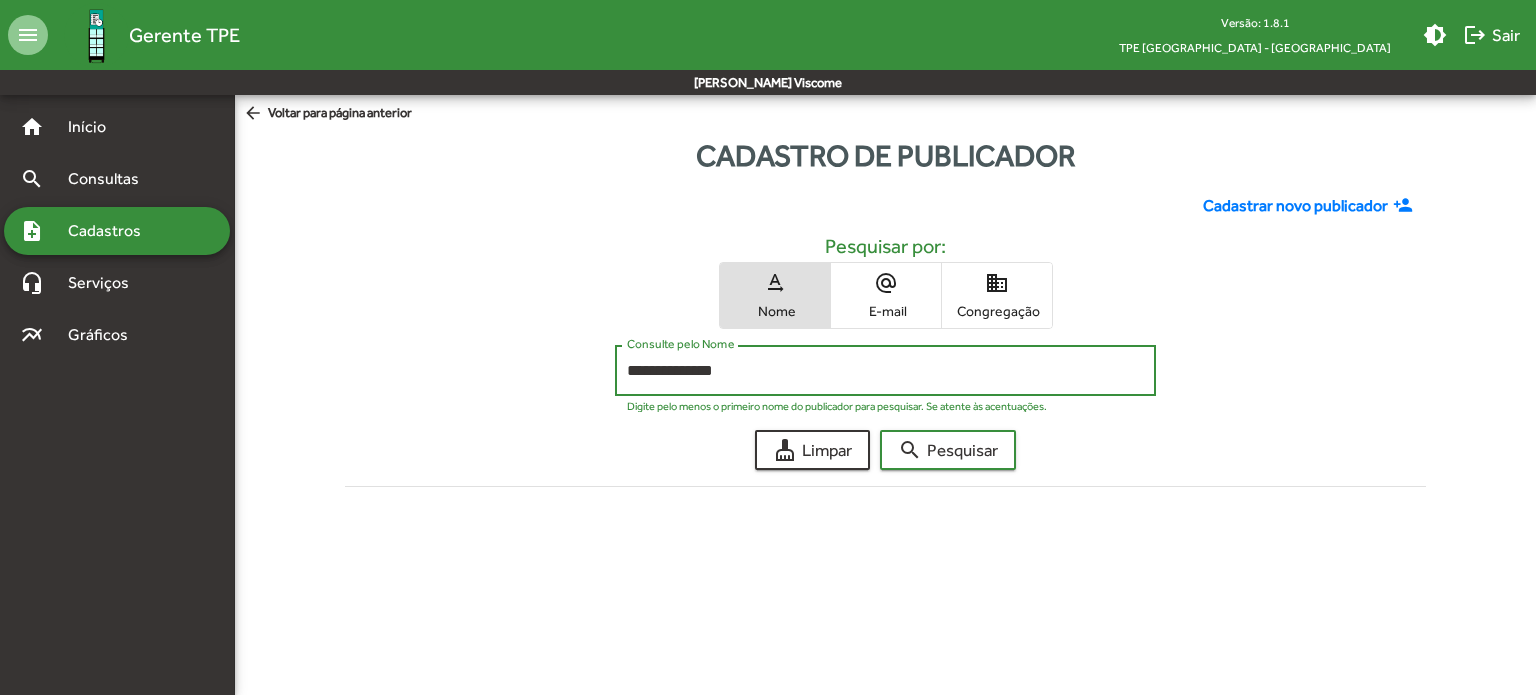type on "**********" 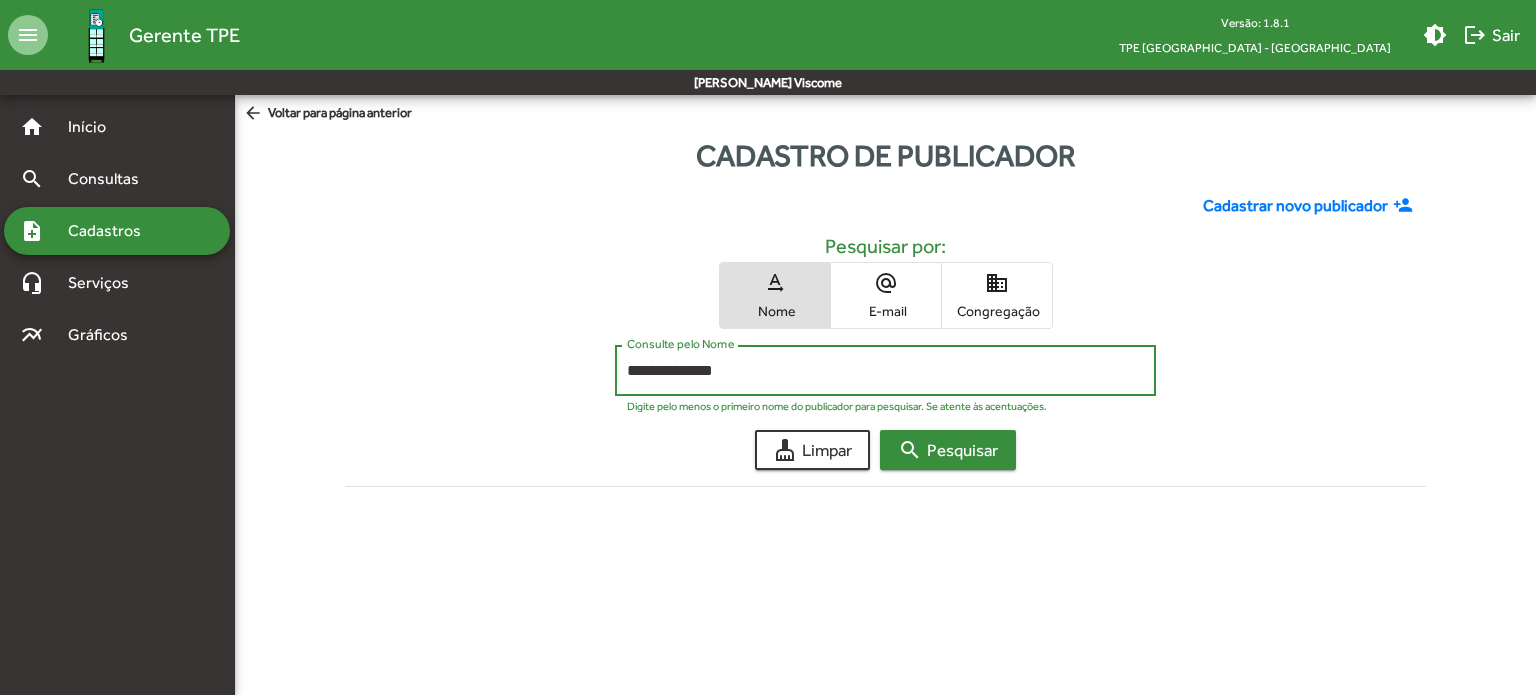 click on "search  Pesquisar" 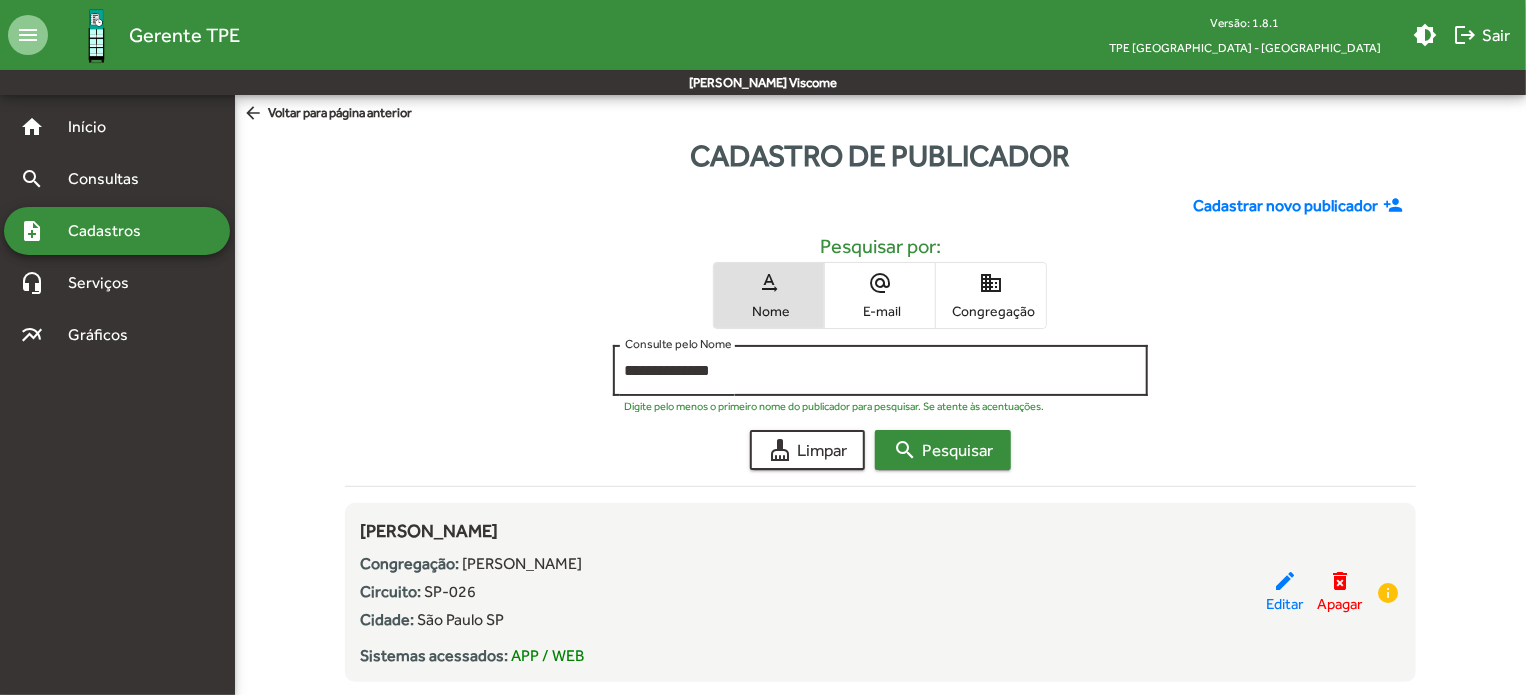 scroll, scrollTop: 49, scrollLeft: 0, axis: vertical 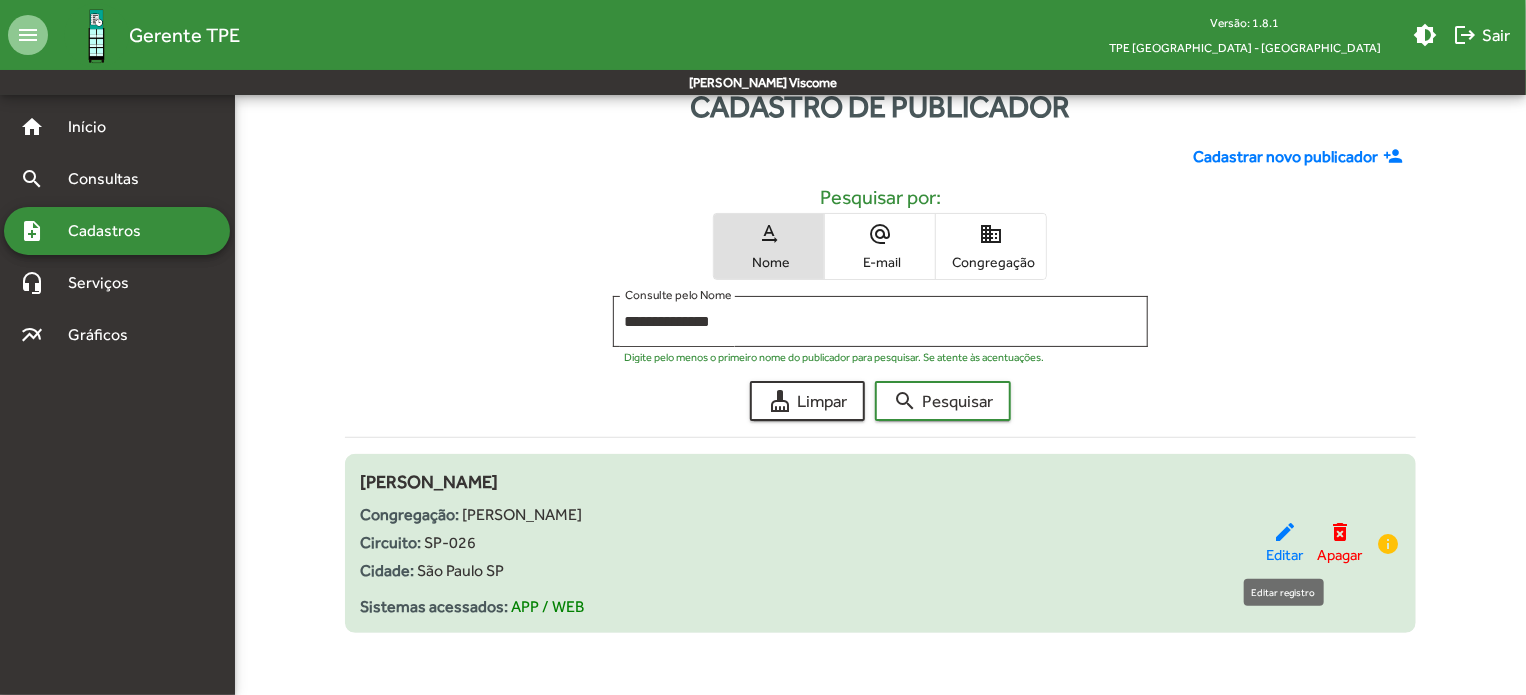 click on "edit" 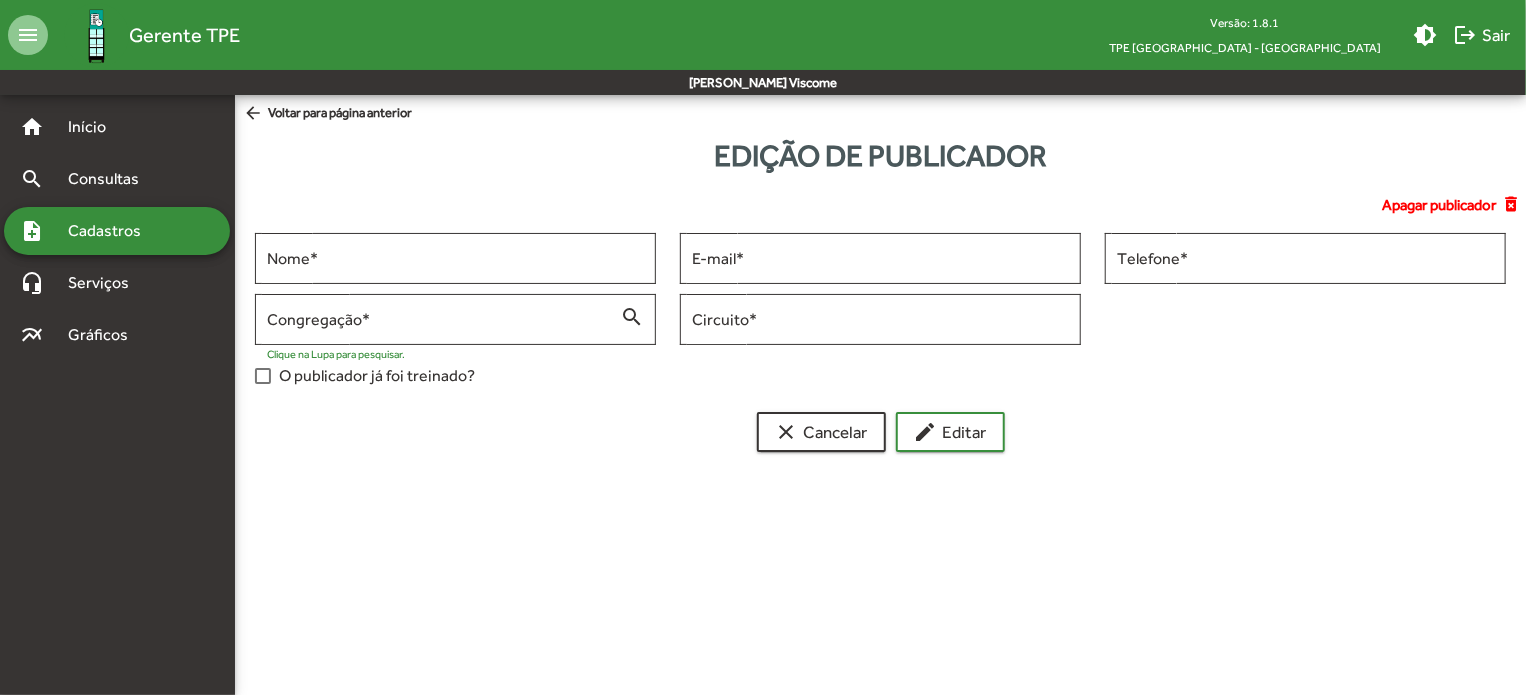scroll, scrollTop: 0, scrollLeft: 0, axis: both 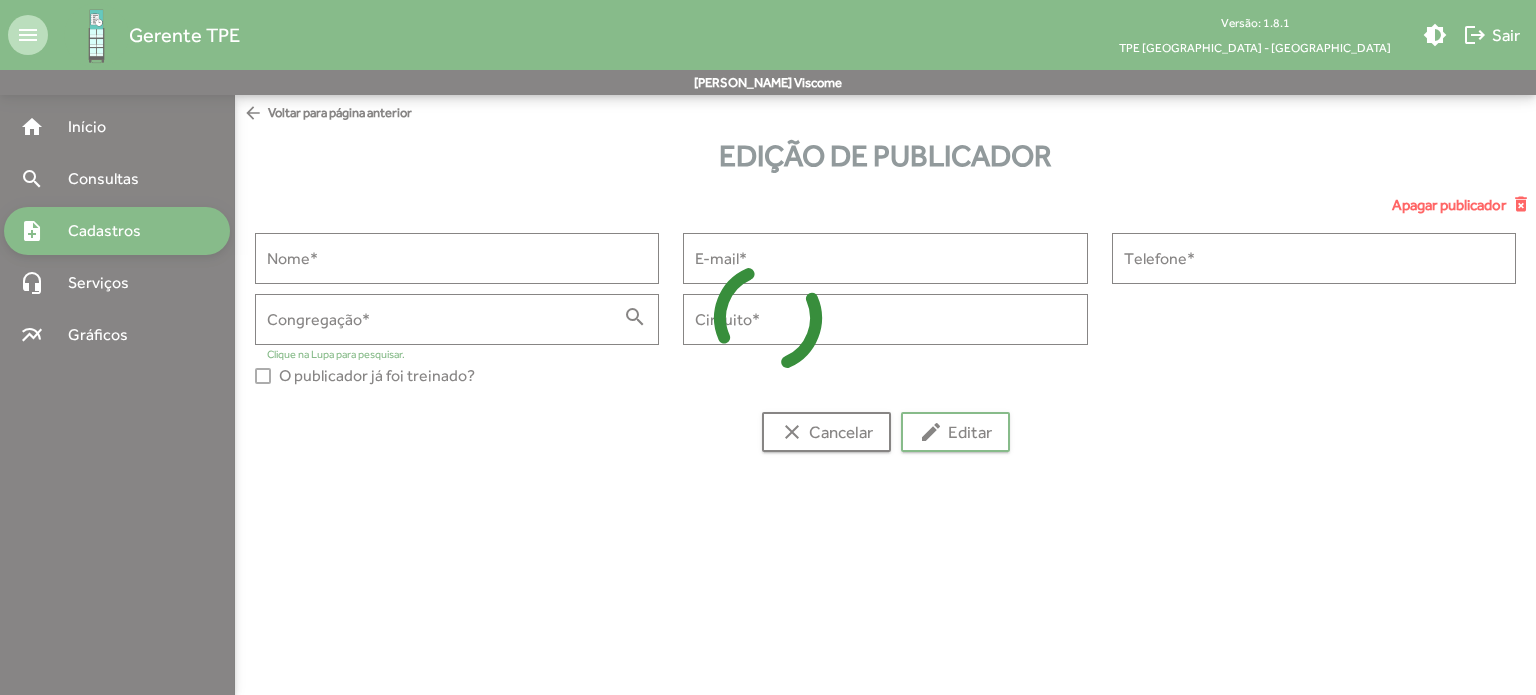 type on "**********" 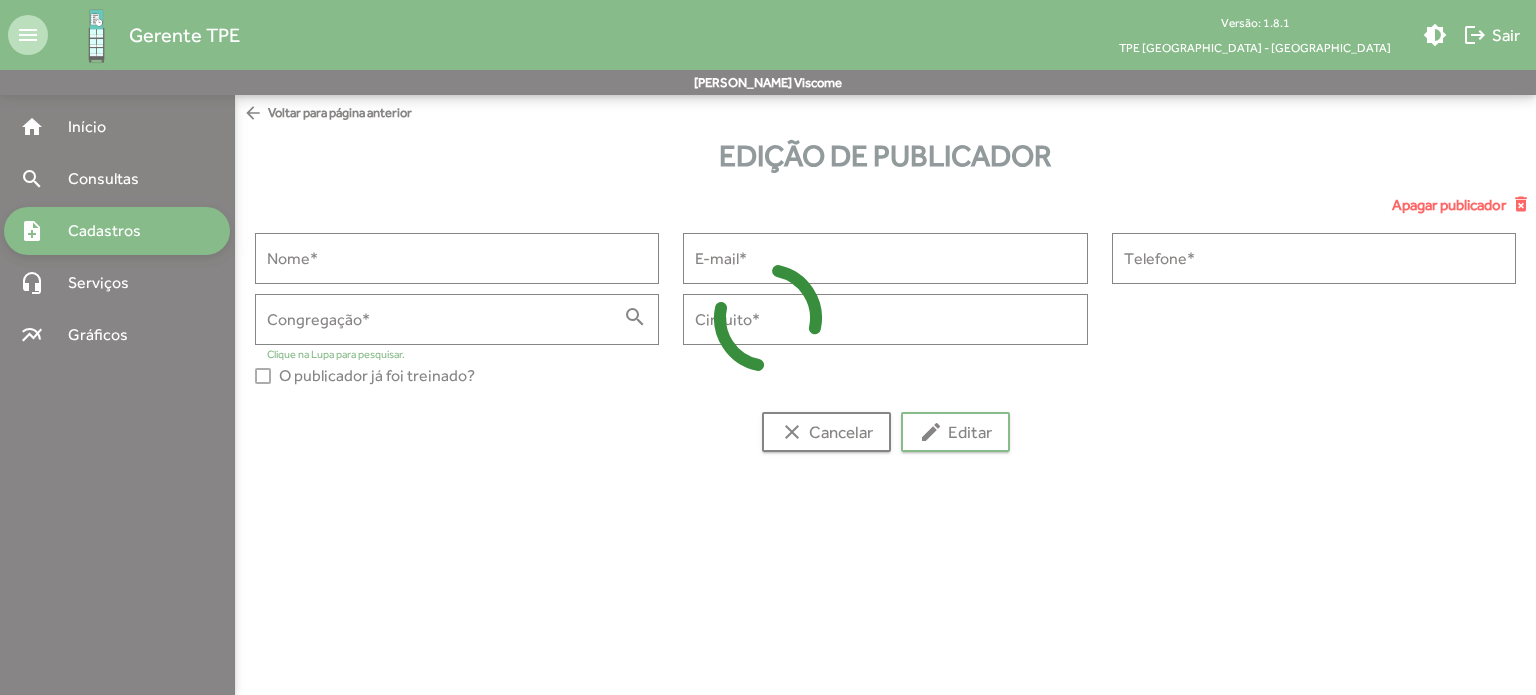 type on "**********" 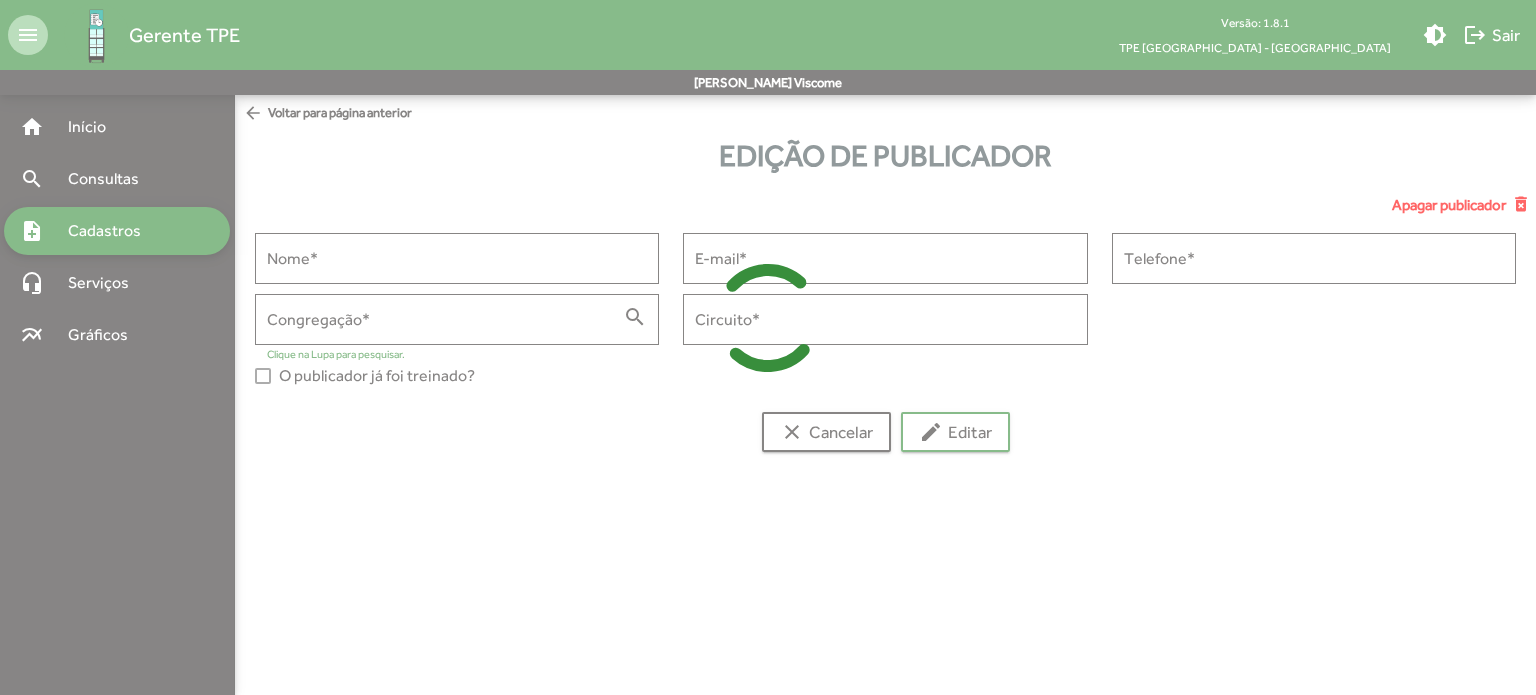 type on "**********" 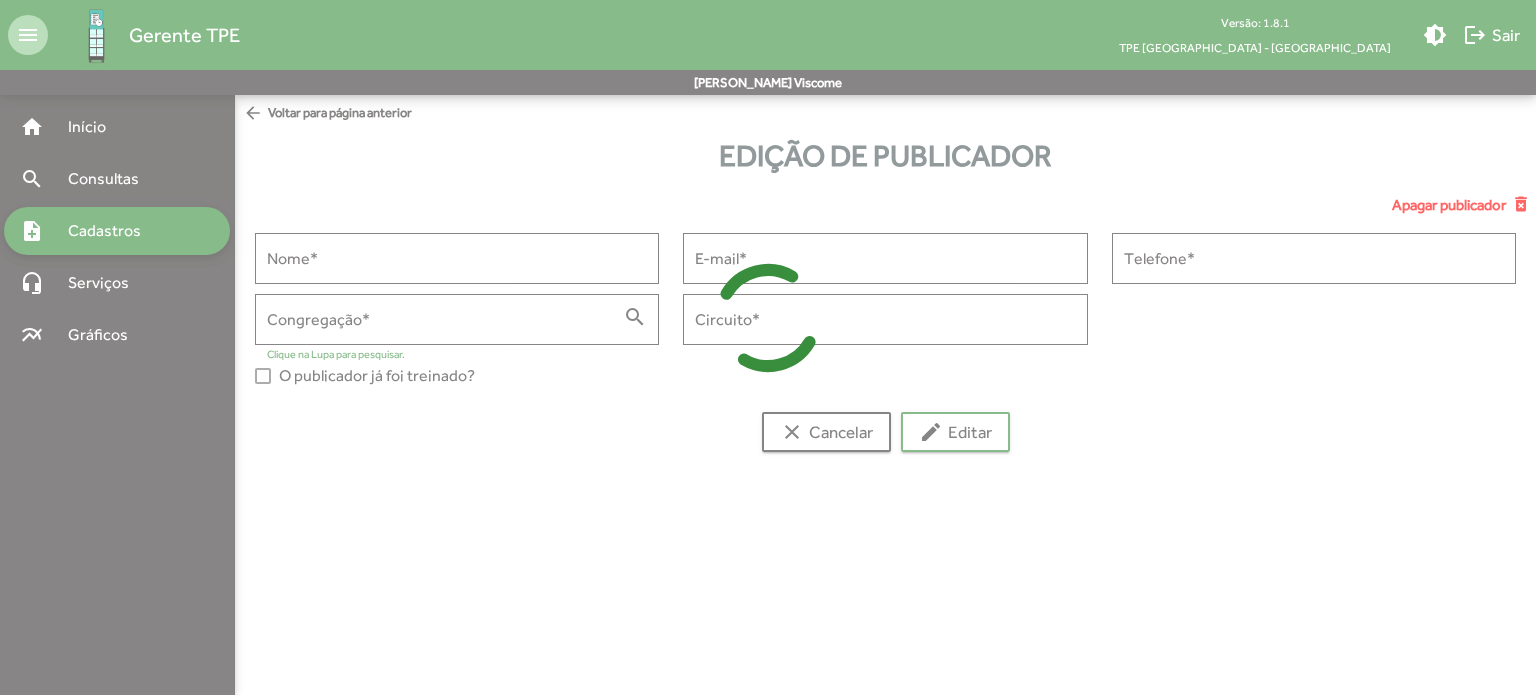 type on "**********" 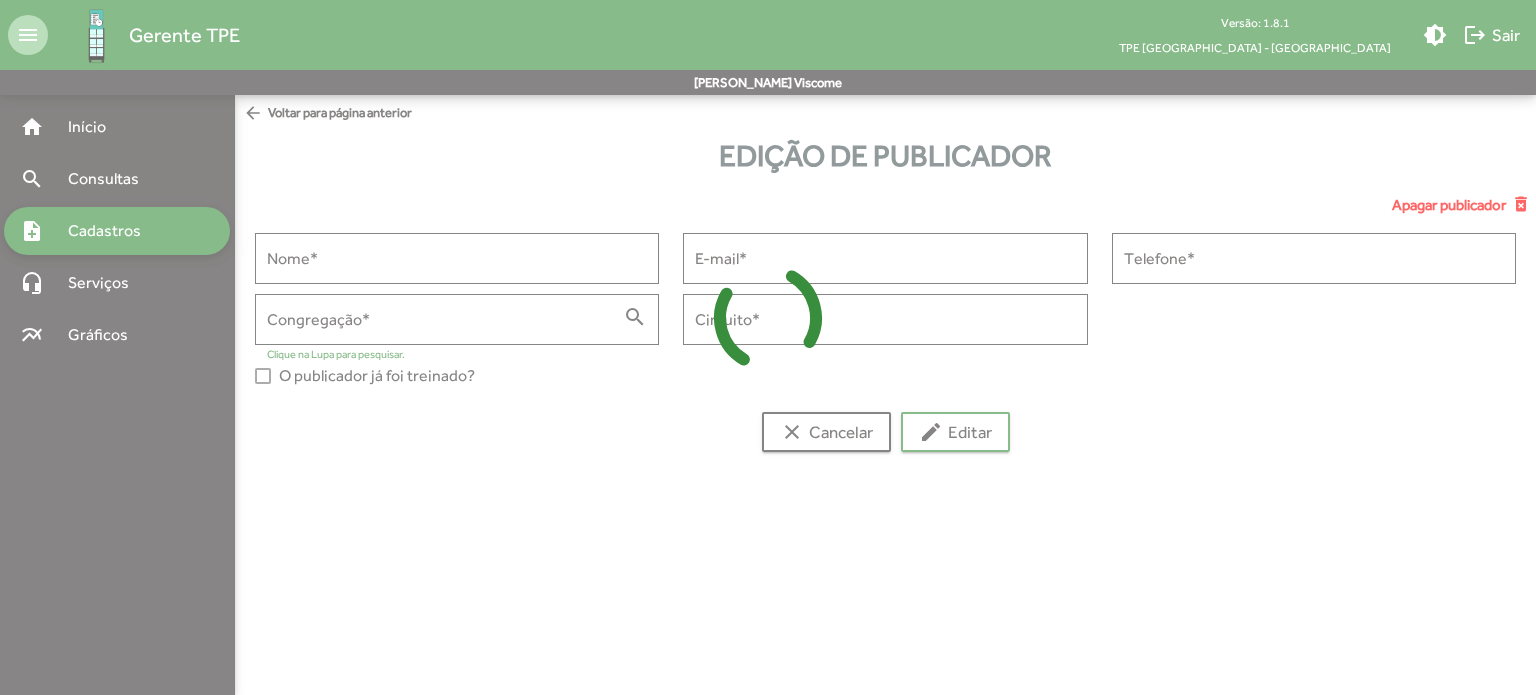 type on "******" 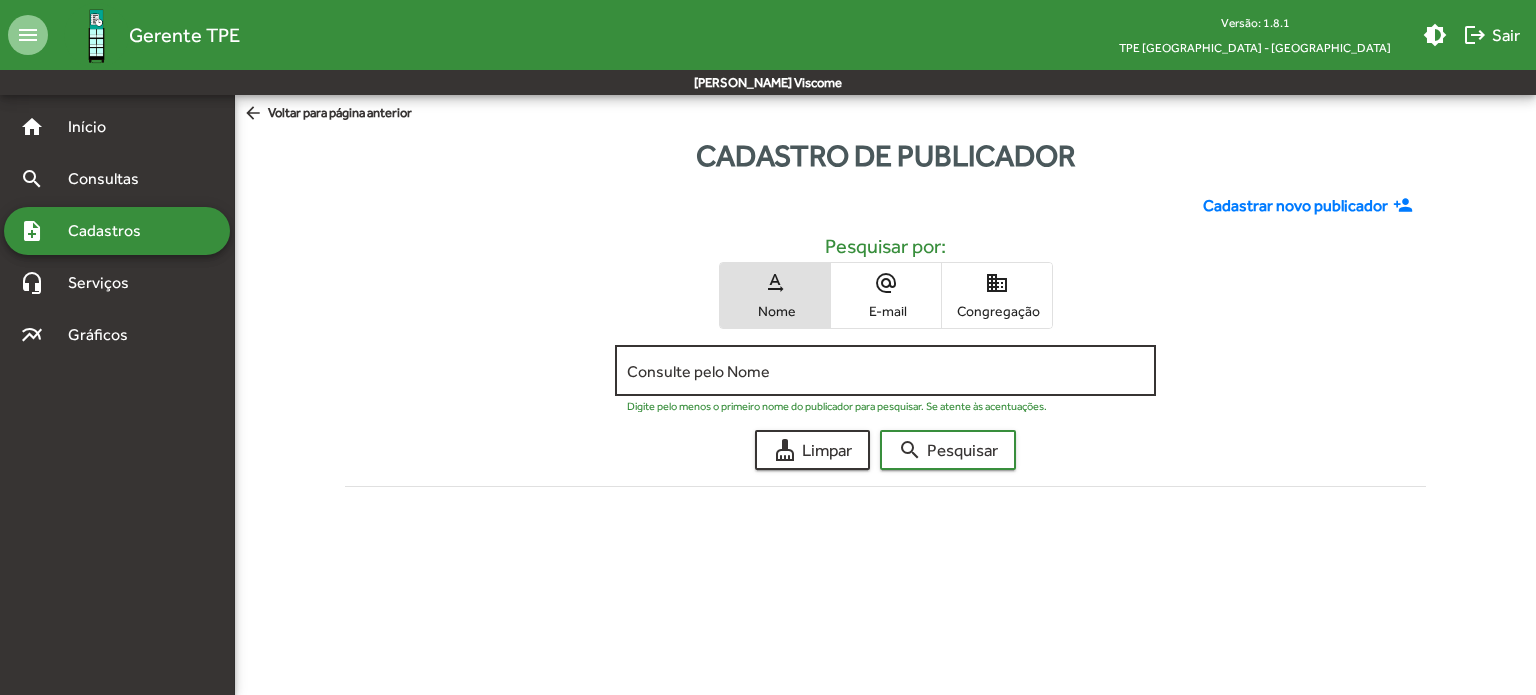 click on "Consulte pelo Nome" at bounding box center (885, 371) 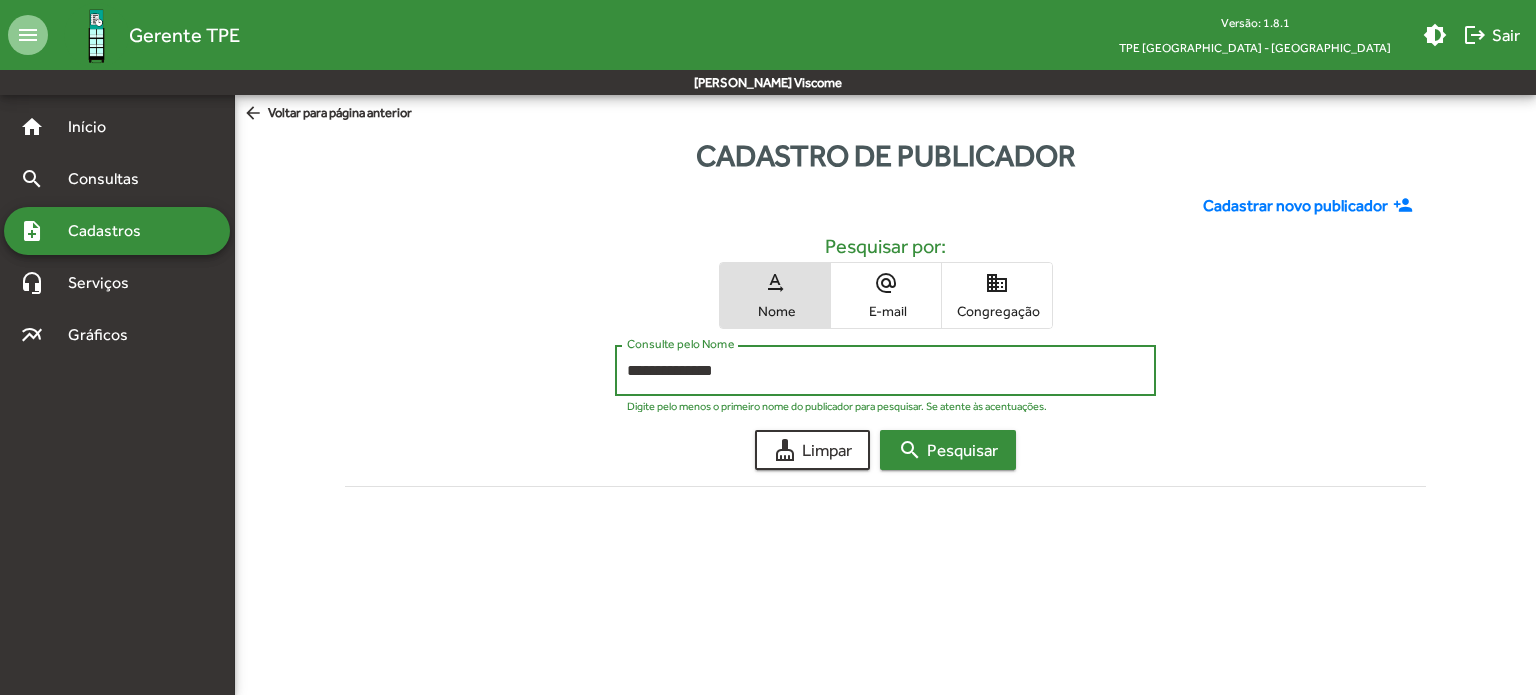 type on "**********" 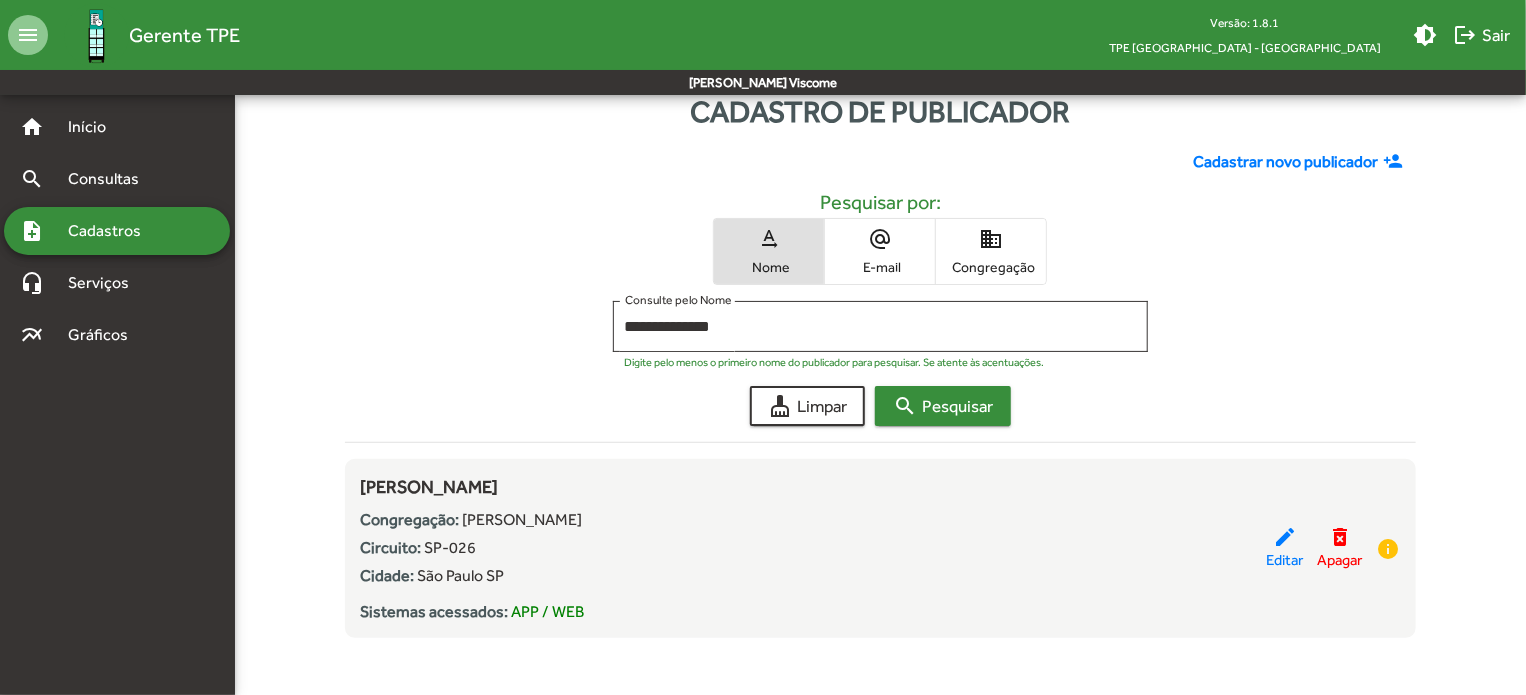 scroll, scrollTop: 49, scrollLeft: 0, axis: vertical 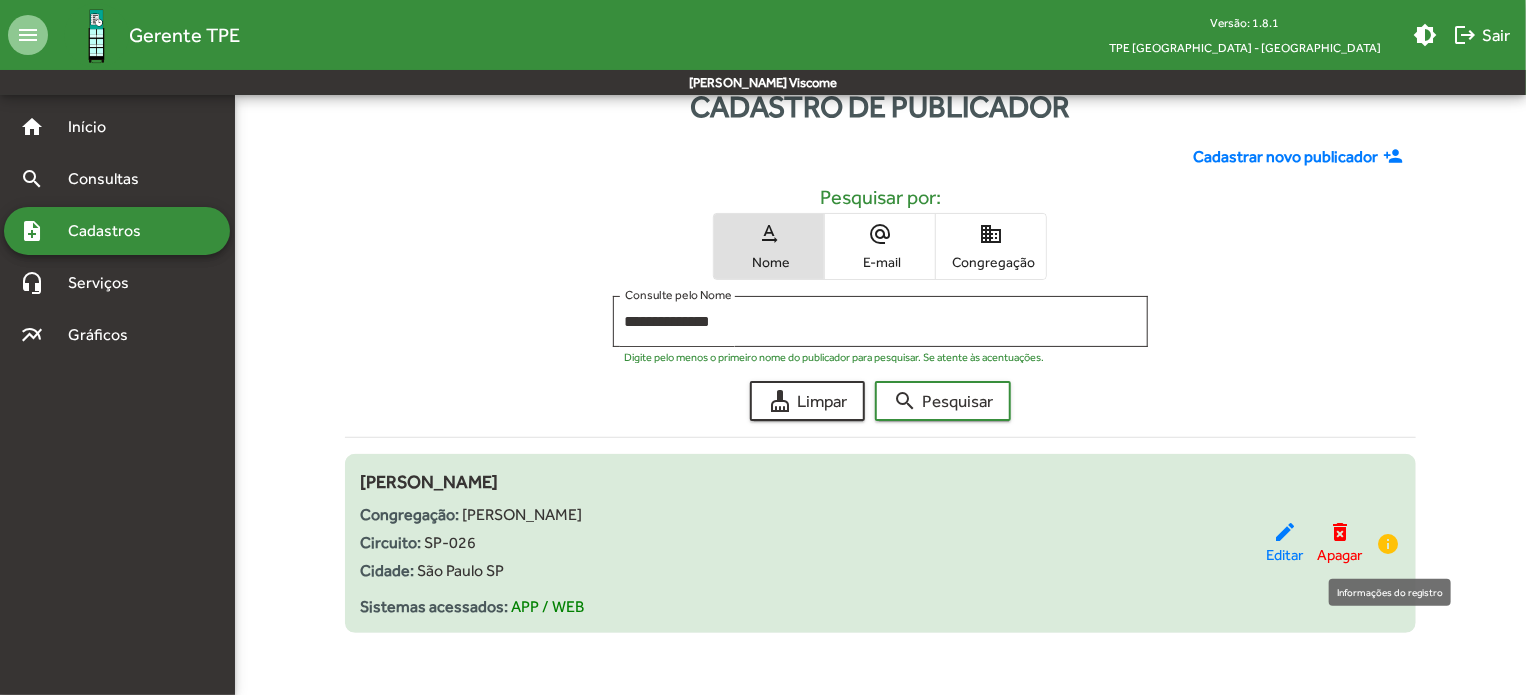 click on "info" 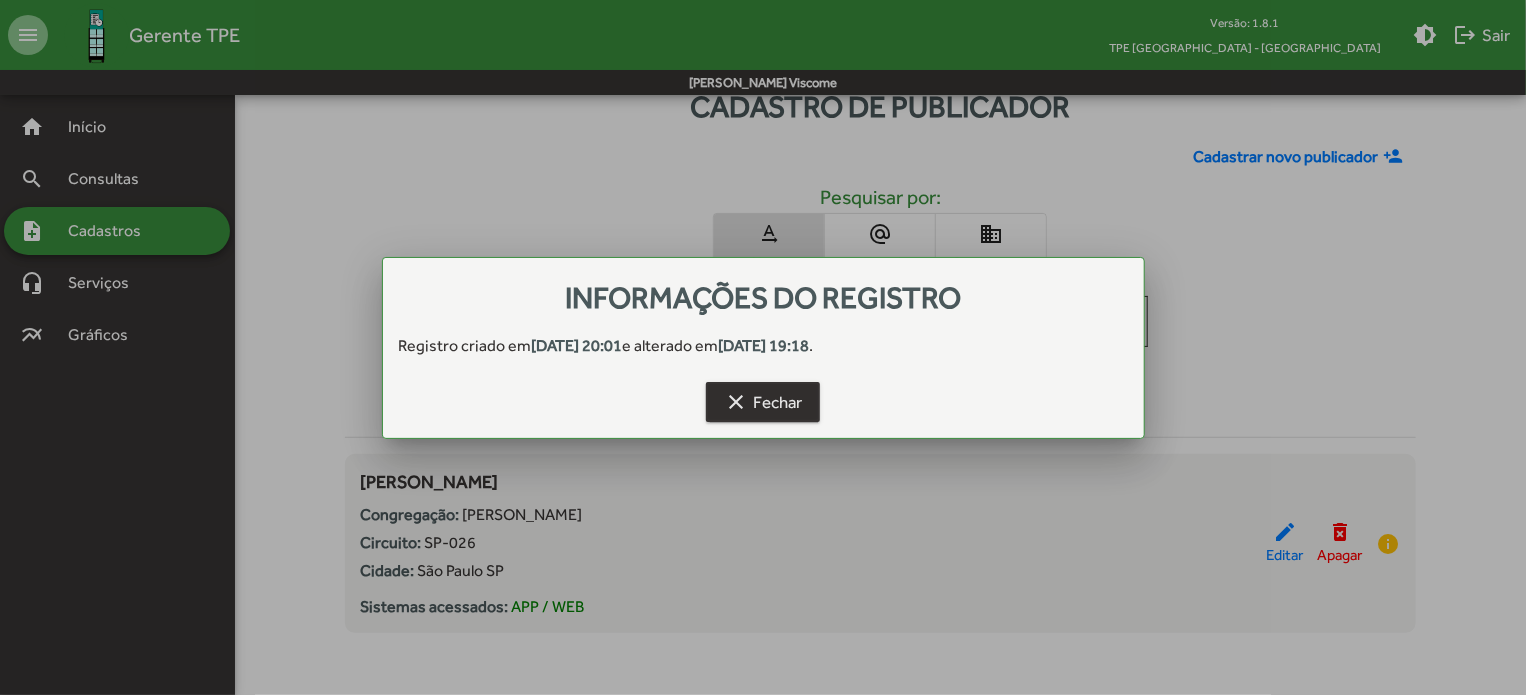 click on "clear  Fechar" at bounding box center [763, 402] 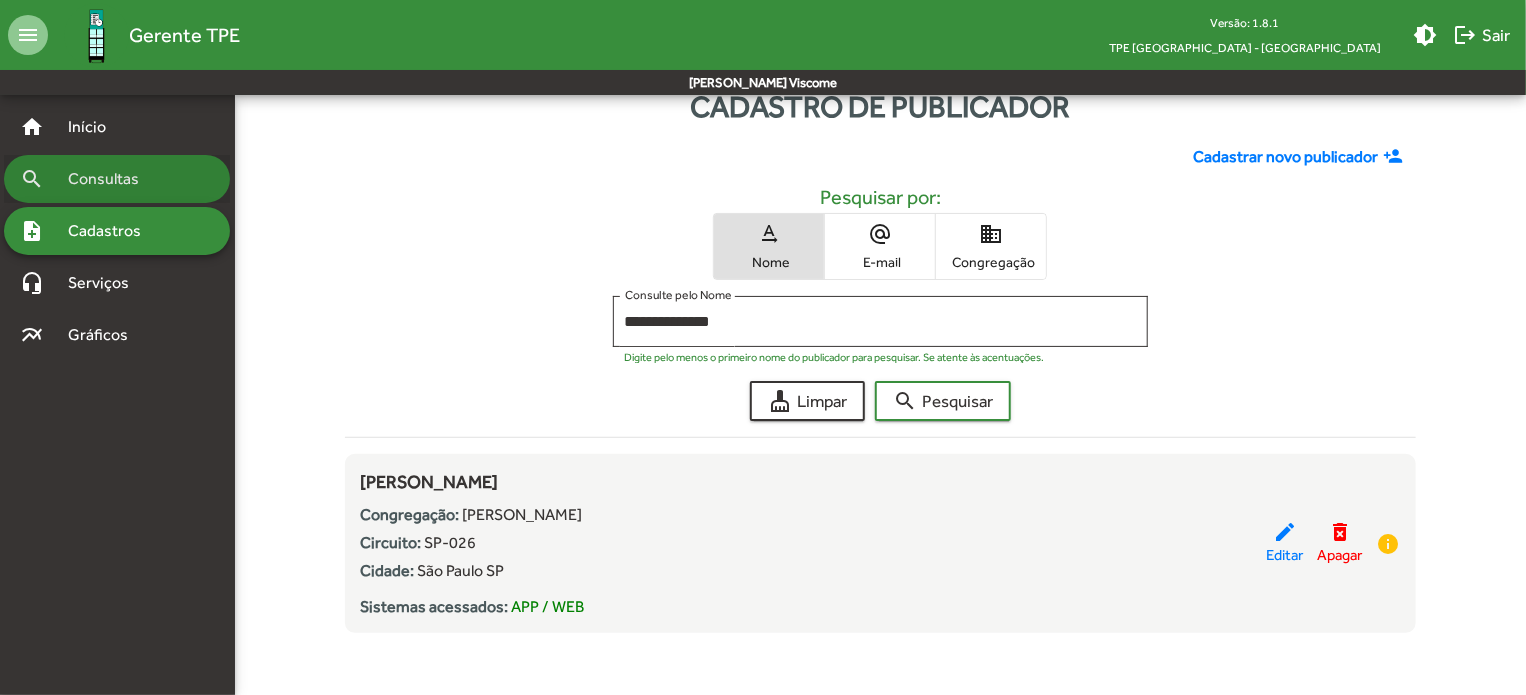 click on "Consultas" at bounding box center (110, 179) 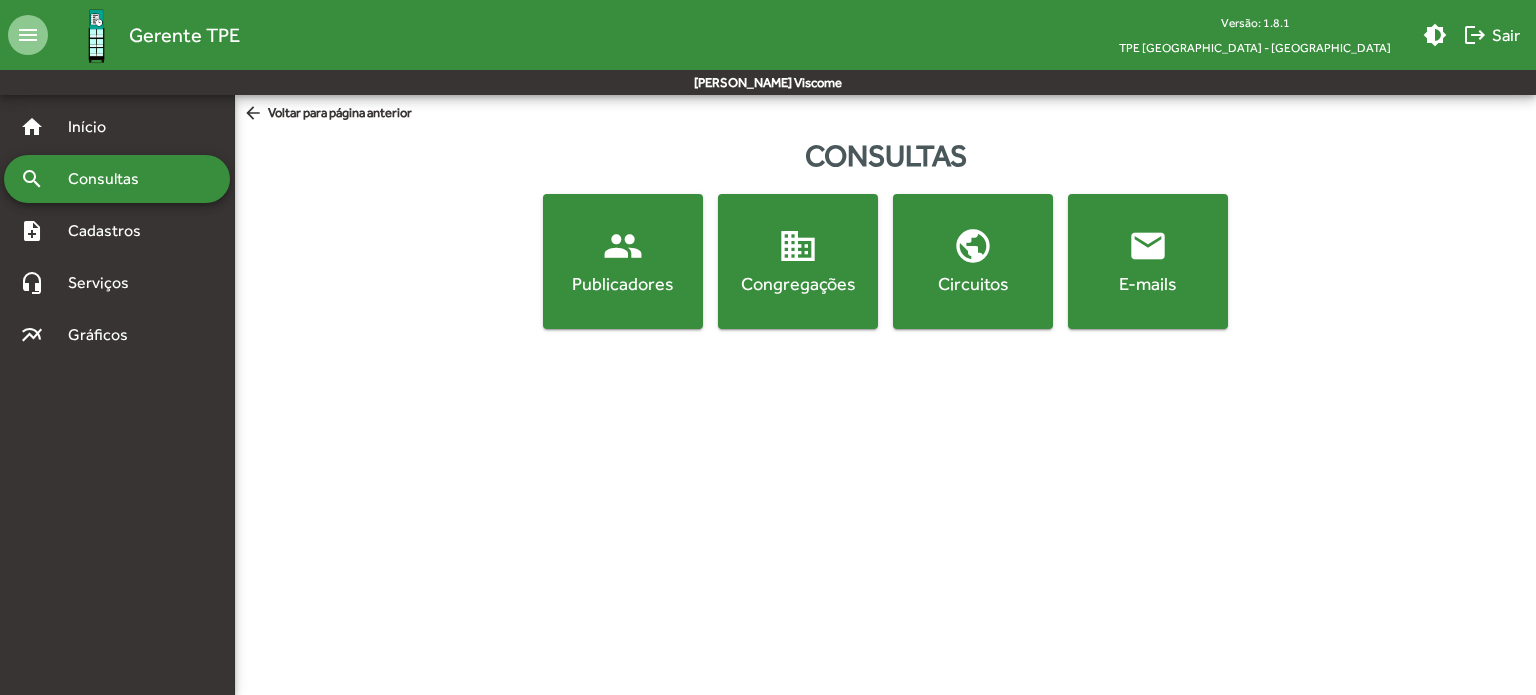 click on "people  Publicadores" 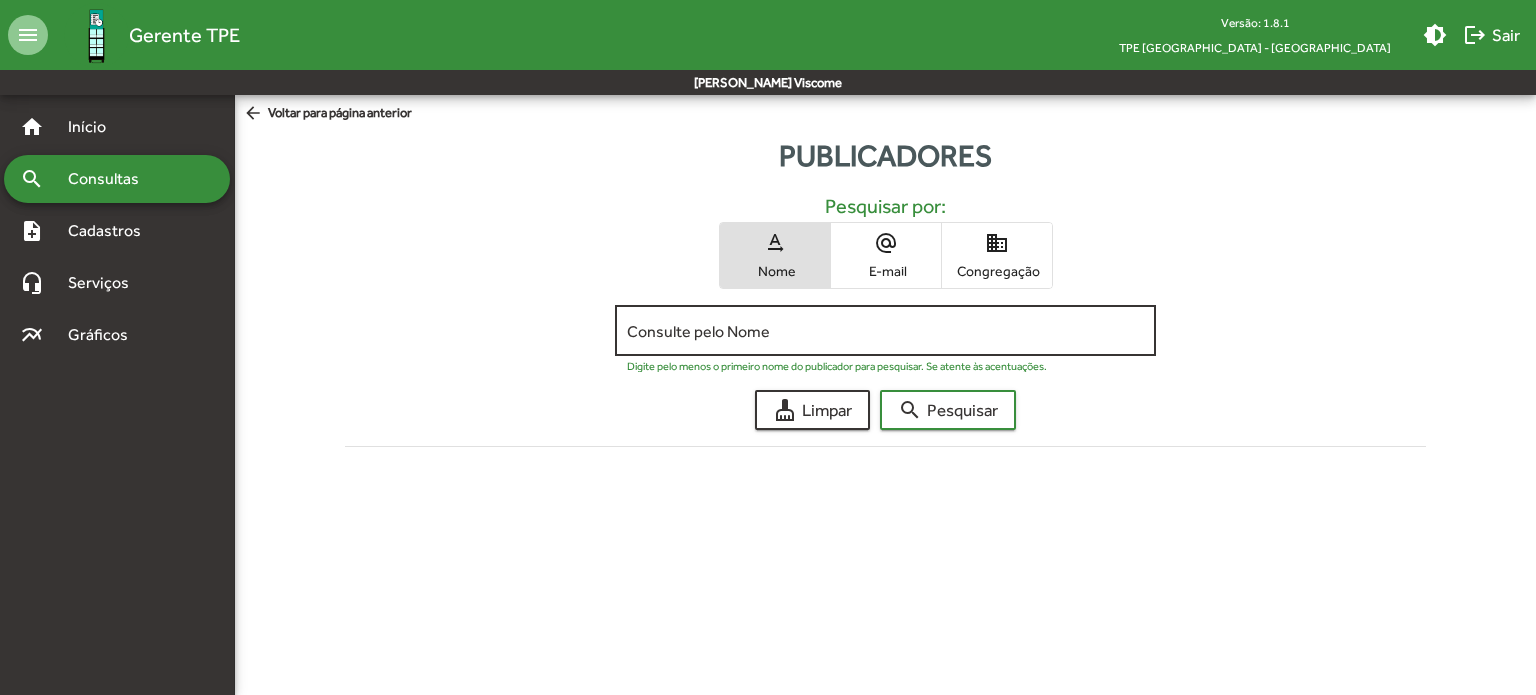 click on "Consulte pelo Nome" at bounding box center (885, 331) 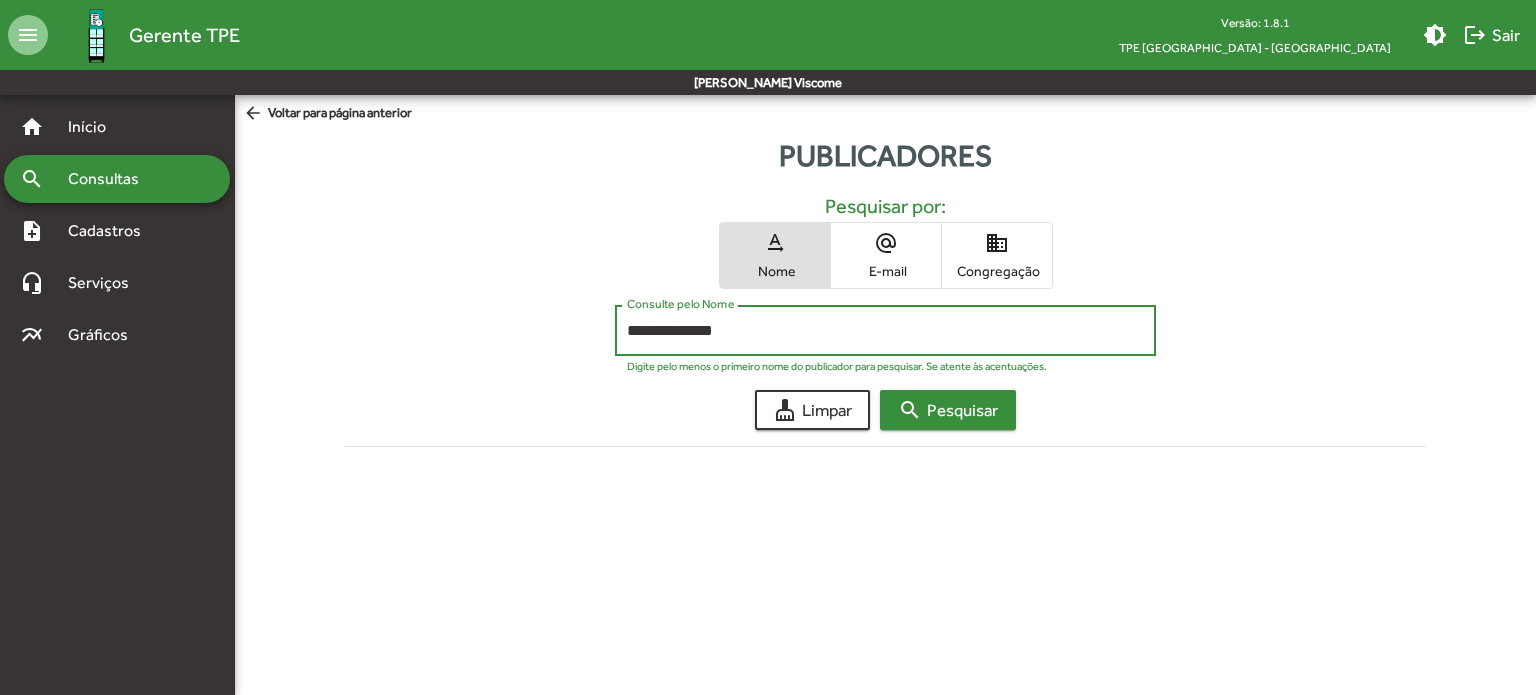 type on "**********" 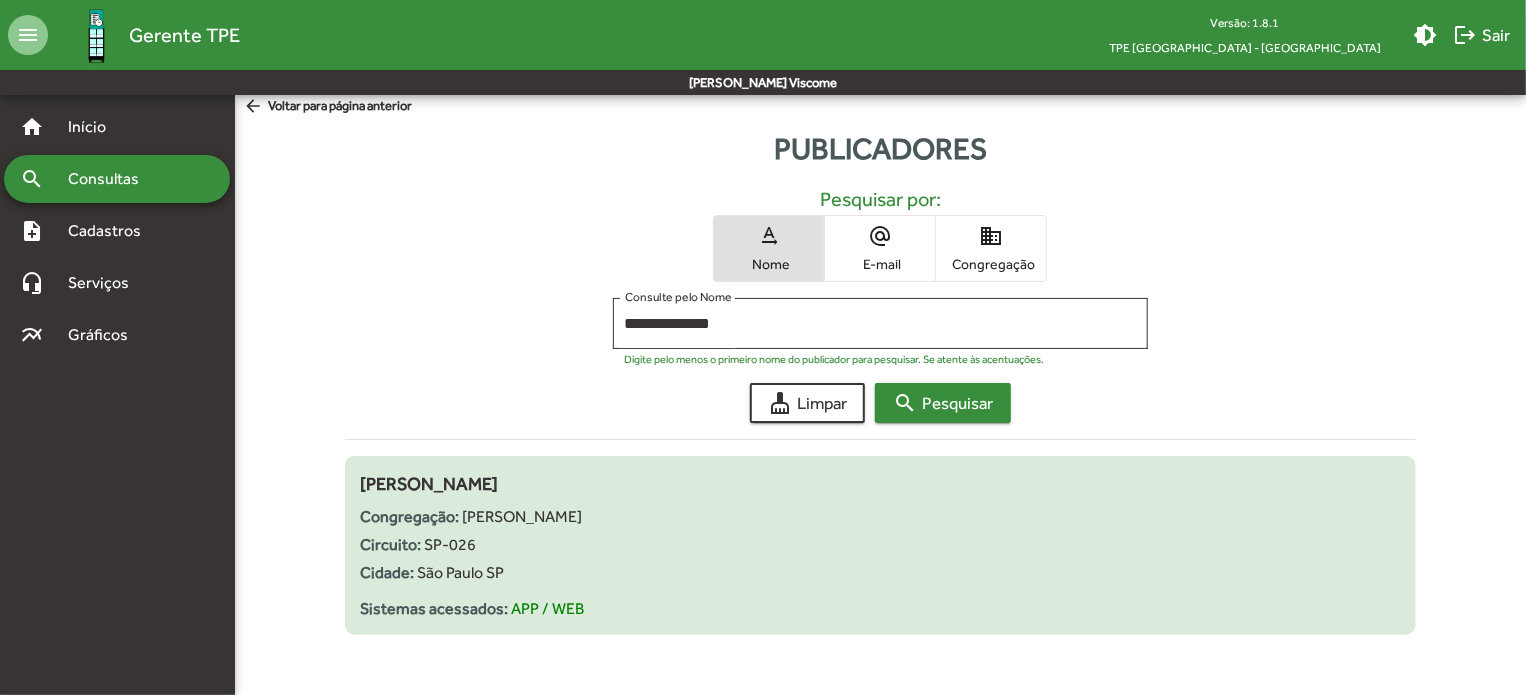 scroll, scrollTop: 9, scrollLeft: 0, axis: vertical 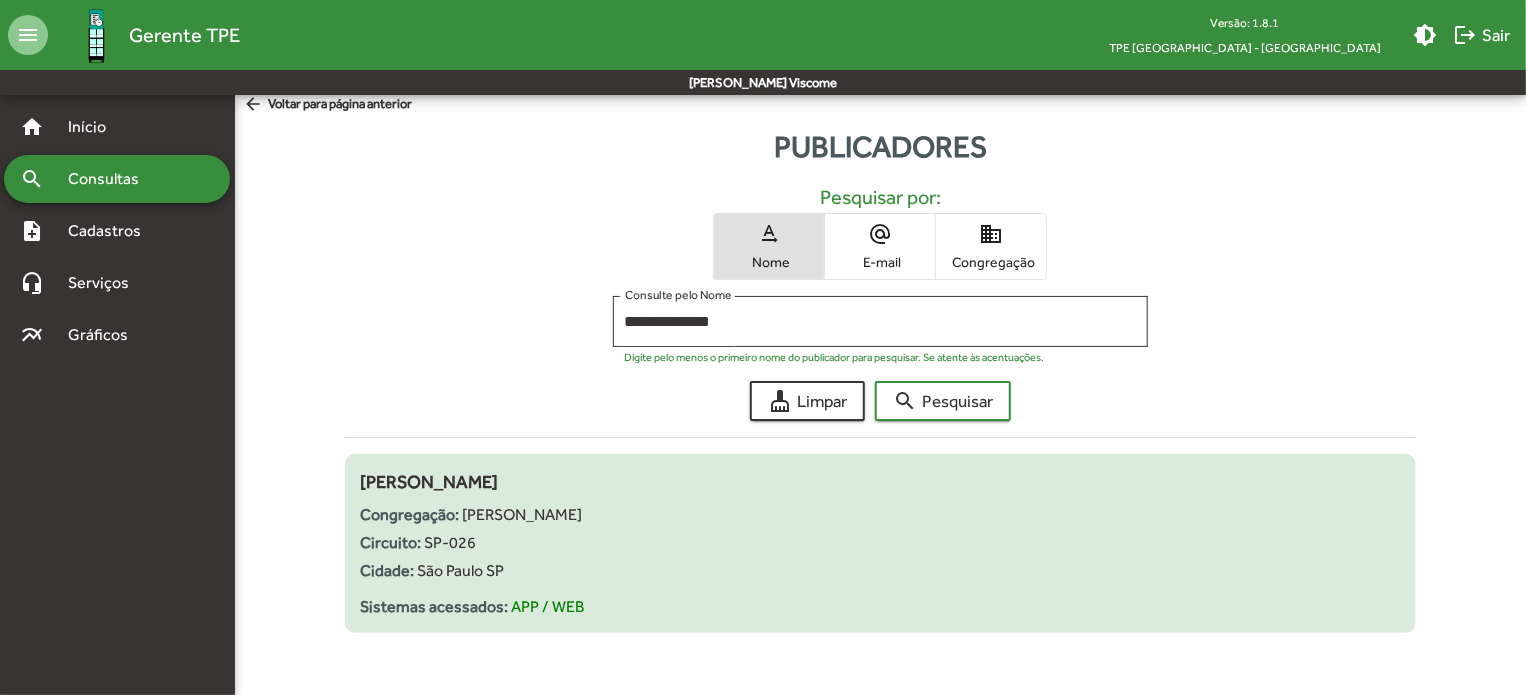 click on "Circuito:
SP-026" 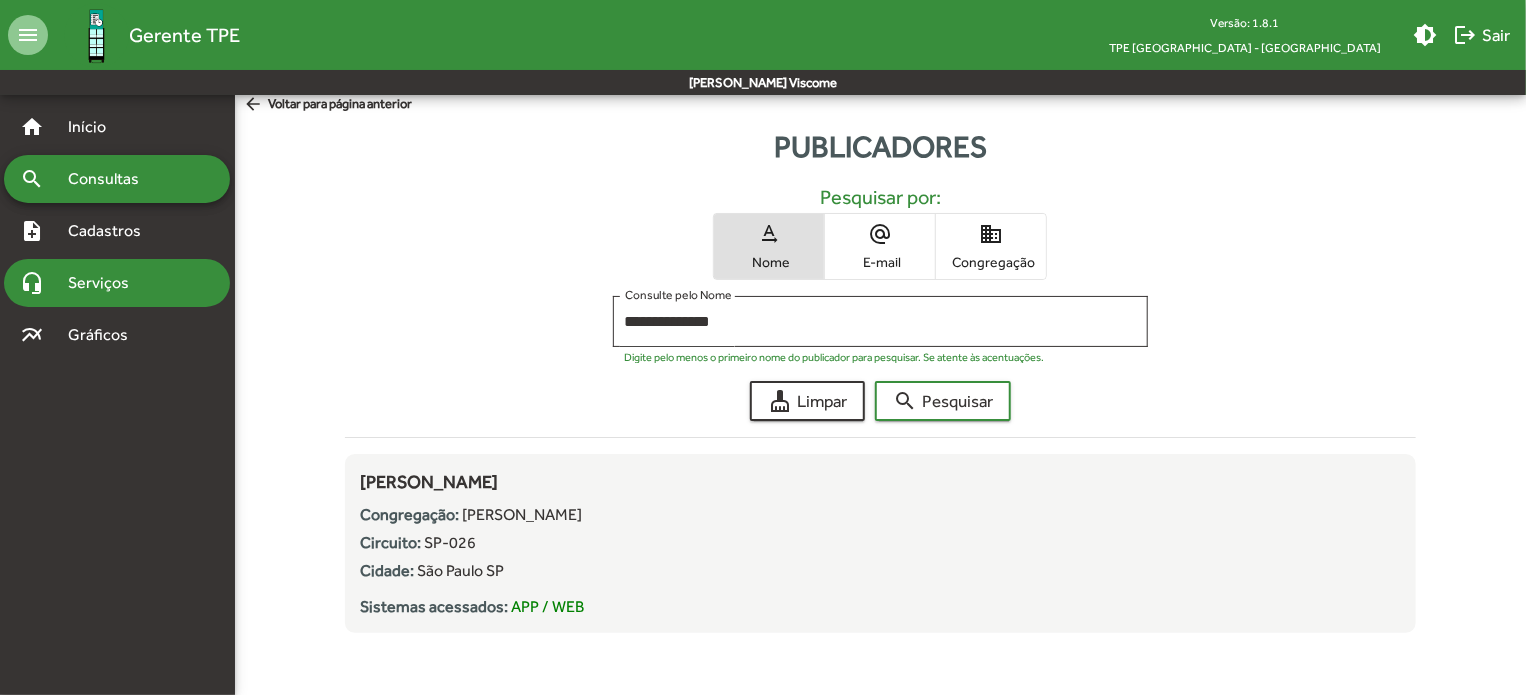 click on "Serviços" at bounding box center (106, 283) 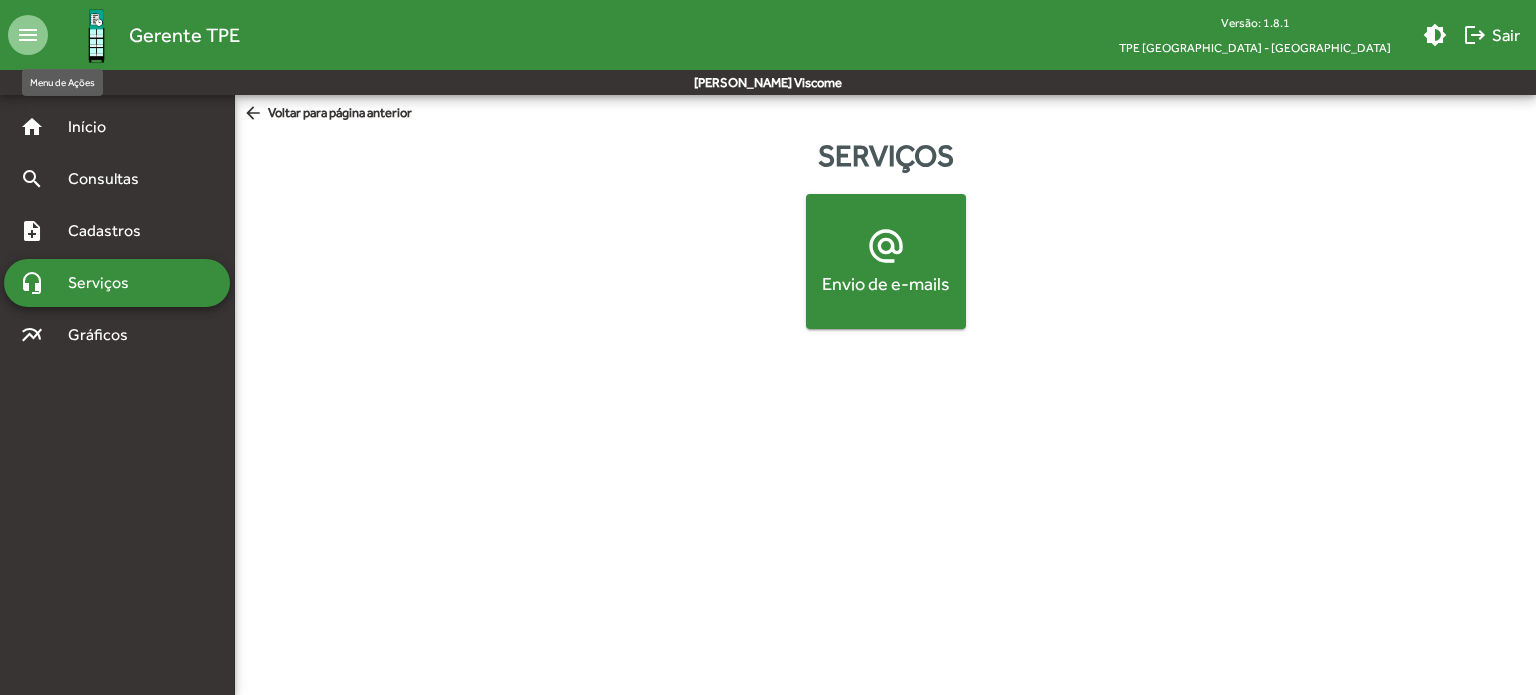 click on "menu" 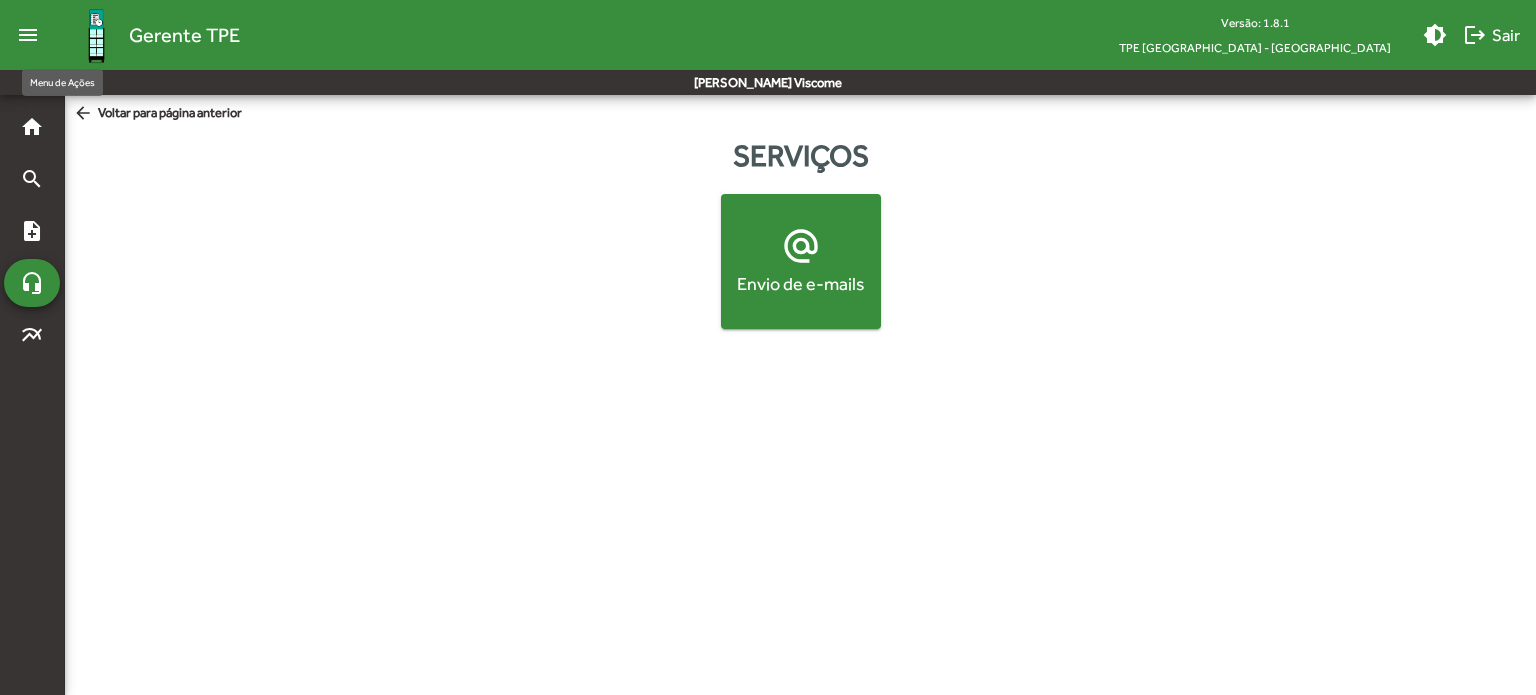 click on "menu" 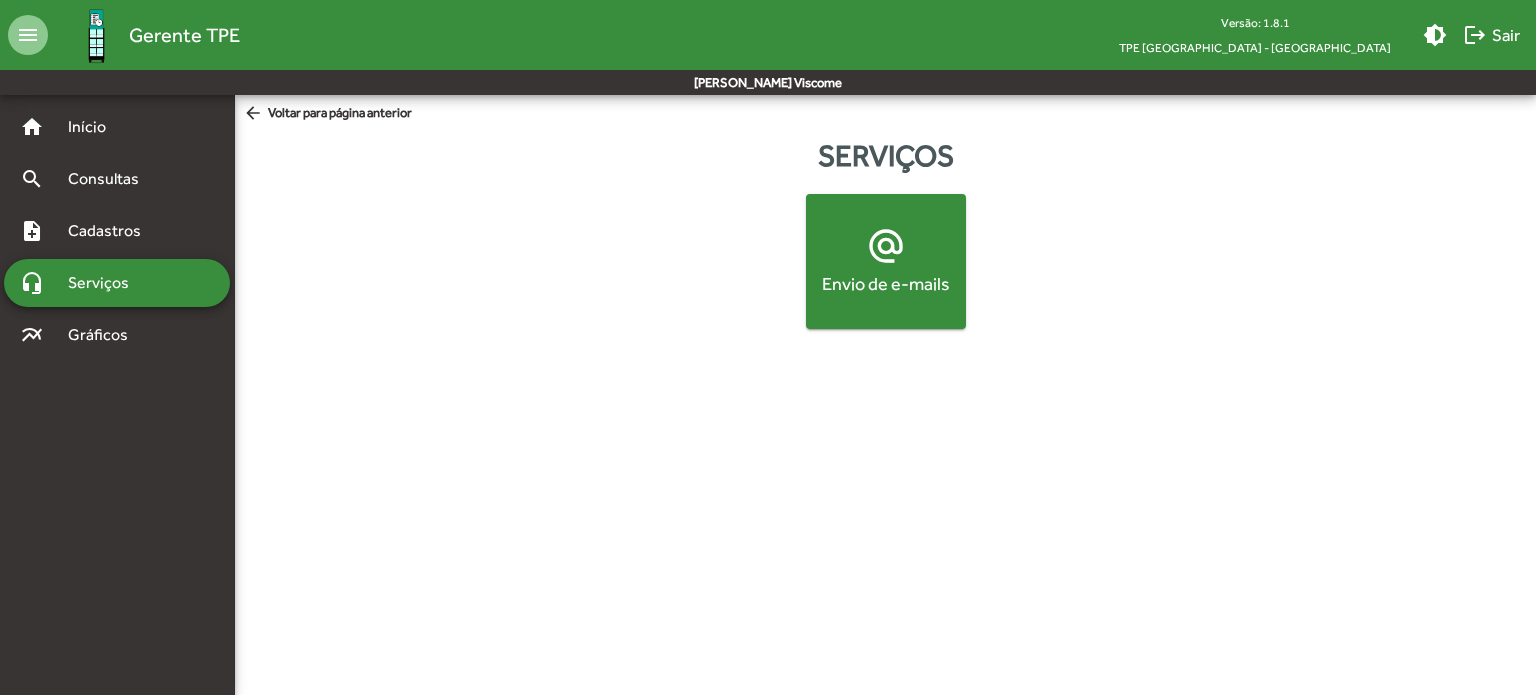 click on "Gerente TPE" 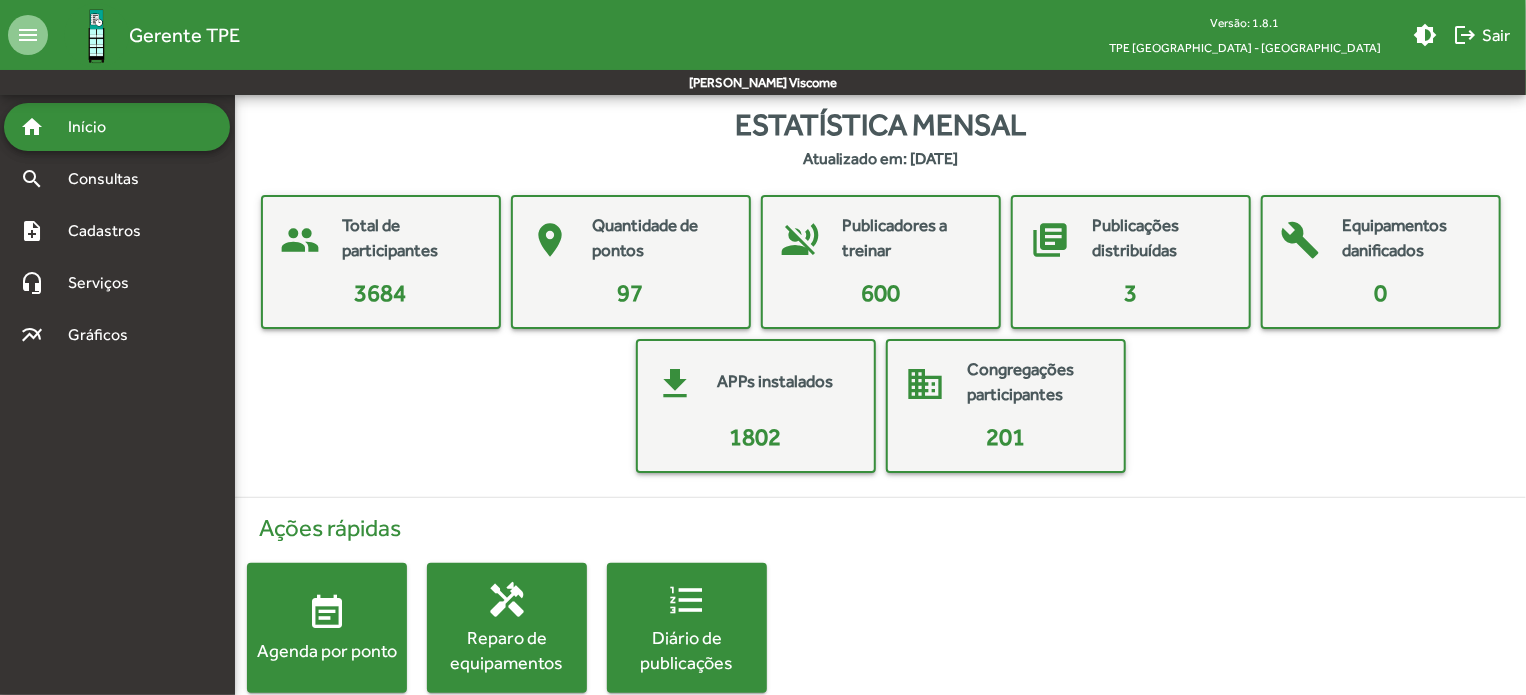 scroll, scrollTop: 0, scrollLeft: 0, axis: both 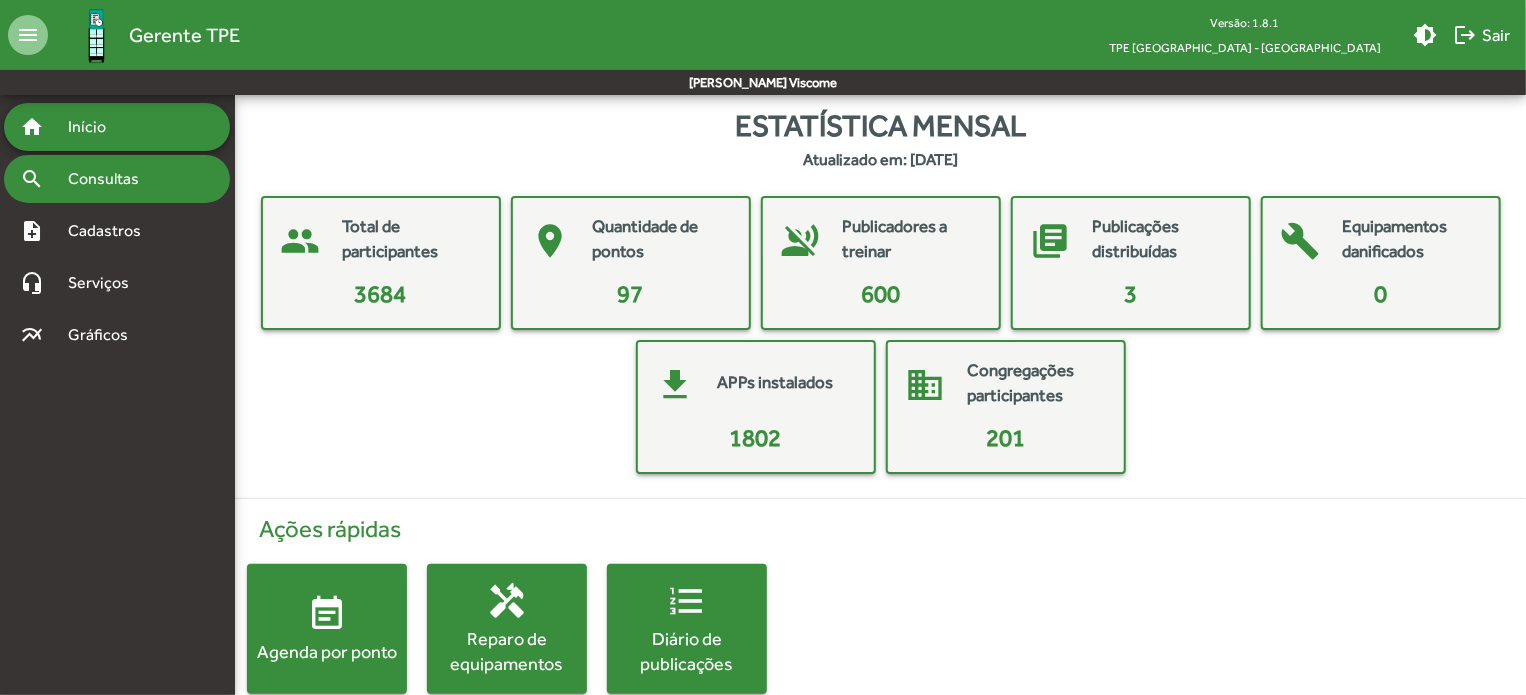 click on "Consultas" at bounding box center [110, 179] 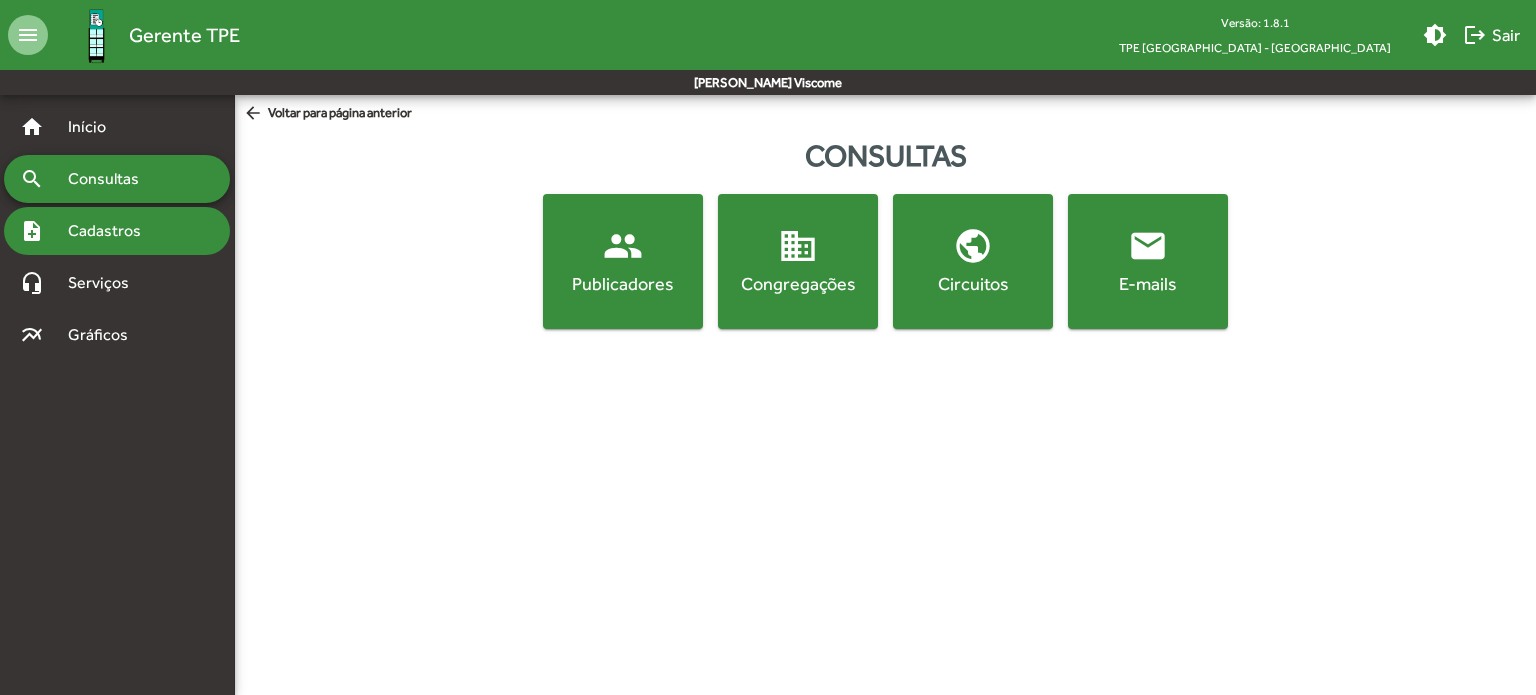 click on "Cadastros" at bounding box center (111, 231) 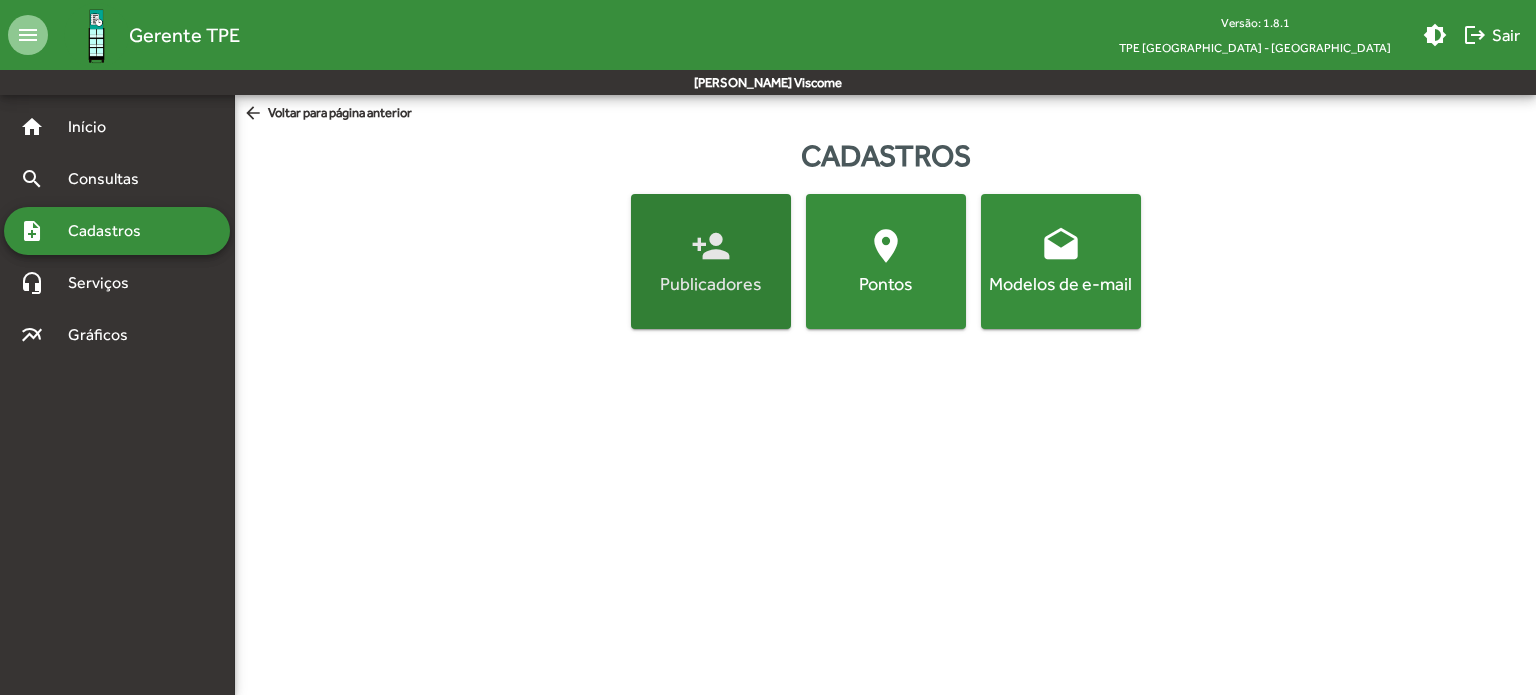 click on "Publicadores" 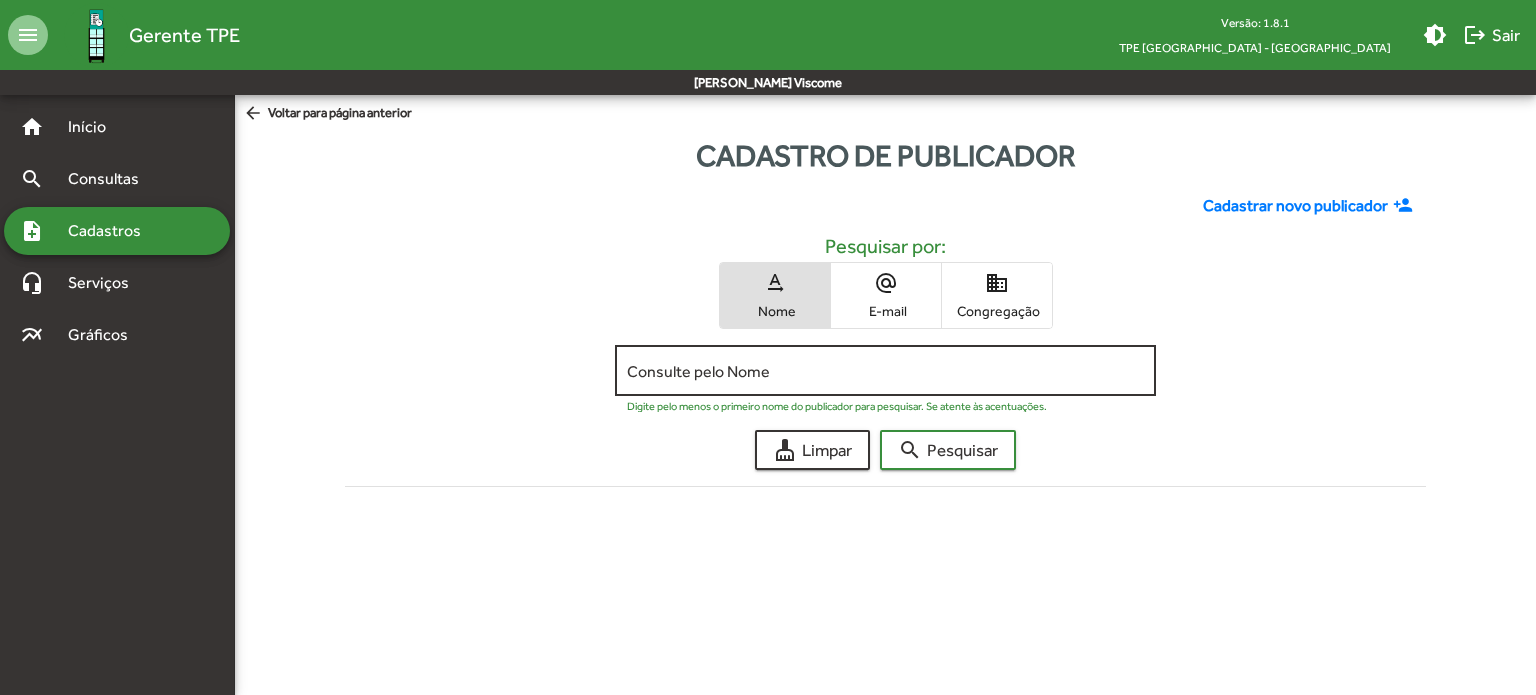 click on "Consulte pelo Nome" at bounding box center [885, 371] 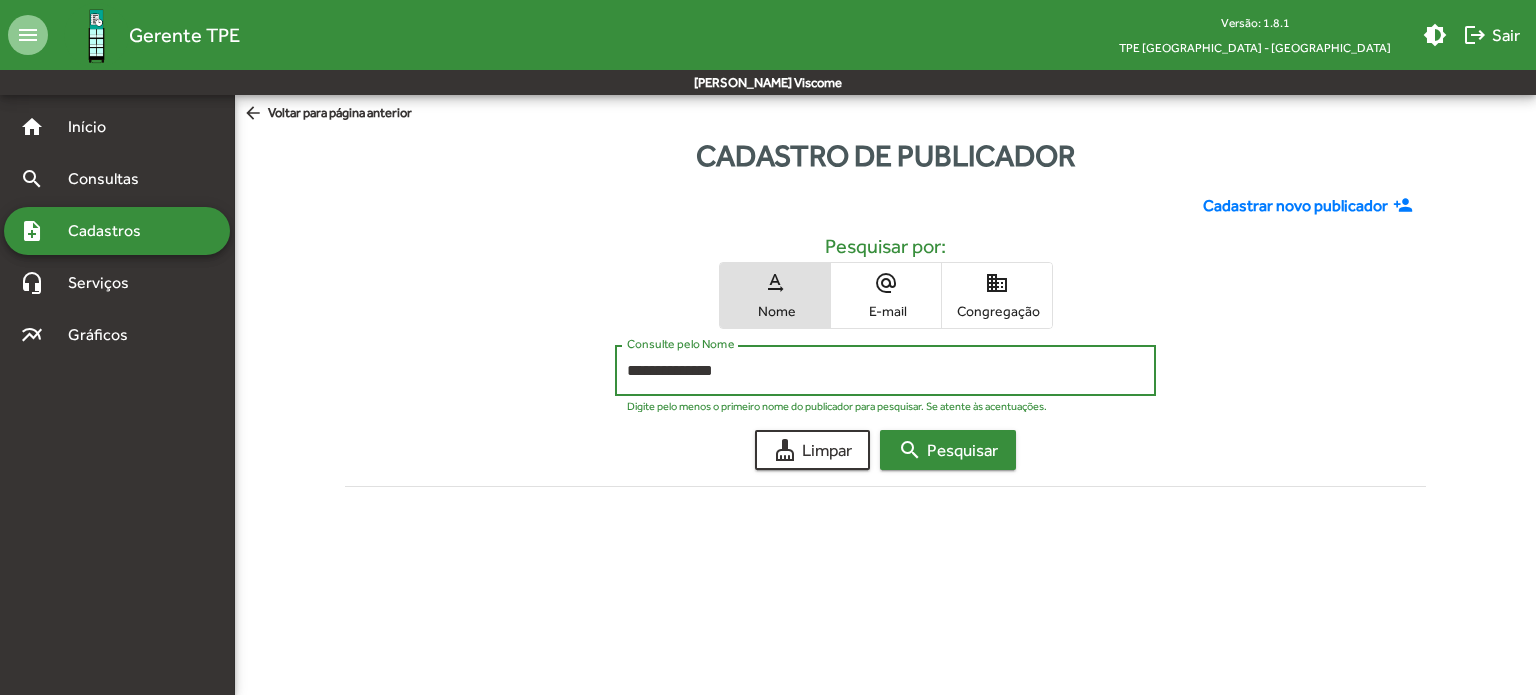 type on "**********" 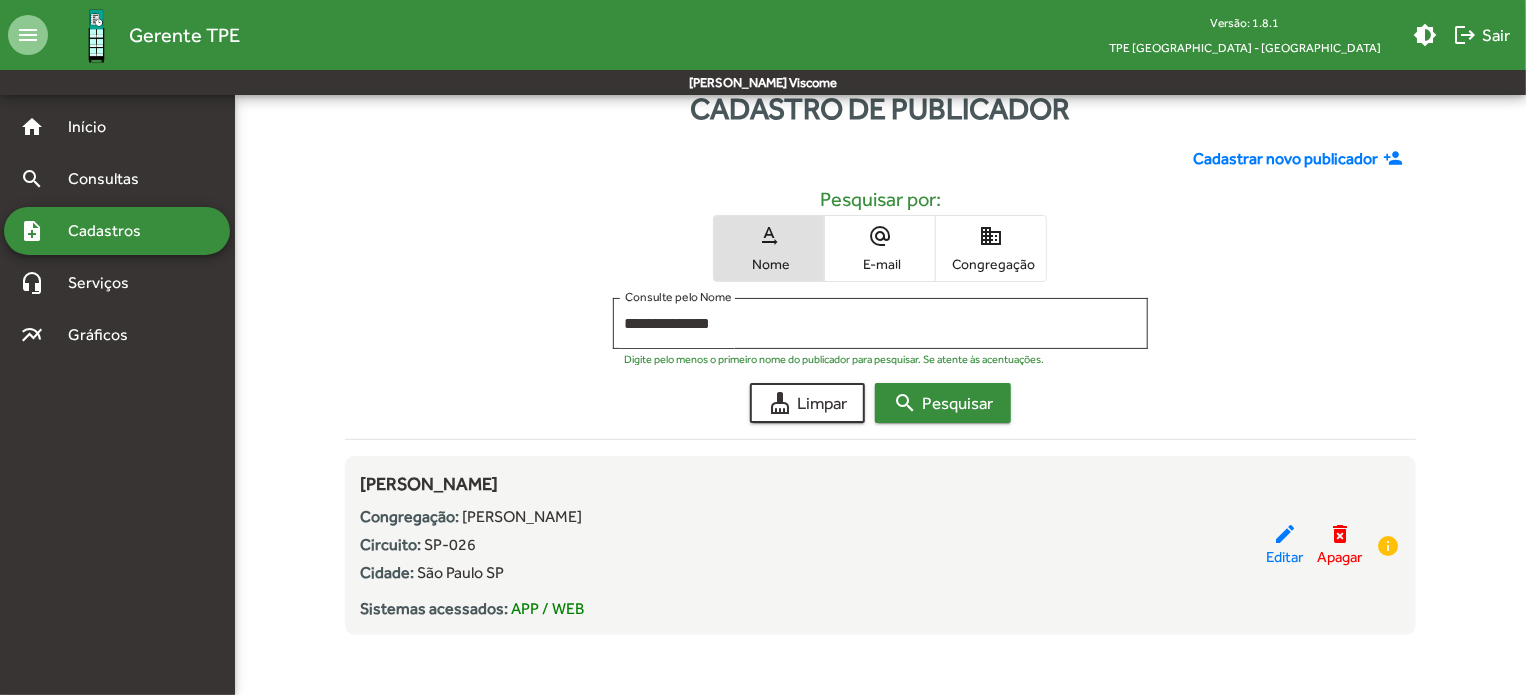 scroll, scrollTop: 49, scrollLeft: 0, axis: vertical 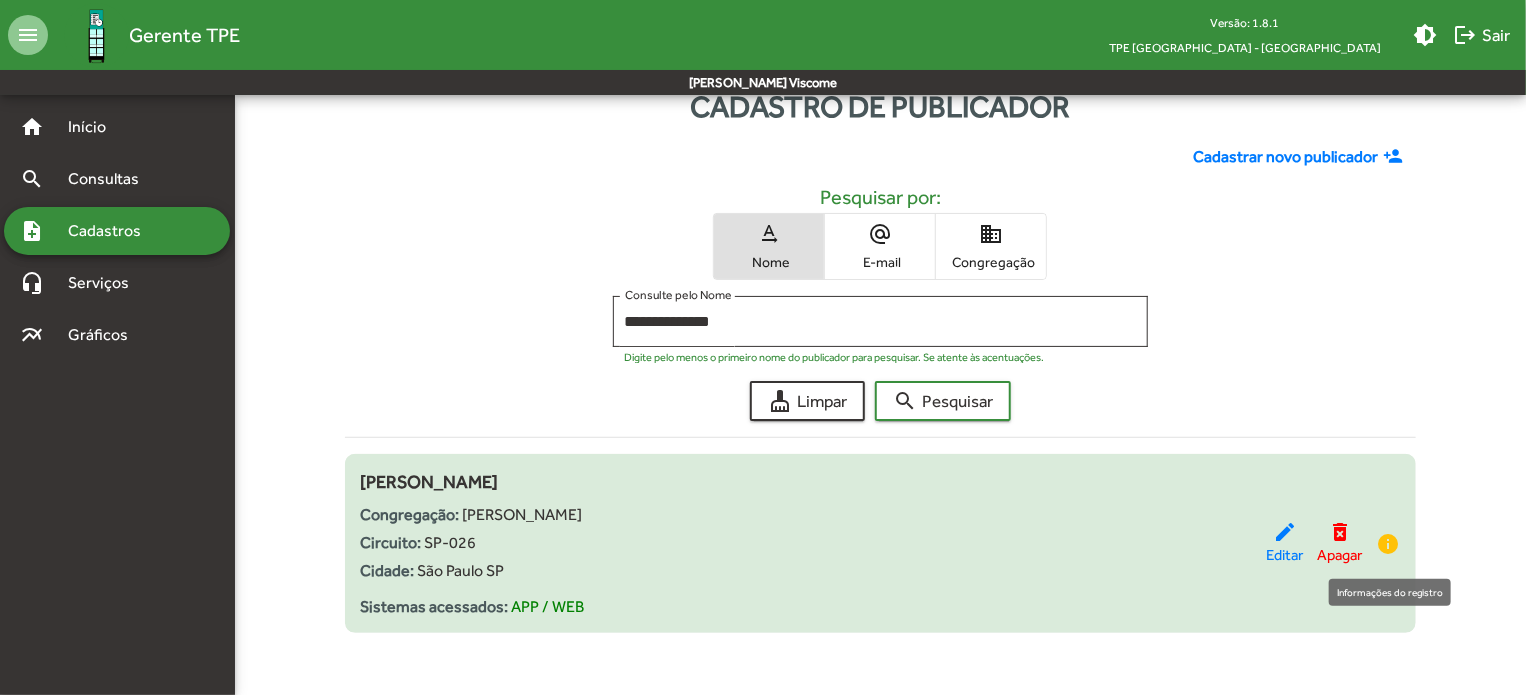 click on "info" 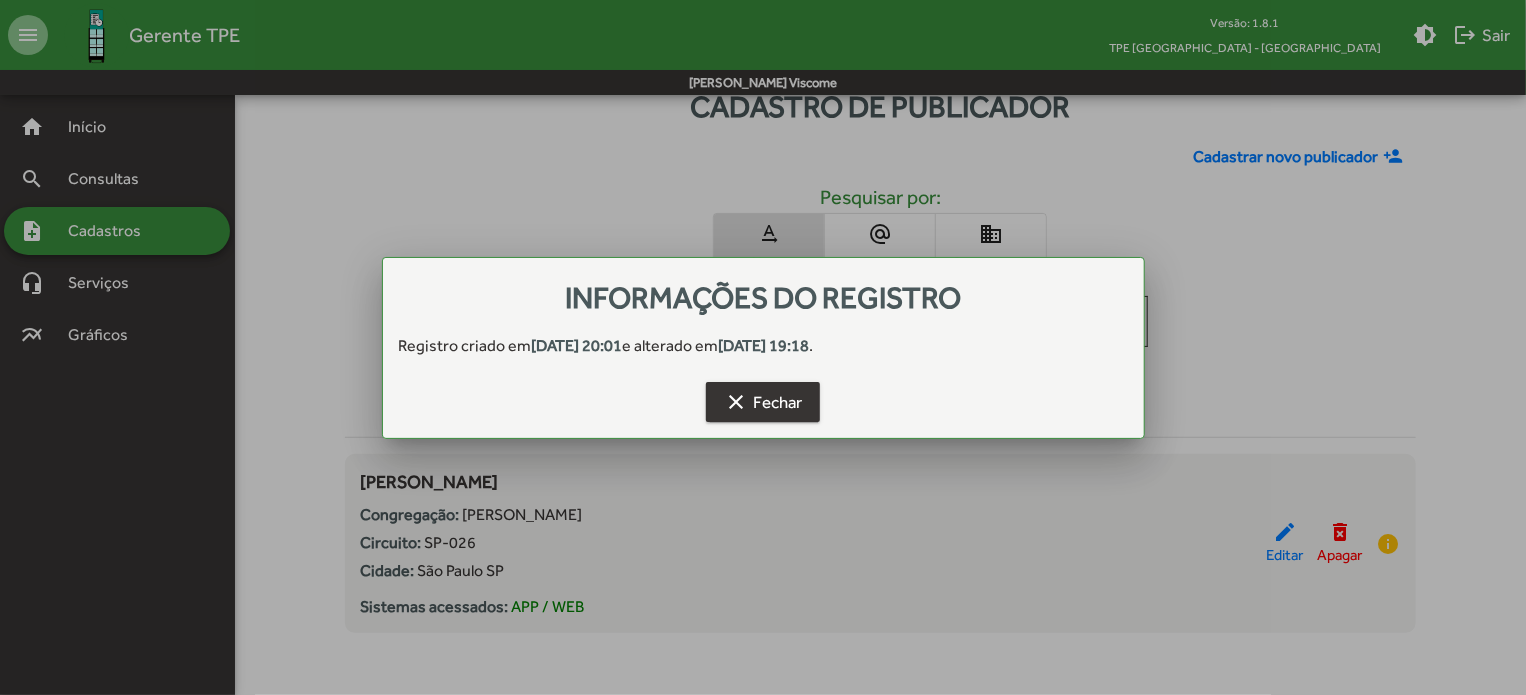 click on "clear" at bounding box center [736, 402] 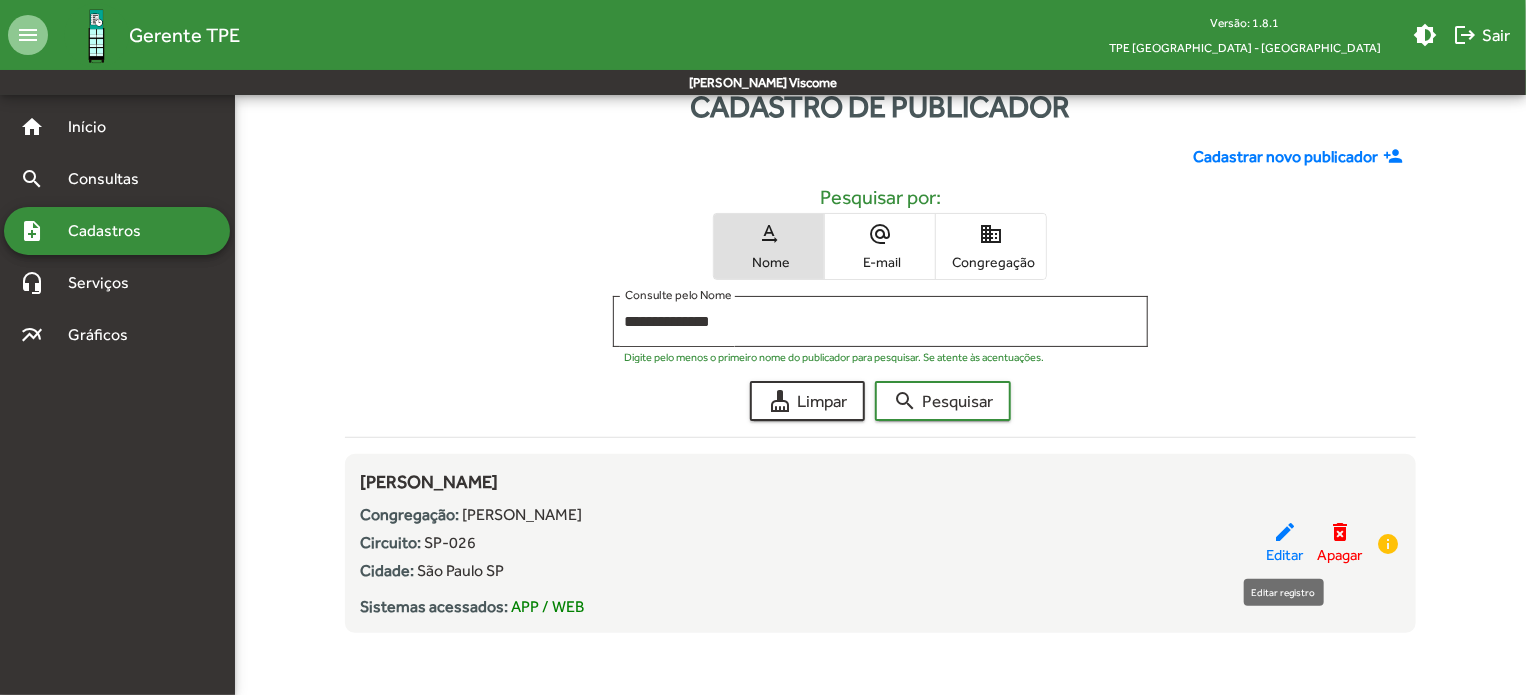 click on "edit" 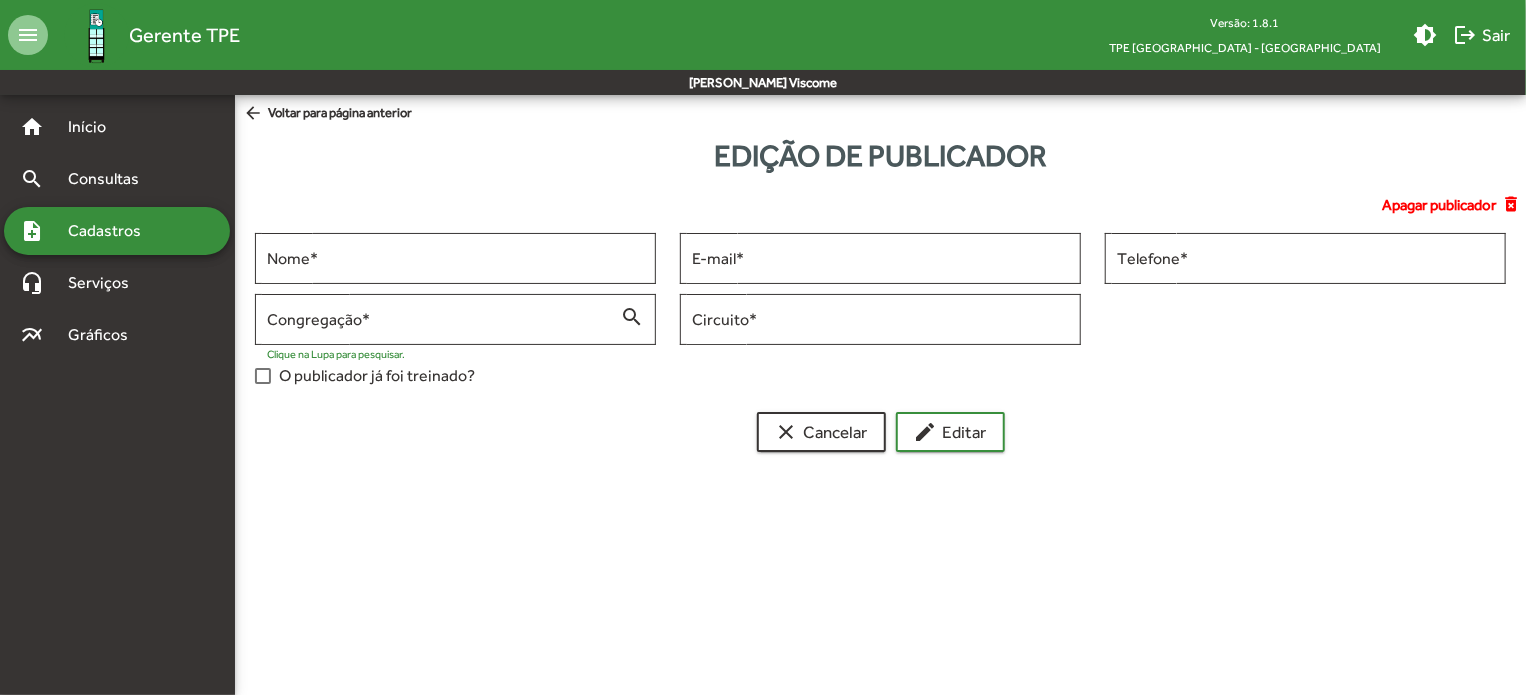 scroll, scrollTop: 0, scrollLeft: 0, axis: both 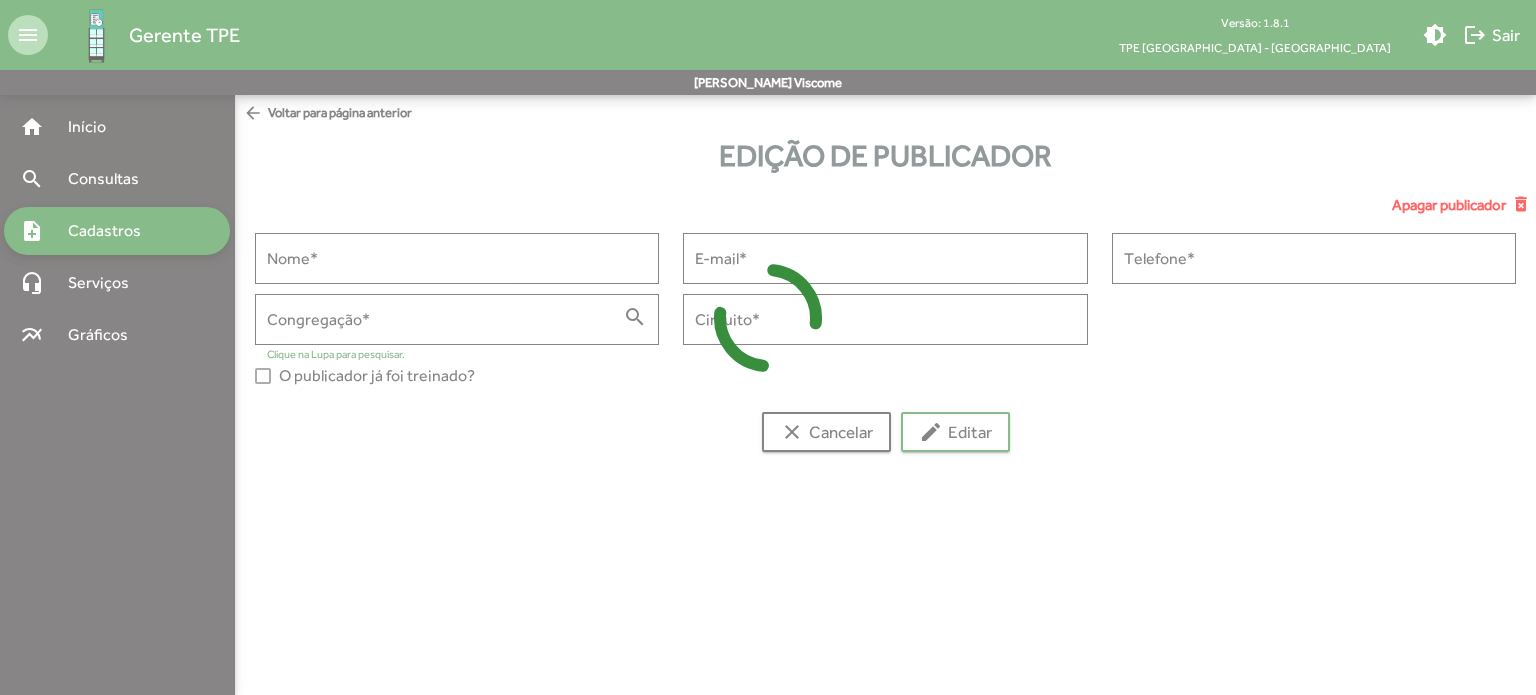 type on "**********" 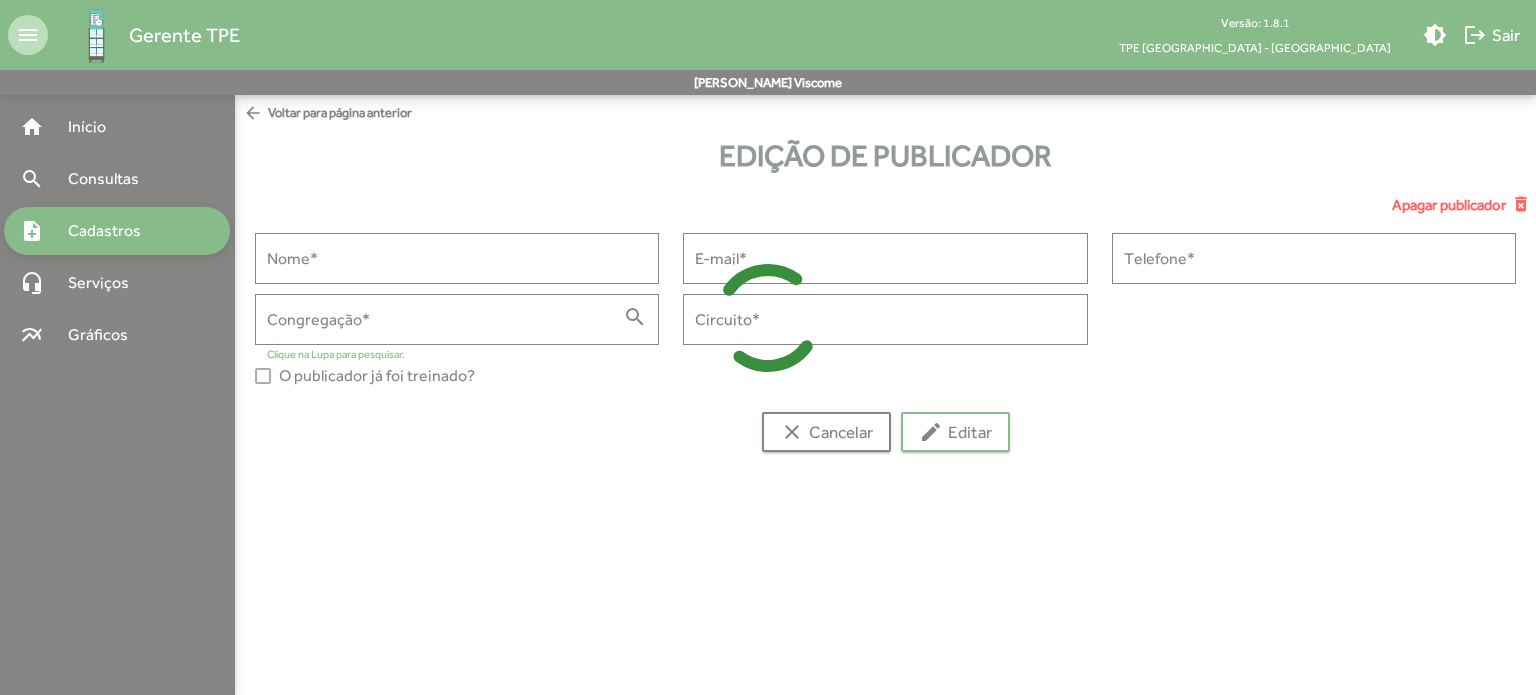 type on "**********" 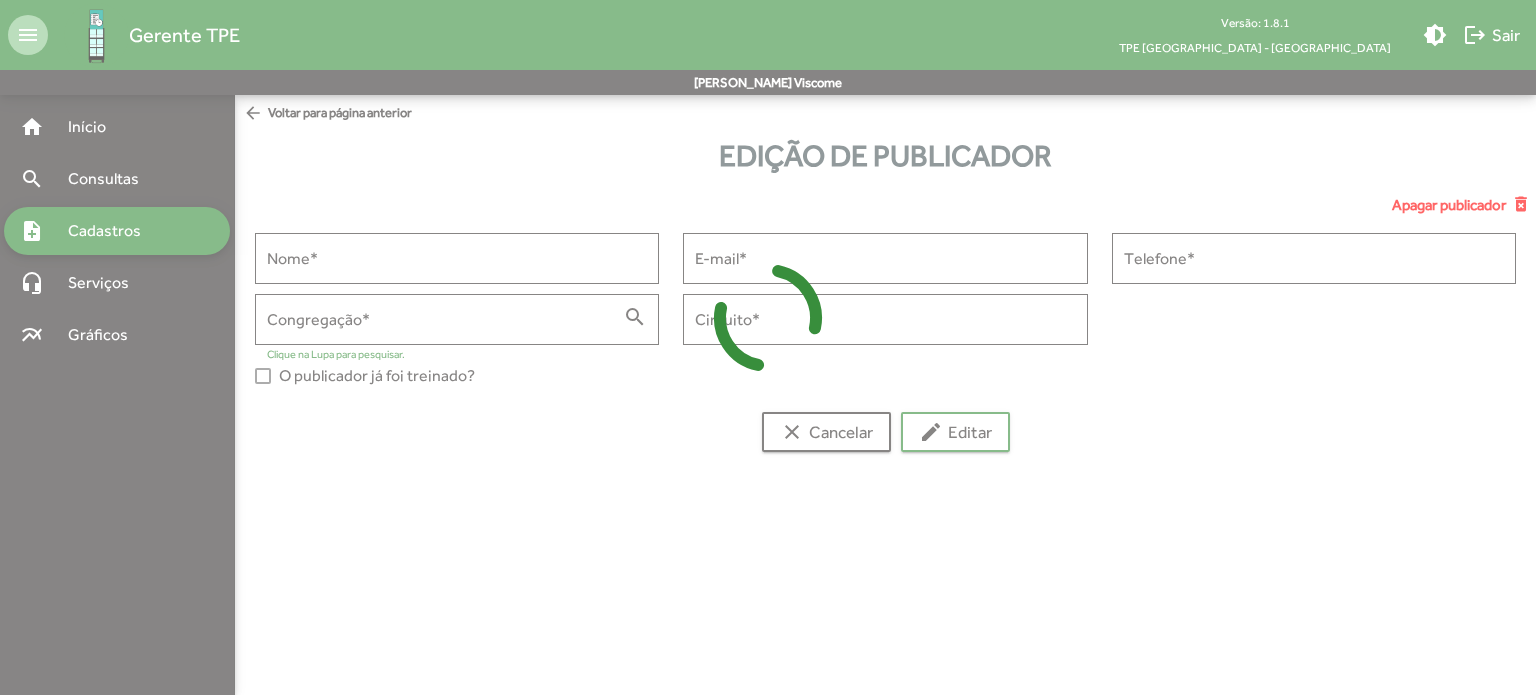 type on "**********" 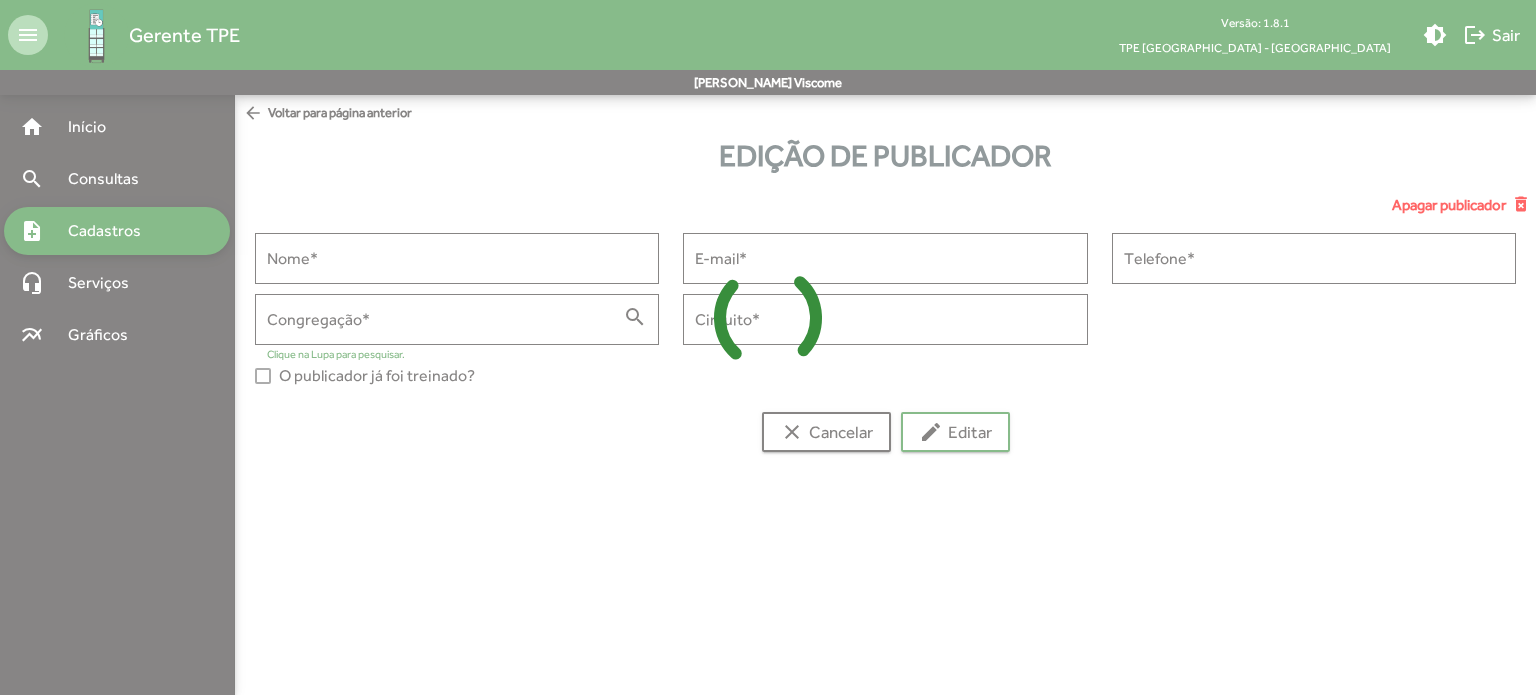 type on "**********" 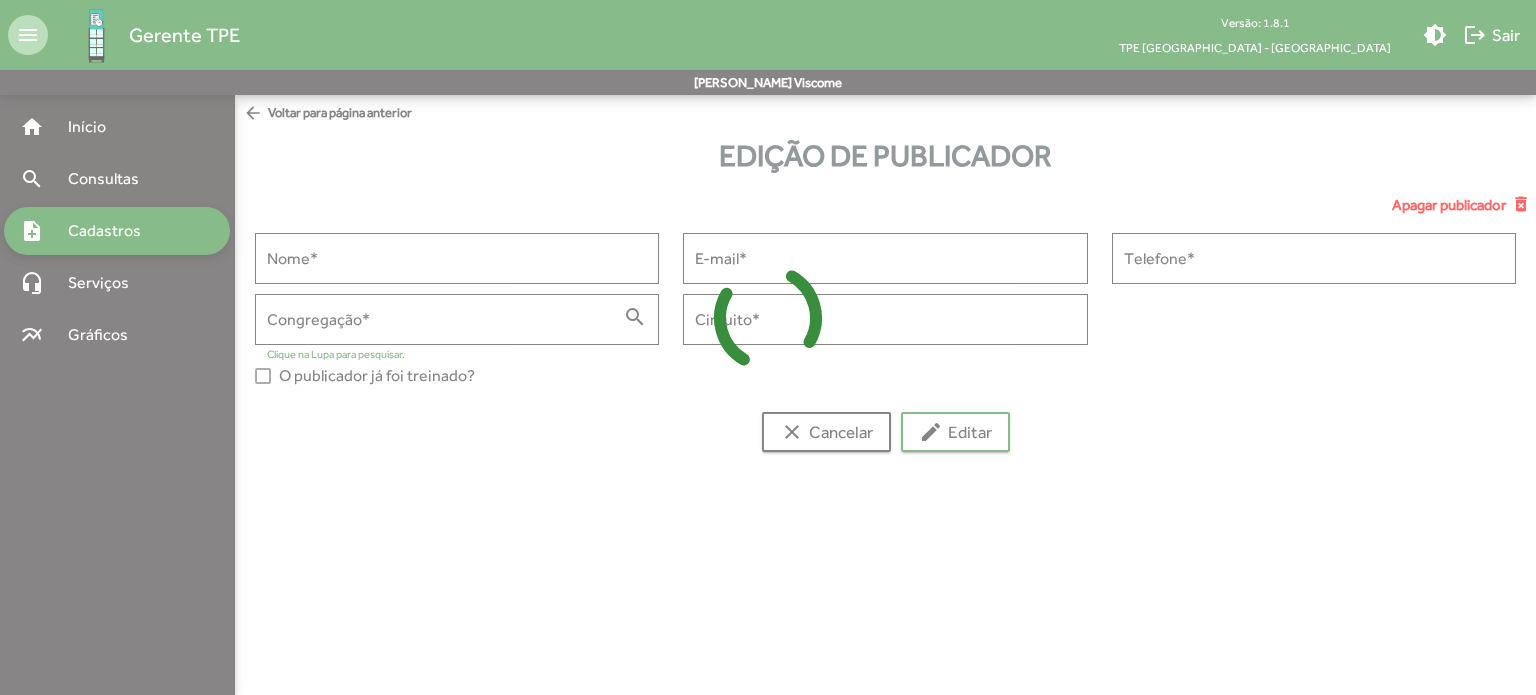 type on "******" 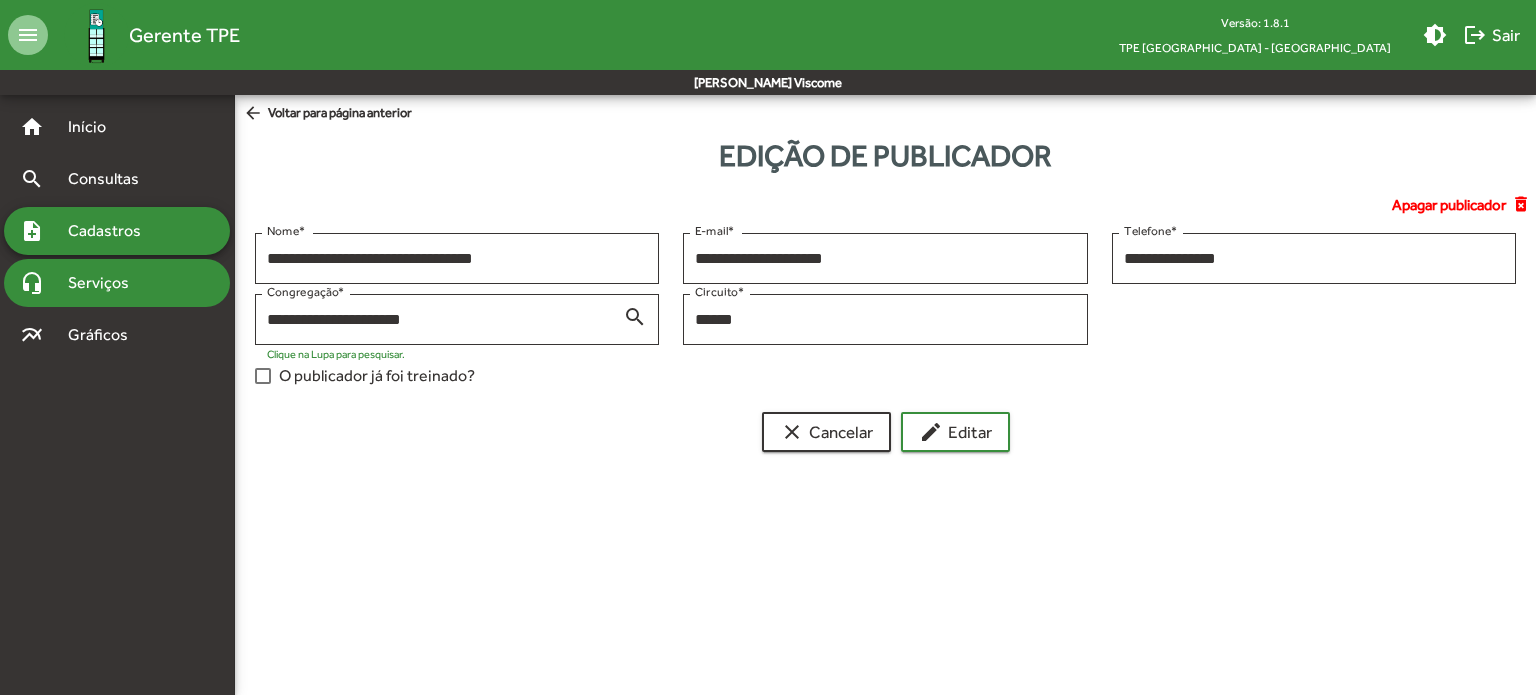 click on "Serviços" at bounding box center (106, 283) 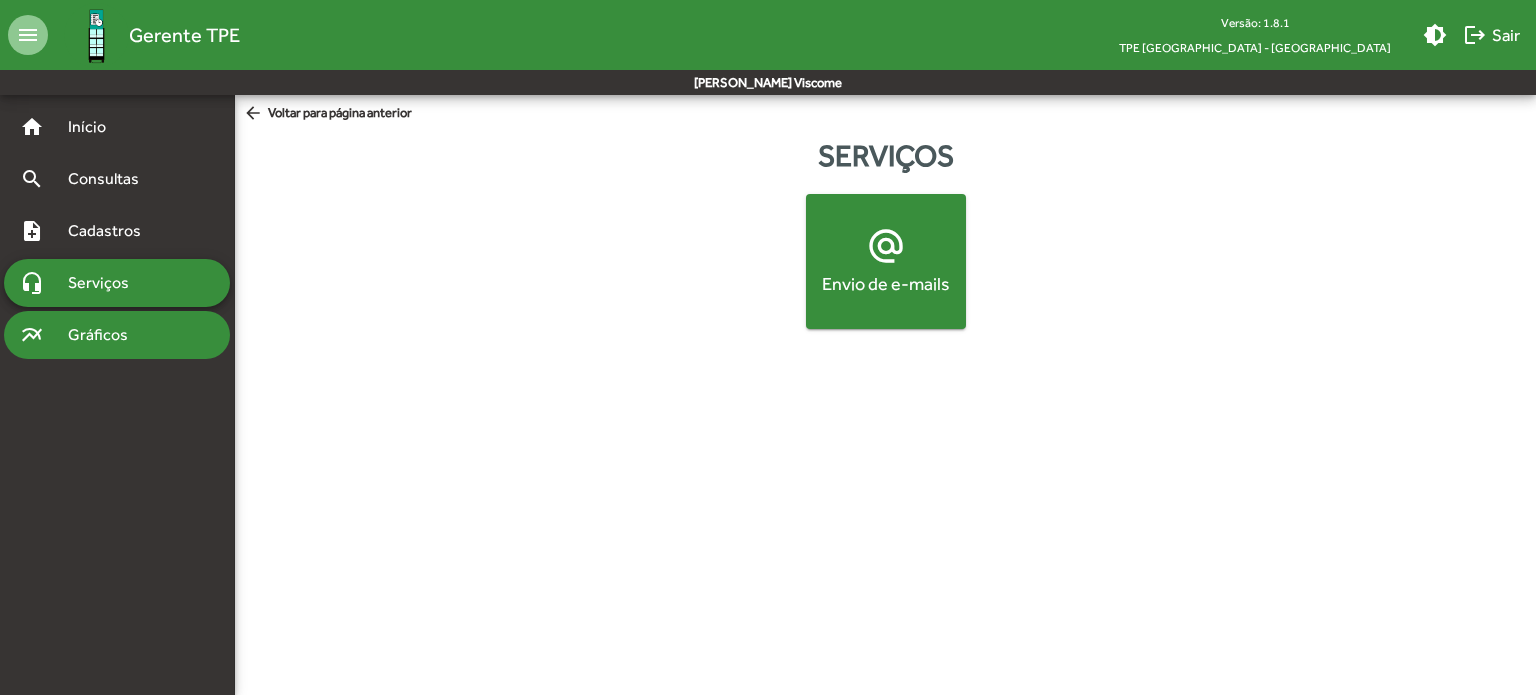 click on "Gráficos" at bounding box center (105, 335) 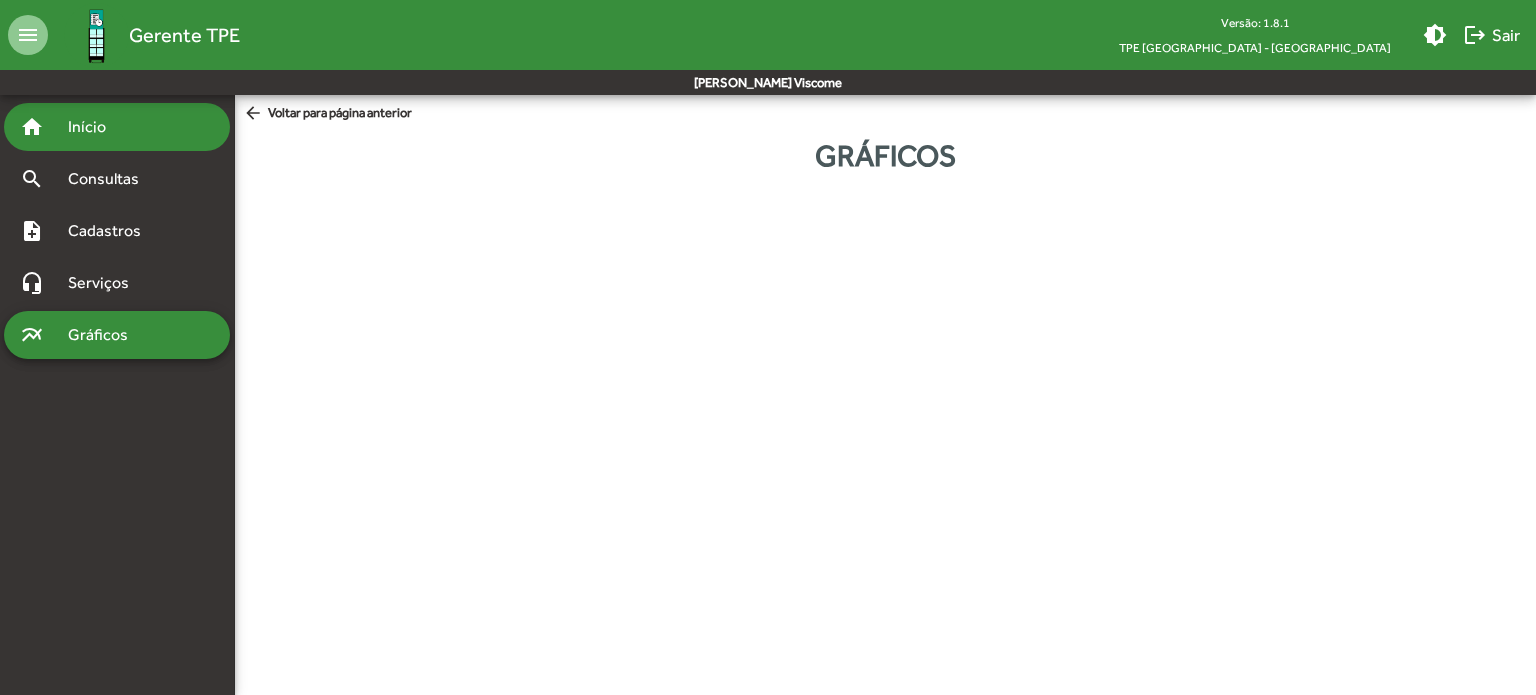 click on "home Início" at bounding box center [117, 127] 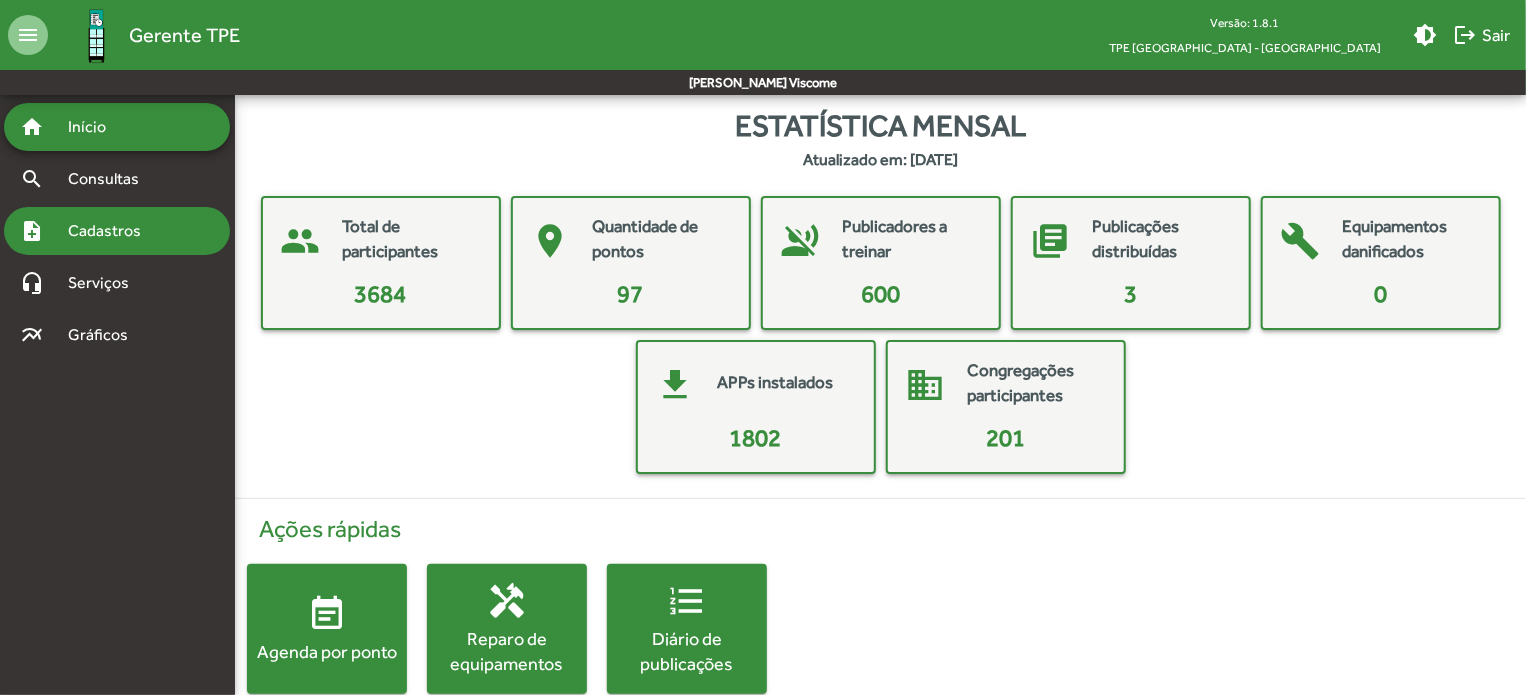 click on "Cadastros" at bounding box center (111, 231) 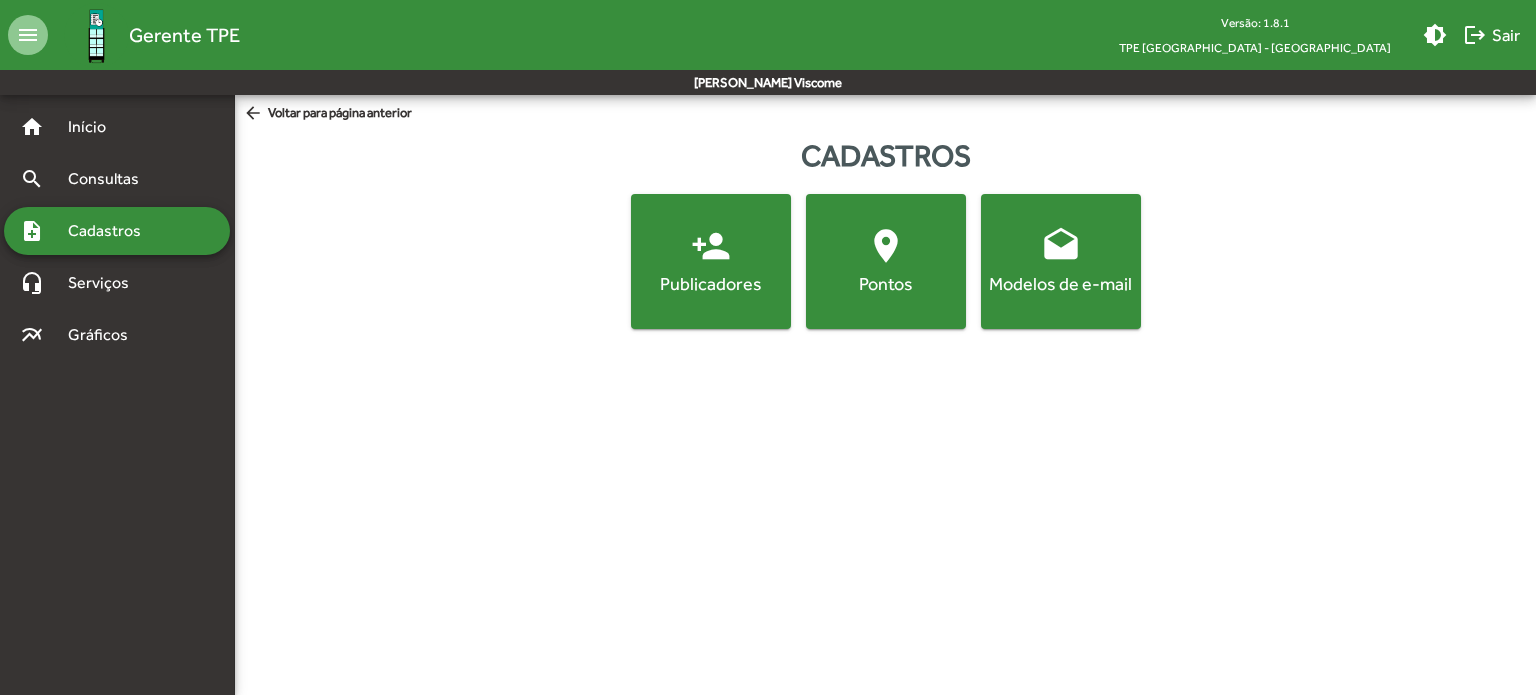 click on "Publicadores" 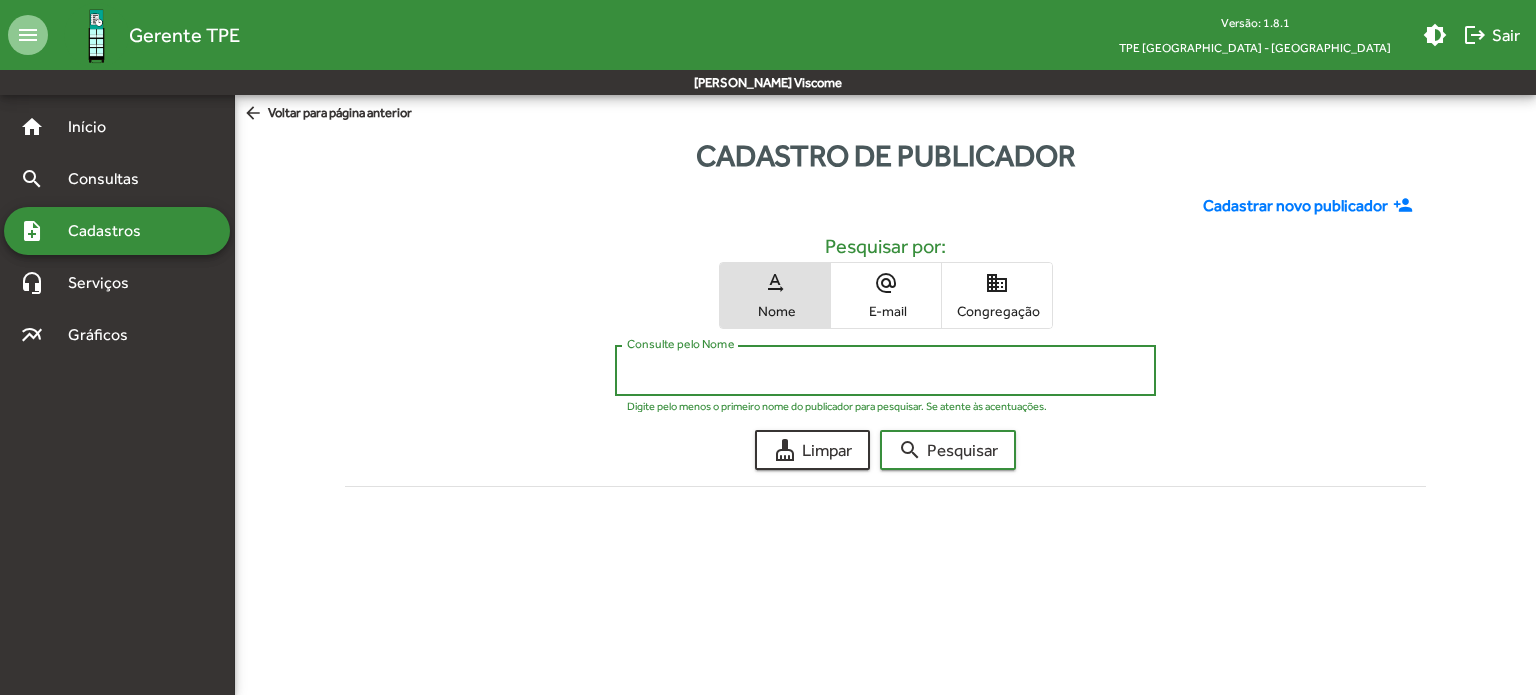 click on "Consulte pelo Nome" at bounding box center [885, 371] 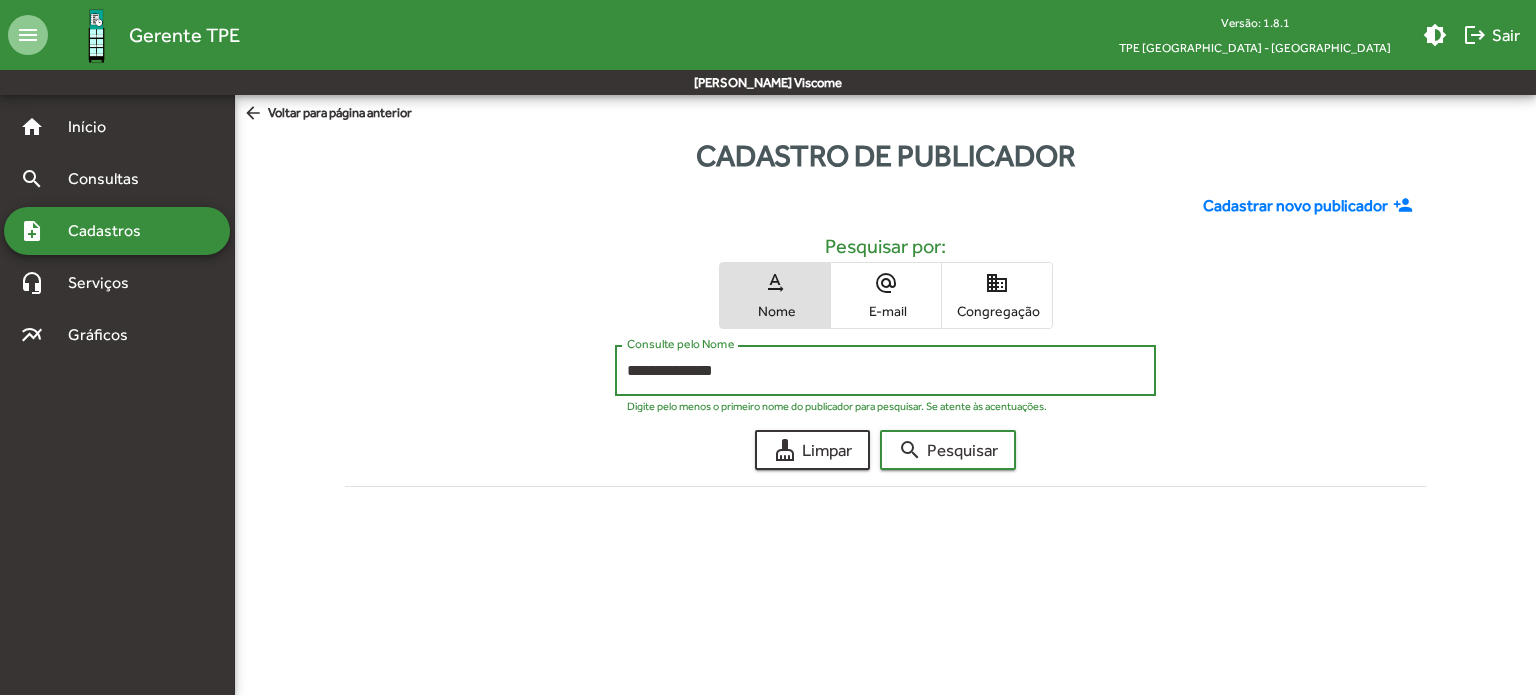 type on "**********" 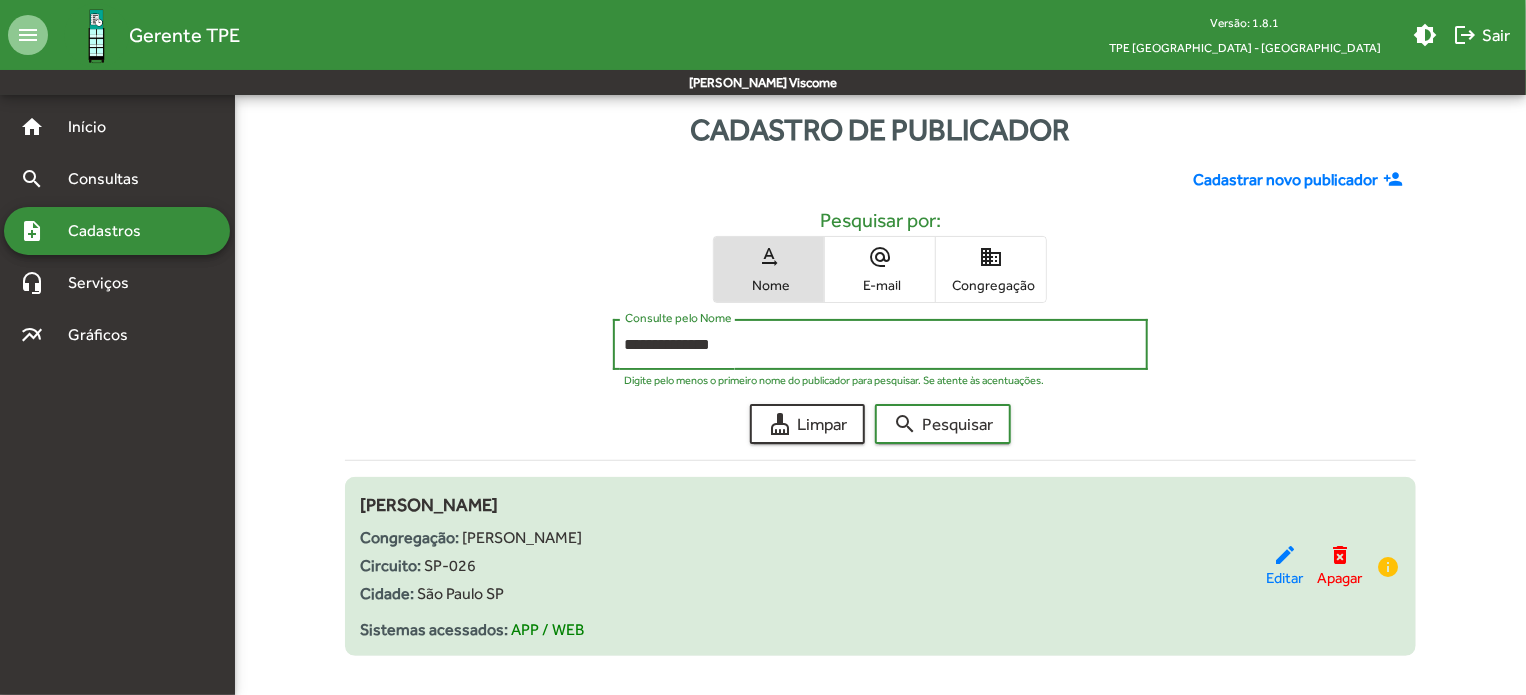 scroll, scrollTop: 49, scrollLeft: 0, axis: vertical 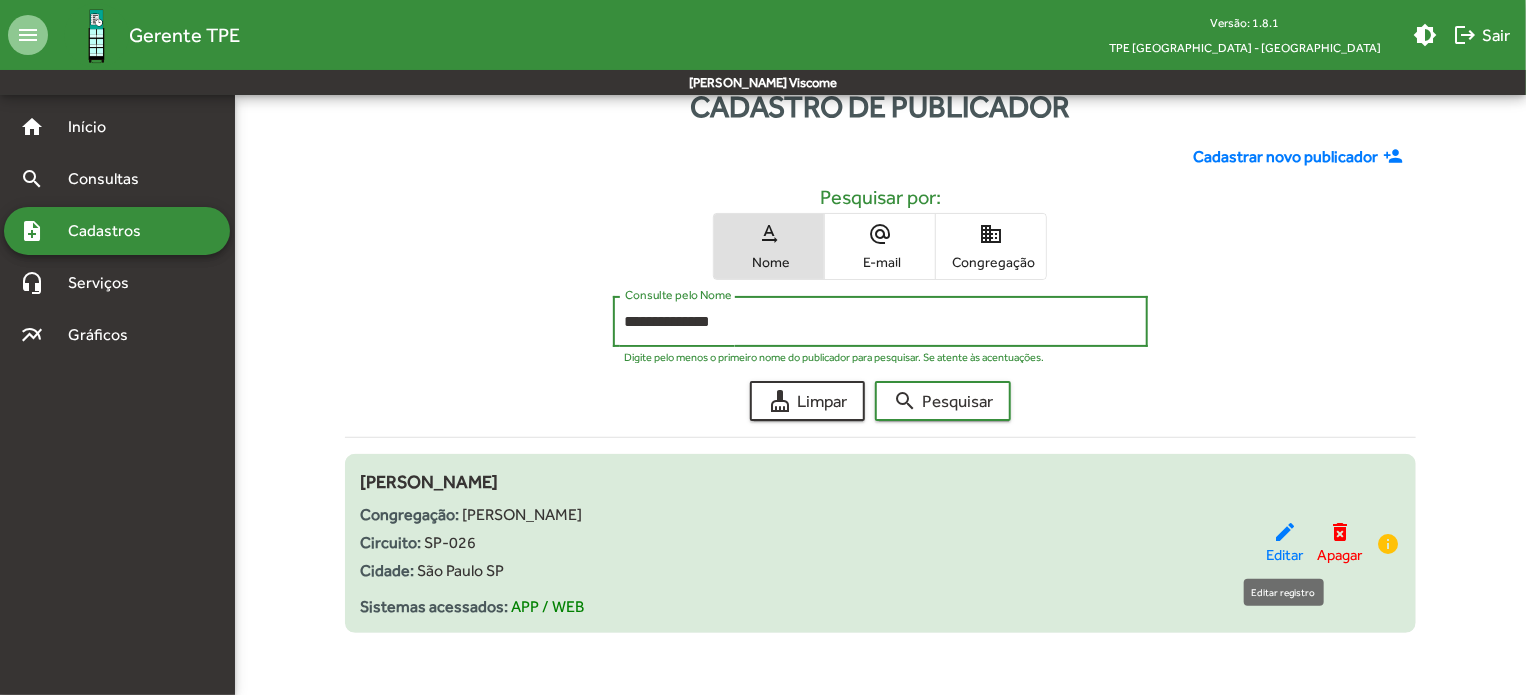 click on "edit" 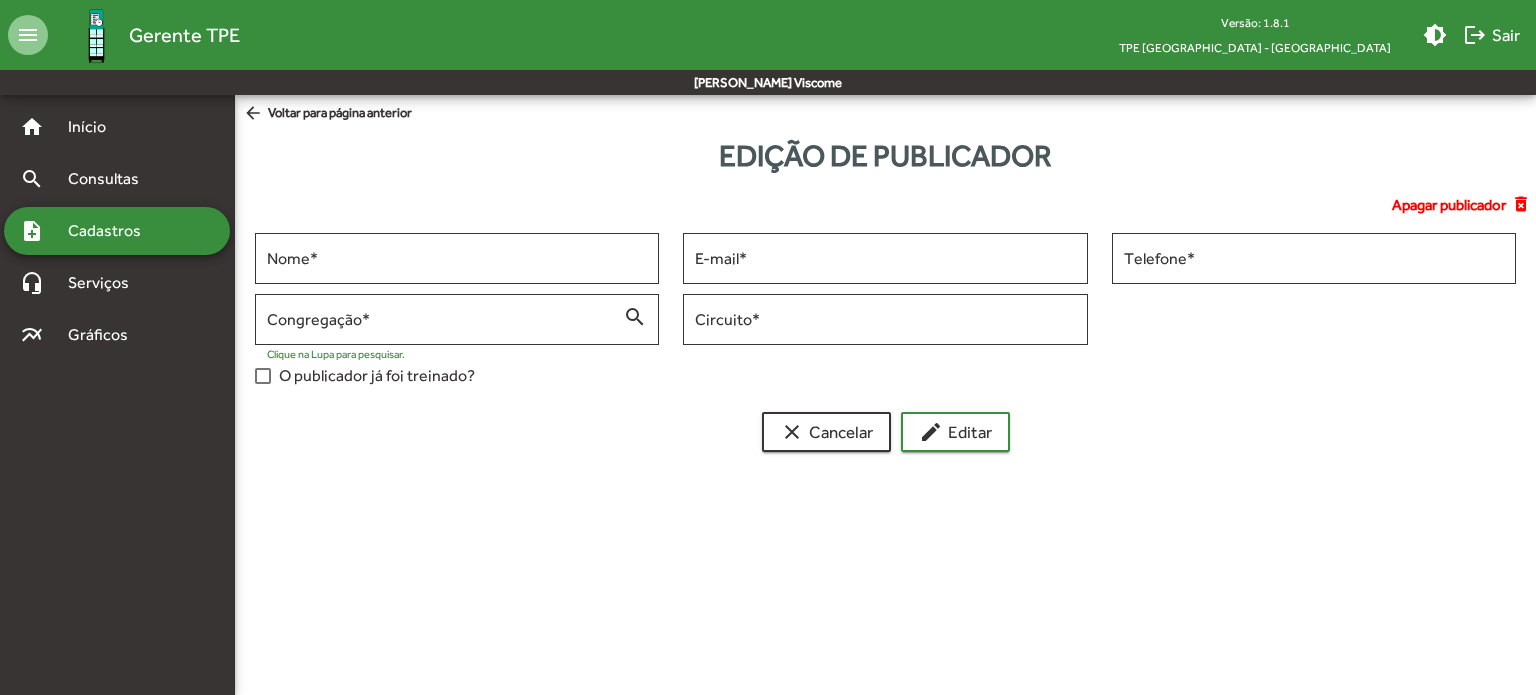 type on "**********" 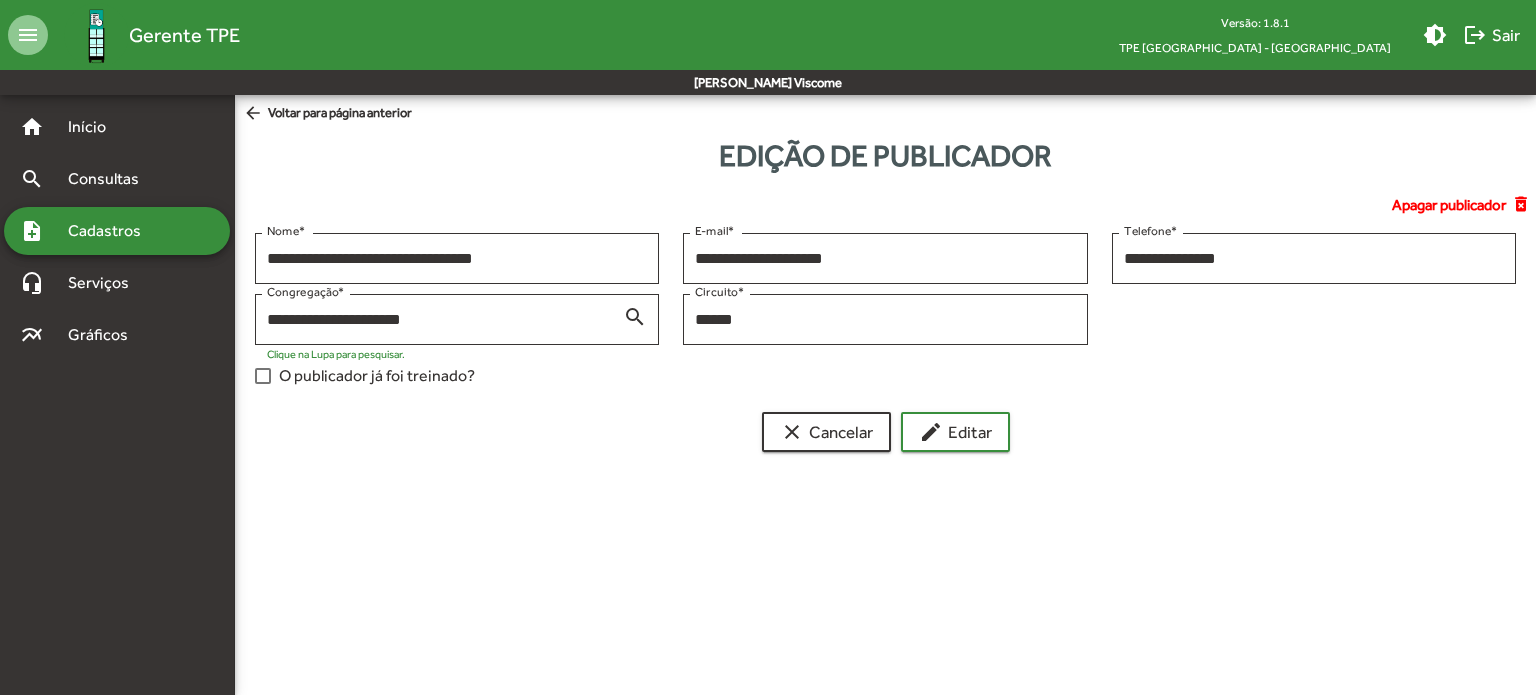drag, startPoint x: 513, startPoint y: 523, endPoint x: 513, endPoint y: 362, distance: 161 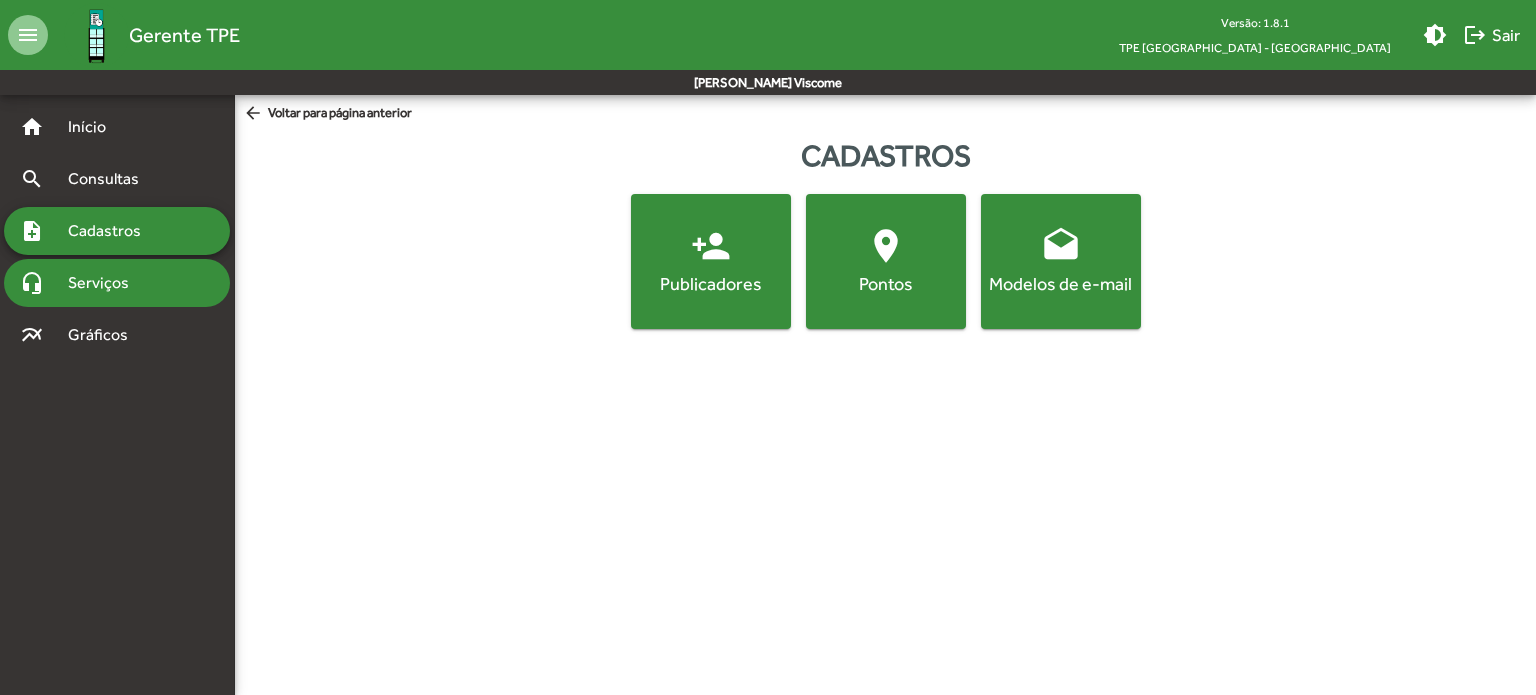 click on "Serviços" at bounding box center [106, 283] 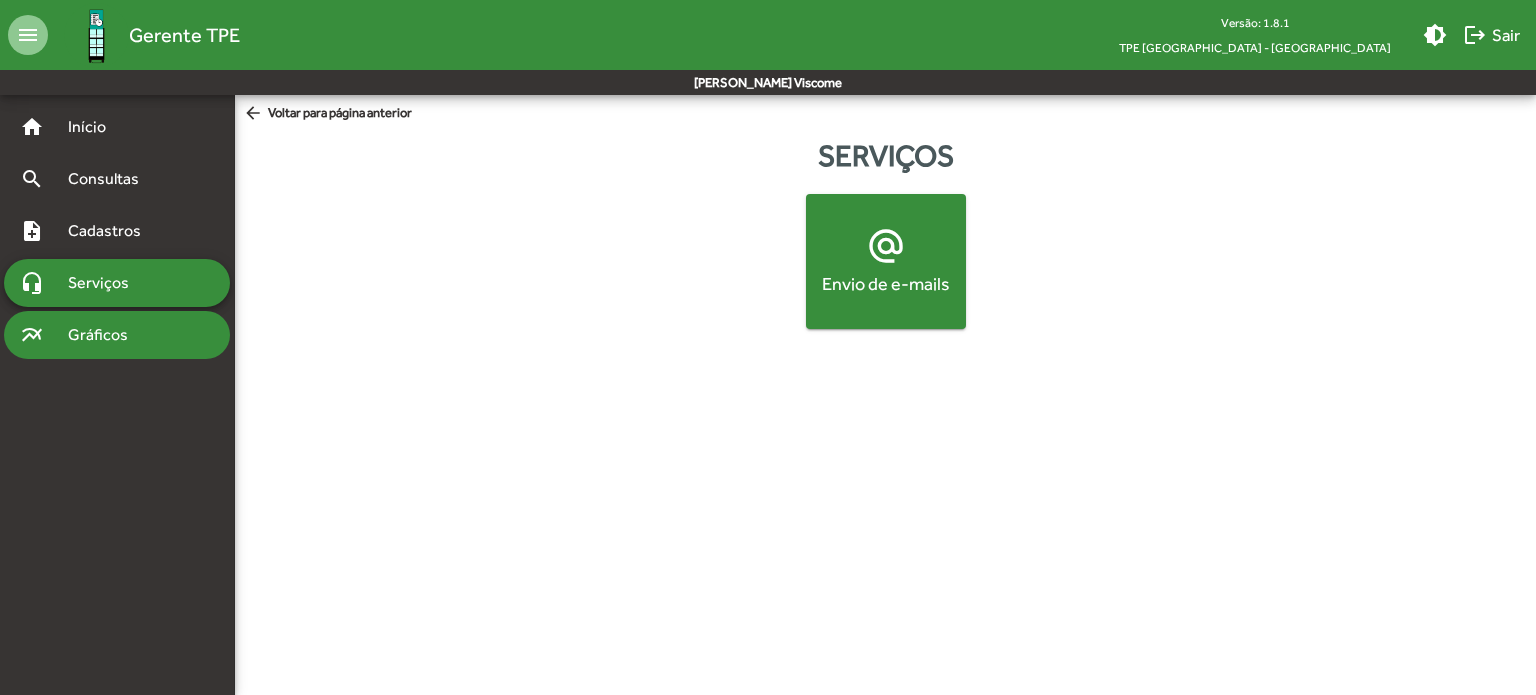 click on "multiline_chart Gráficos" at bounding box center [117, 335] 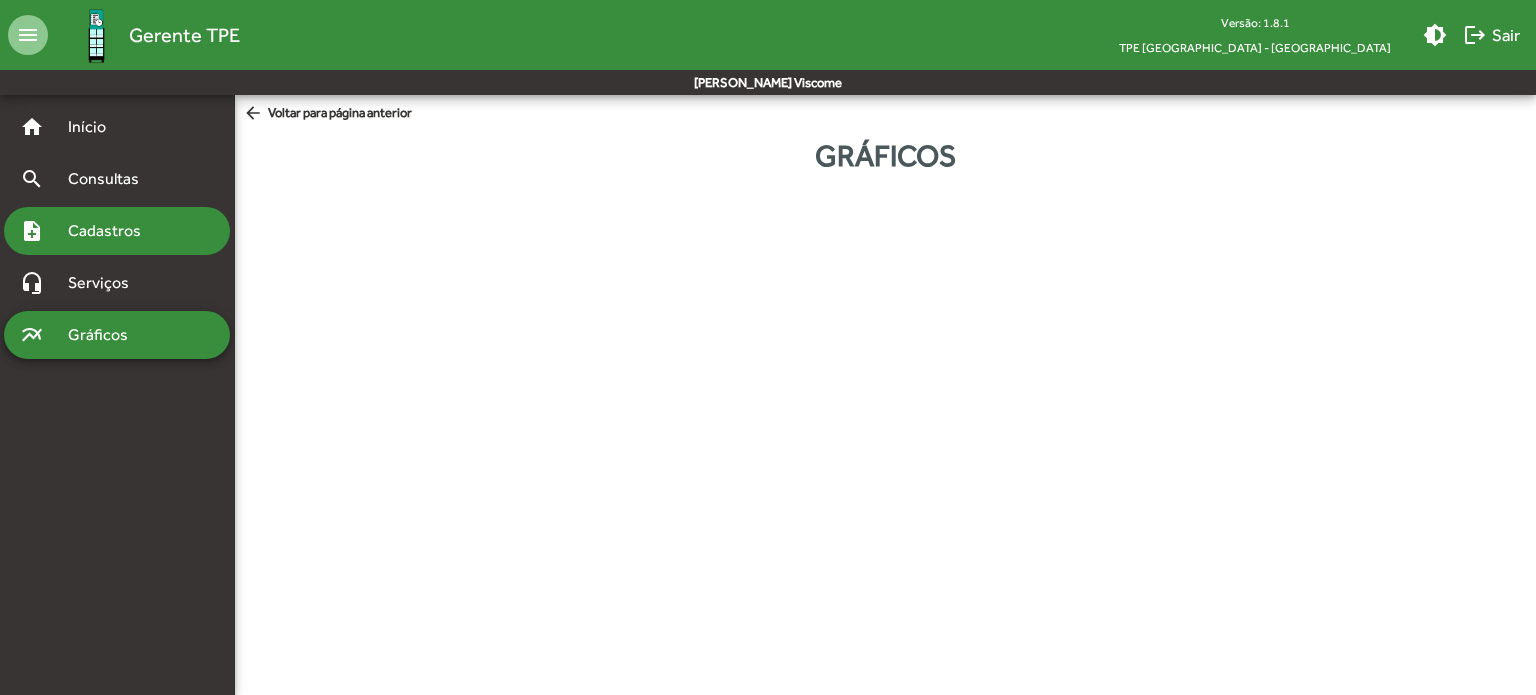 click on "Cadastros" at bounding box center [111, 231] 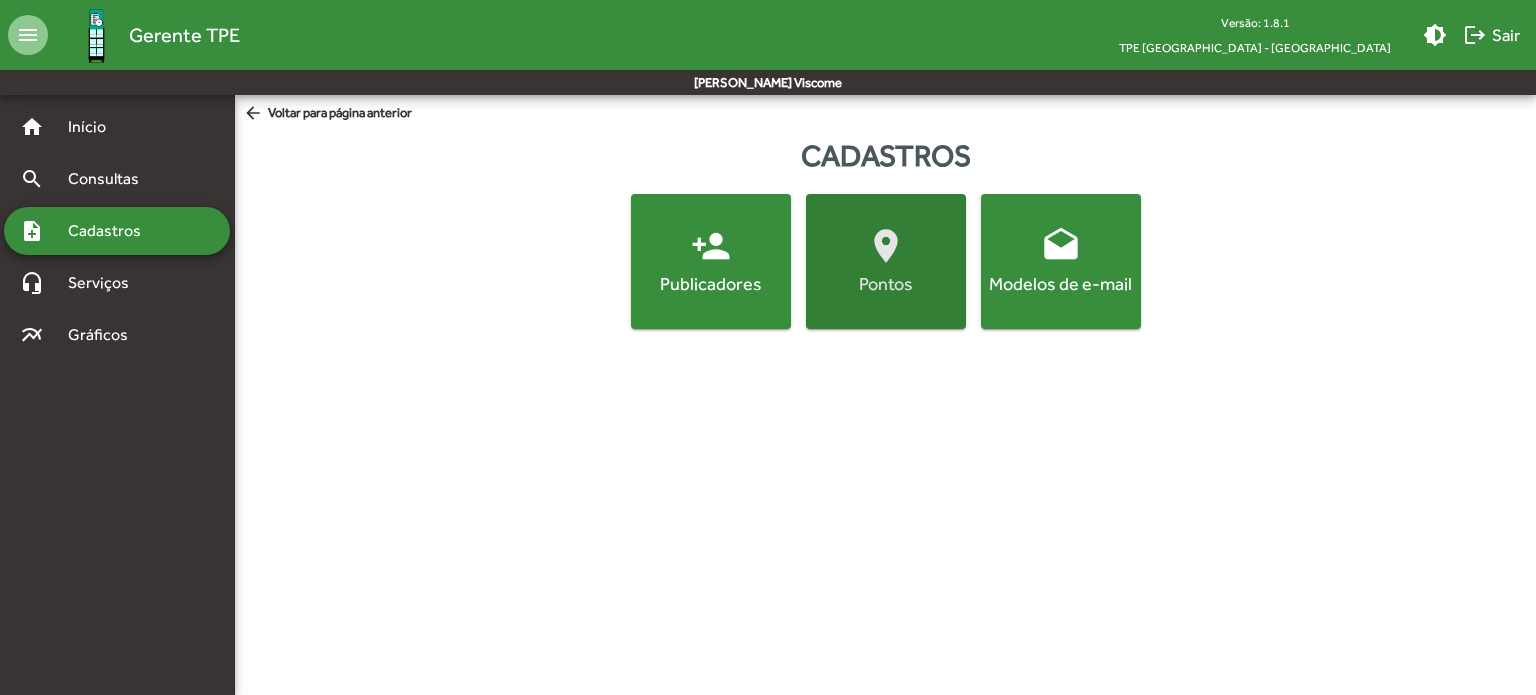 click on "location_on" 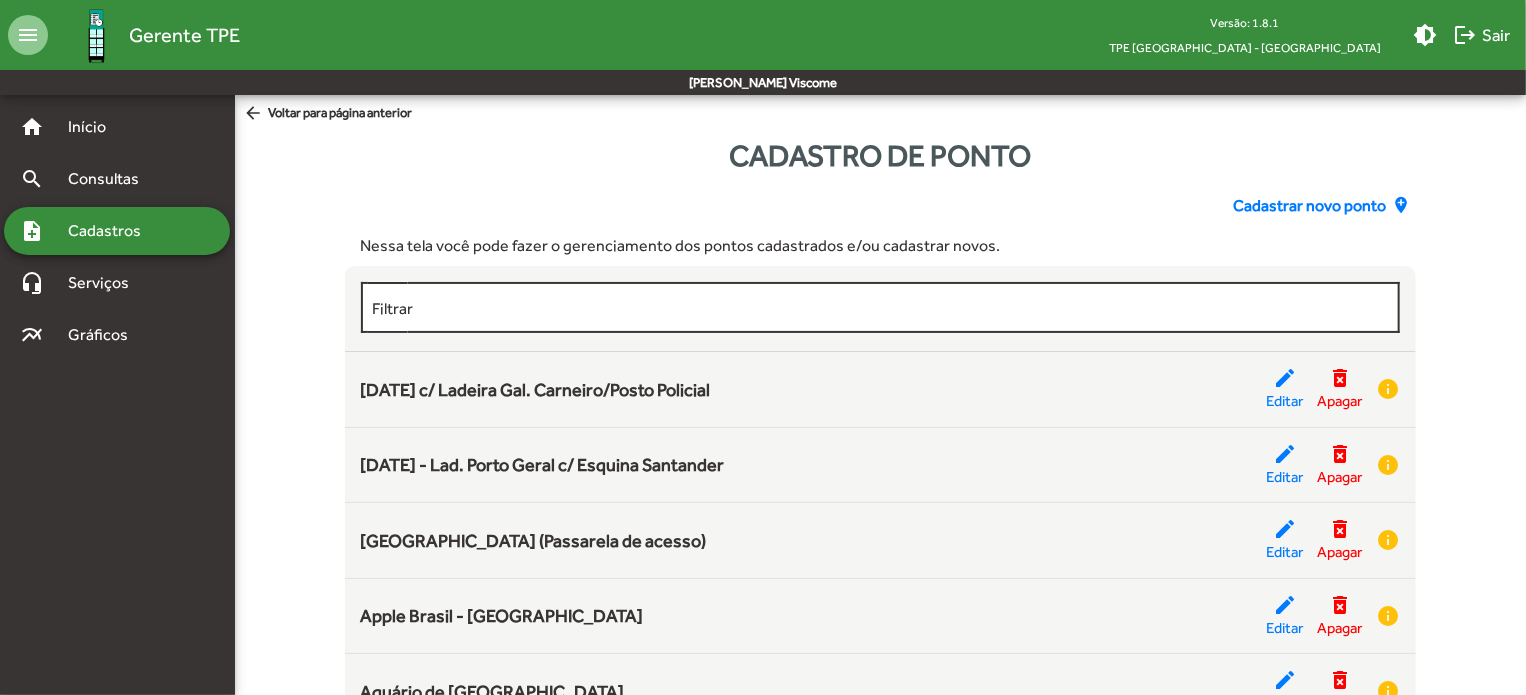 click on "Filtrar" at bounding box center [881, 308] 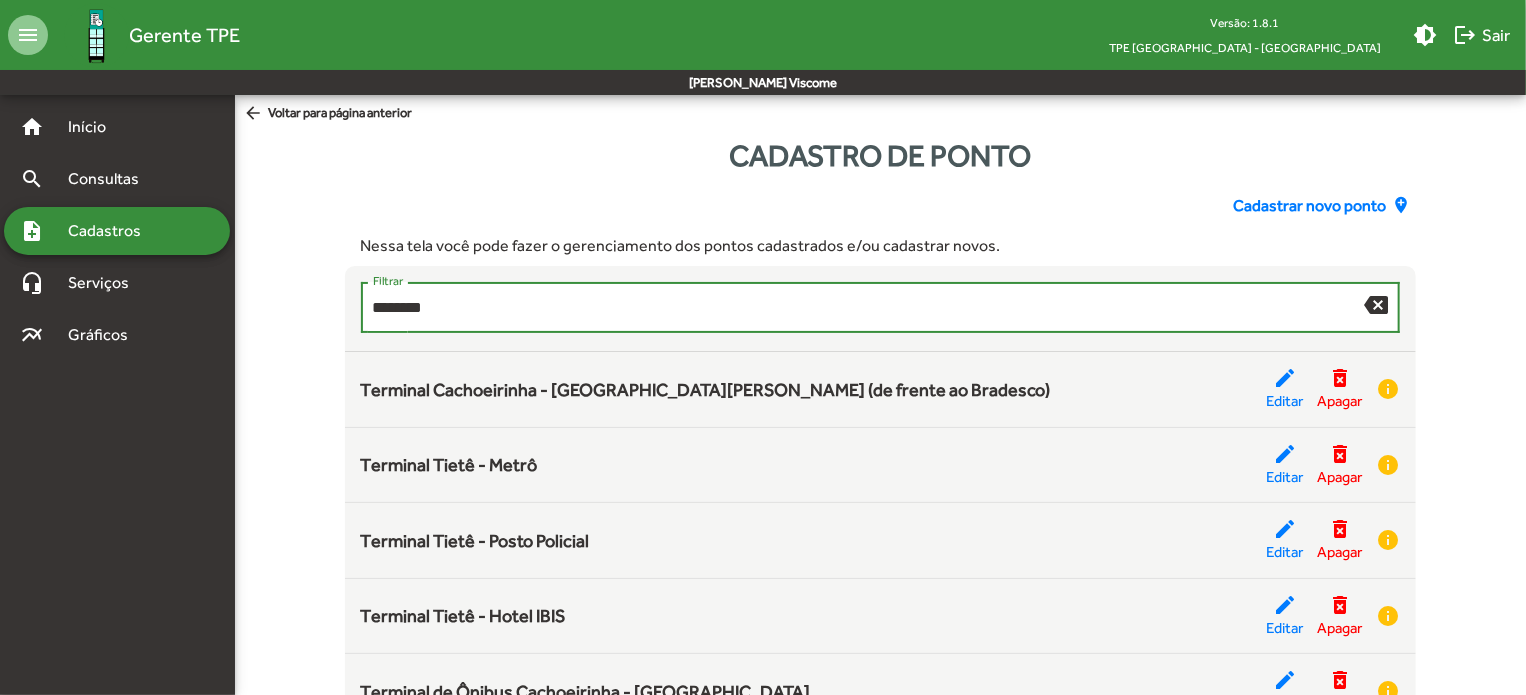type on "********" 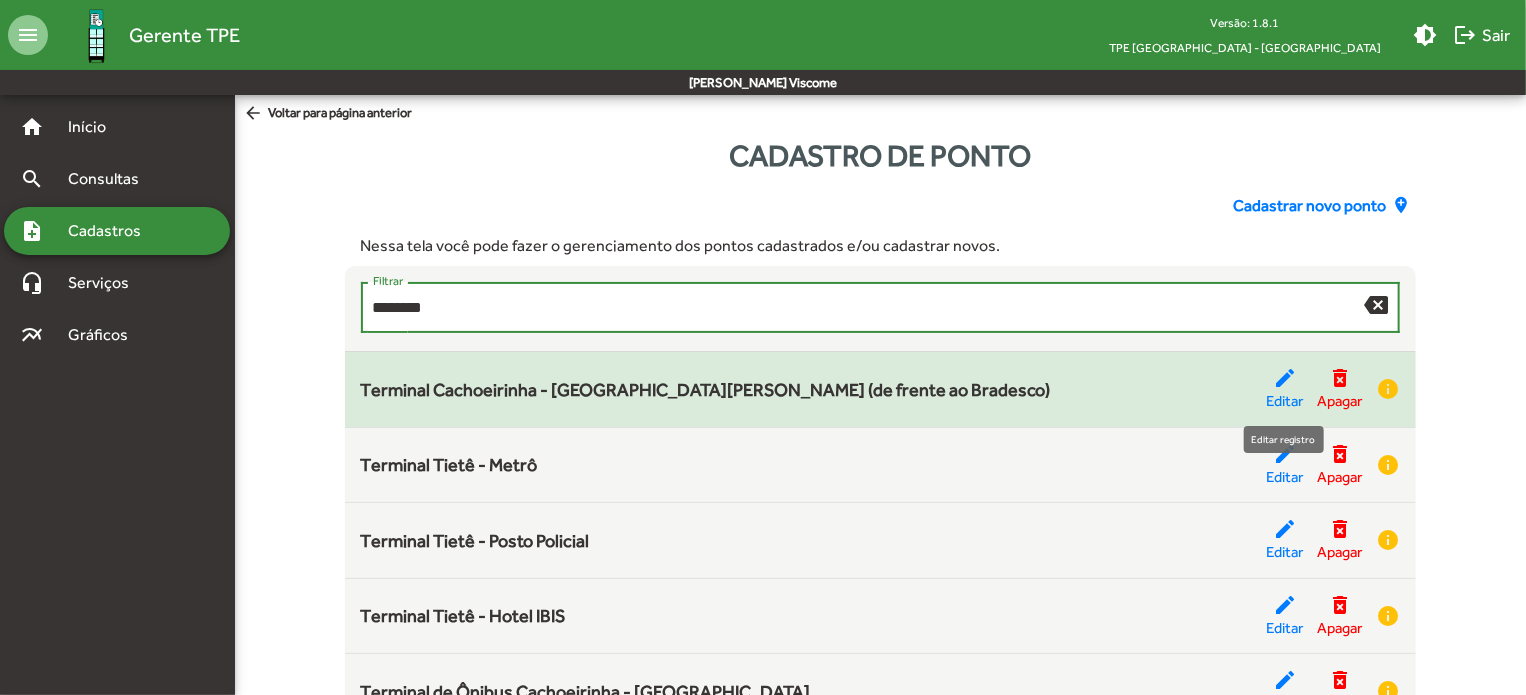 click on "edit" 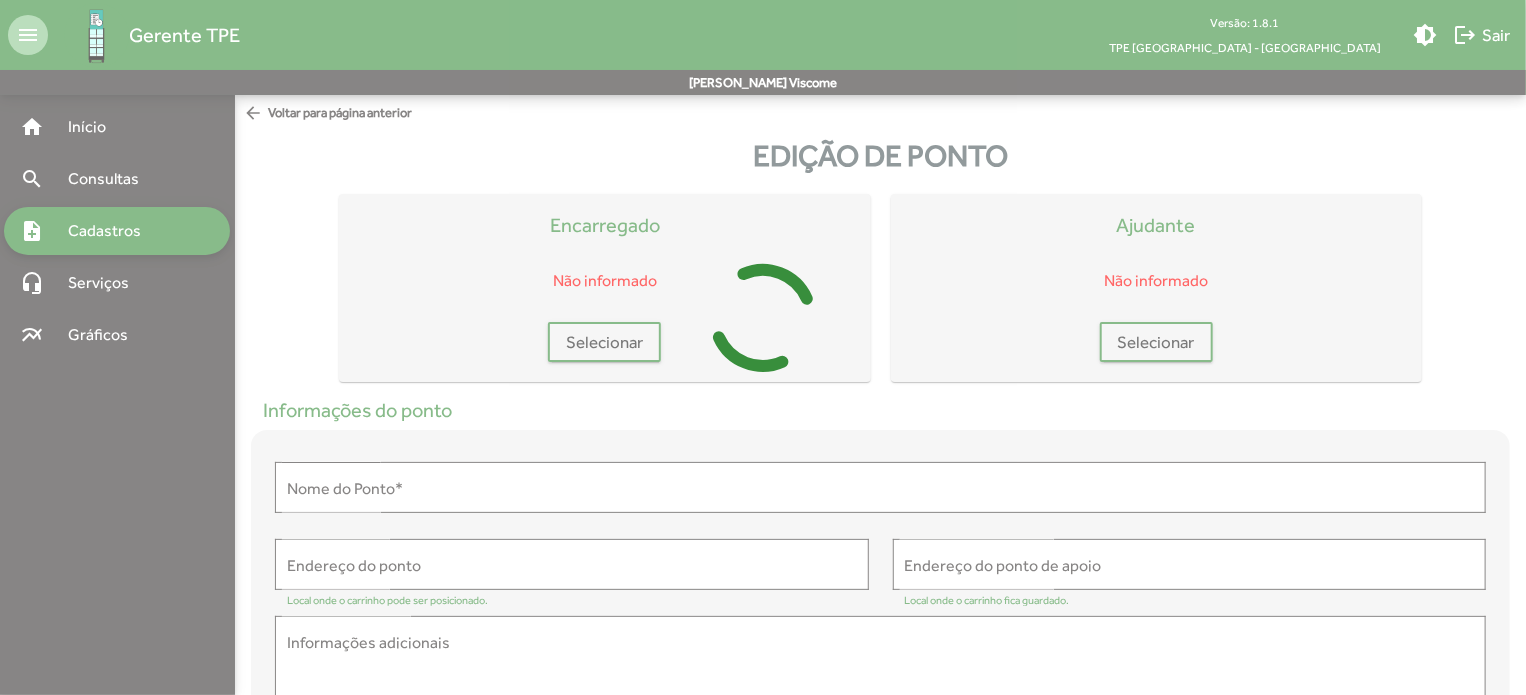 type on "**********" 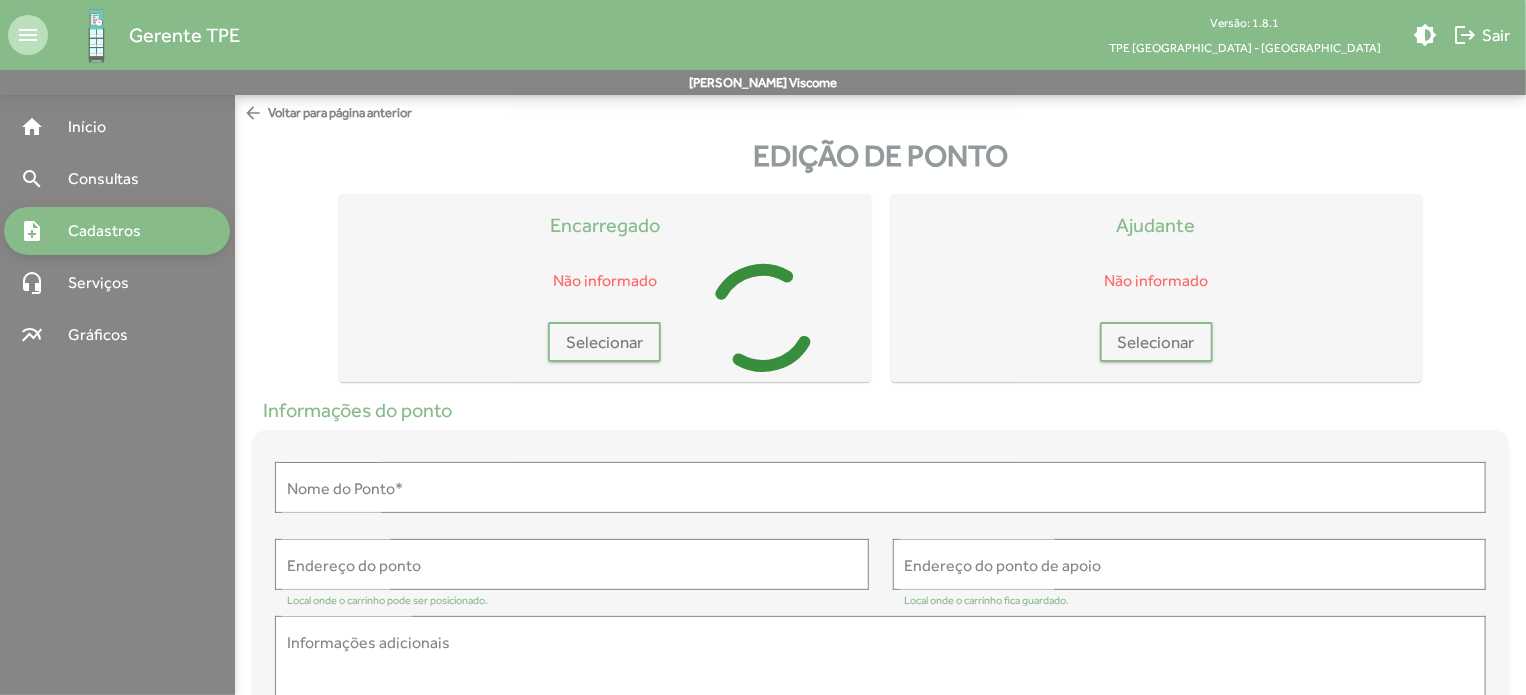 type on "**********" 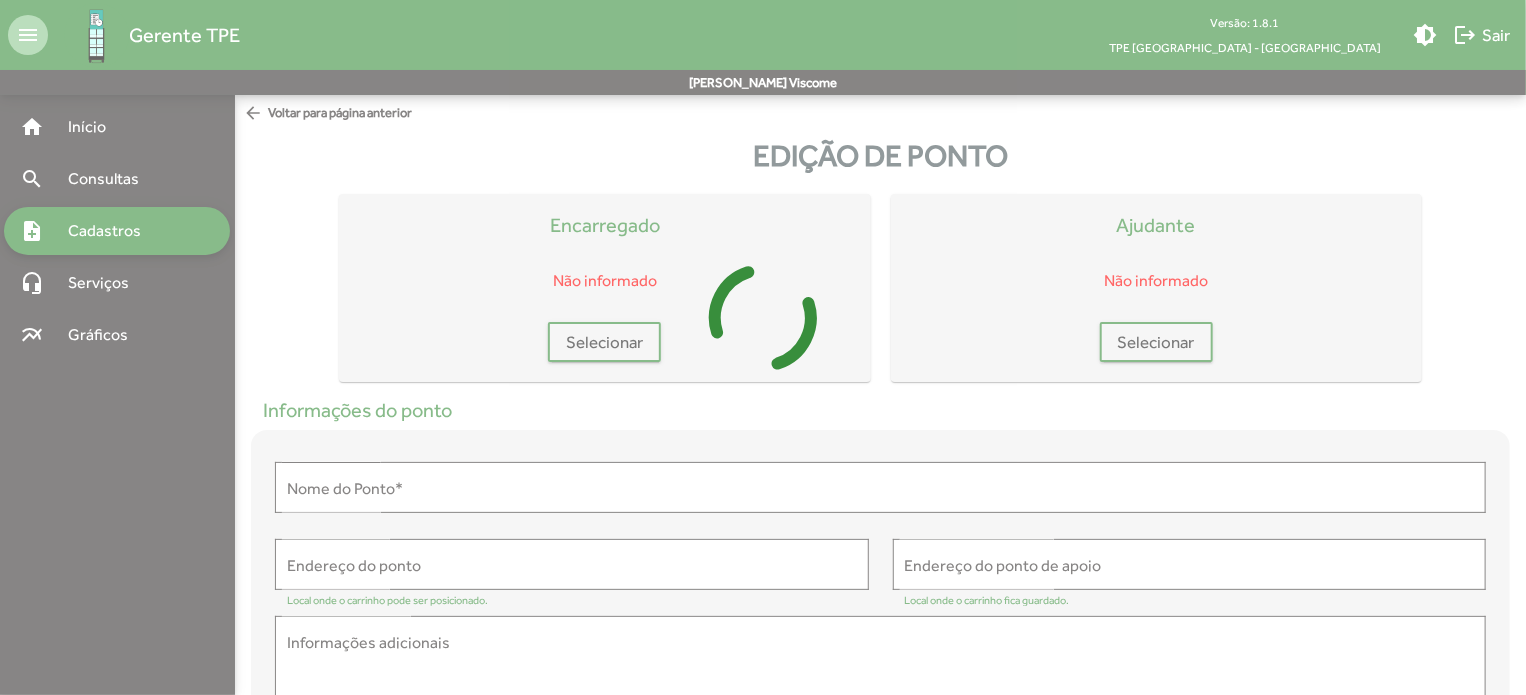 type on "**********" 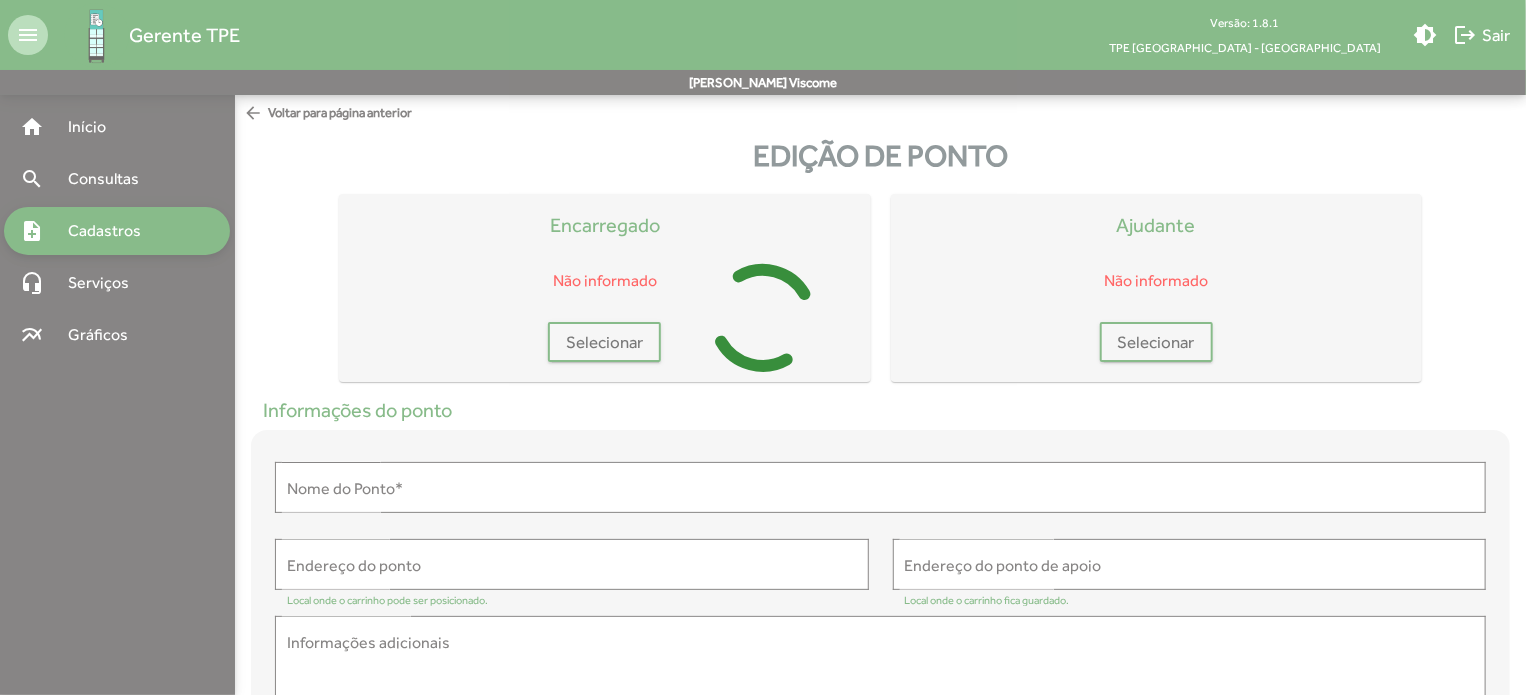 type on "**********" 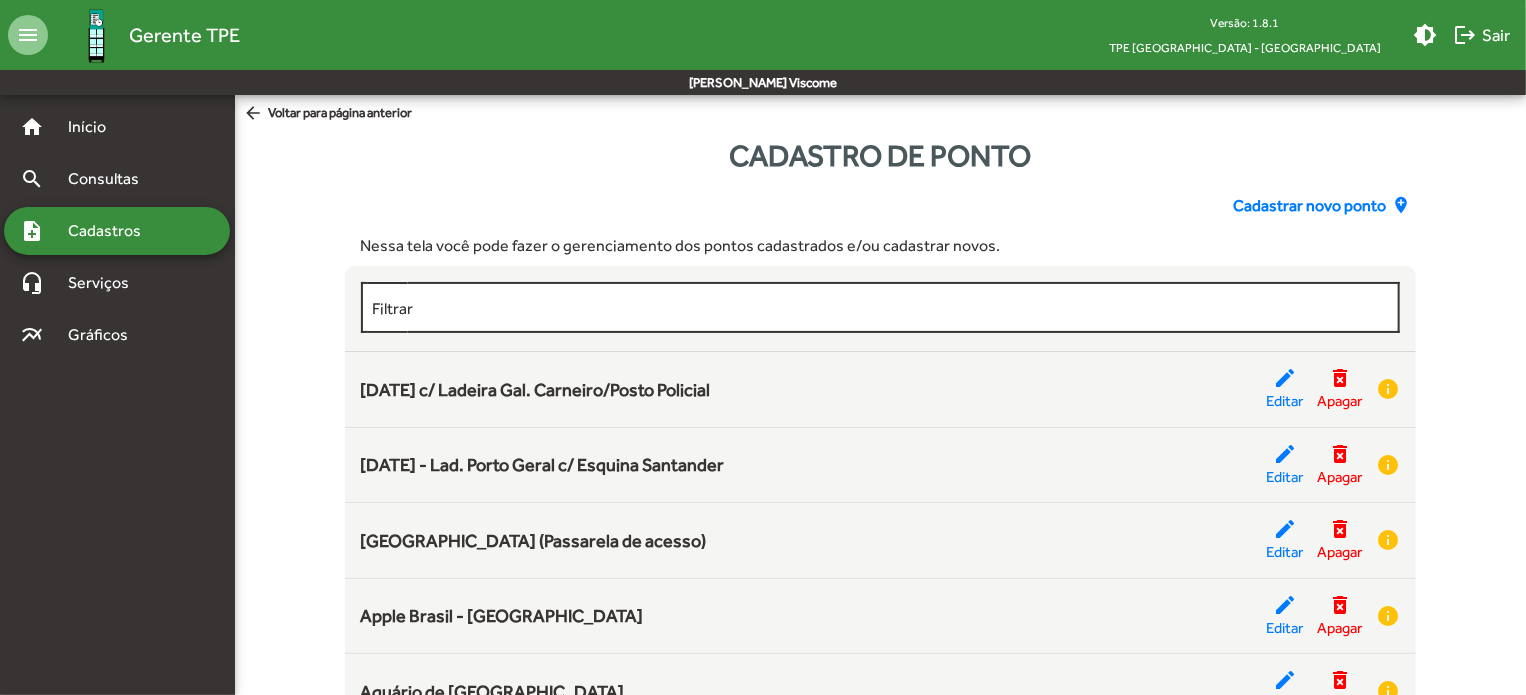 click on "Filtrar" at bounding box center [881, 308] 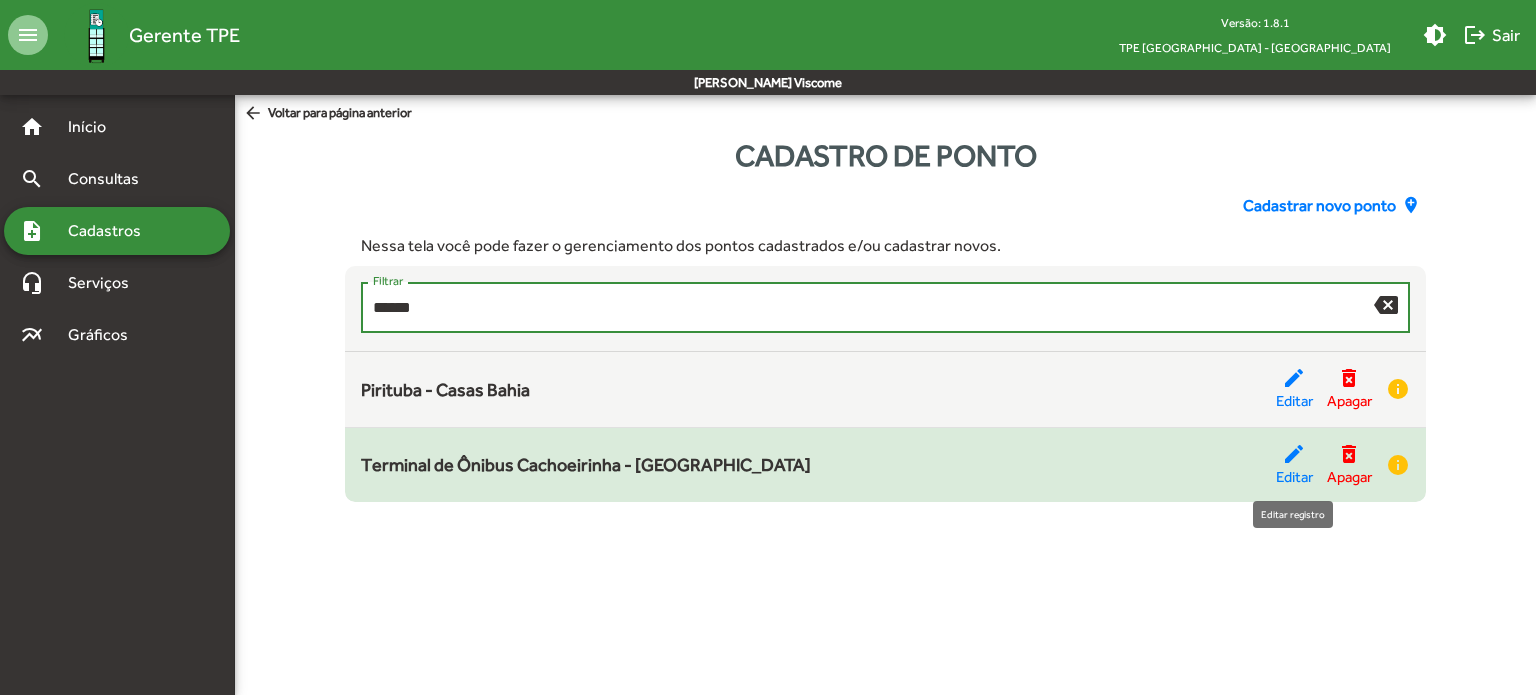 type on "*****" 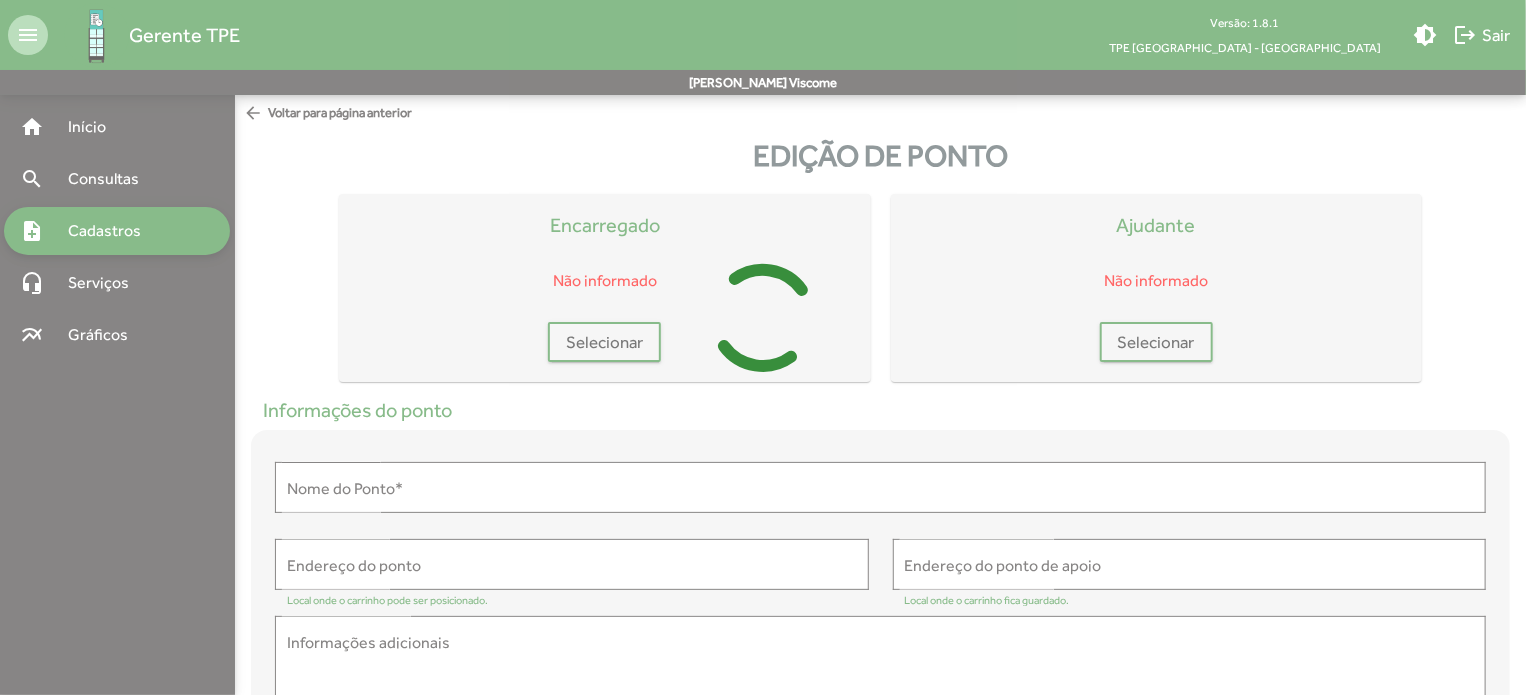 type on "**********" 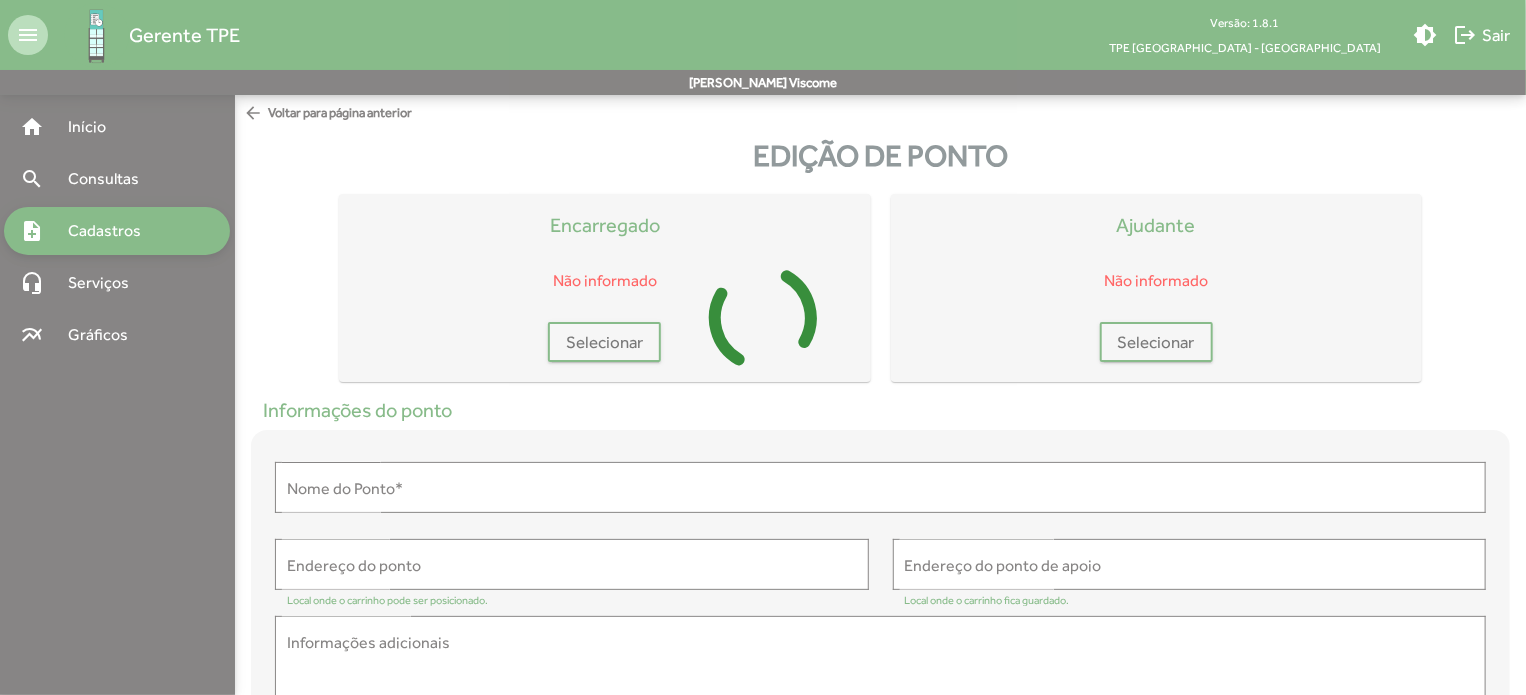 type on "**********" 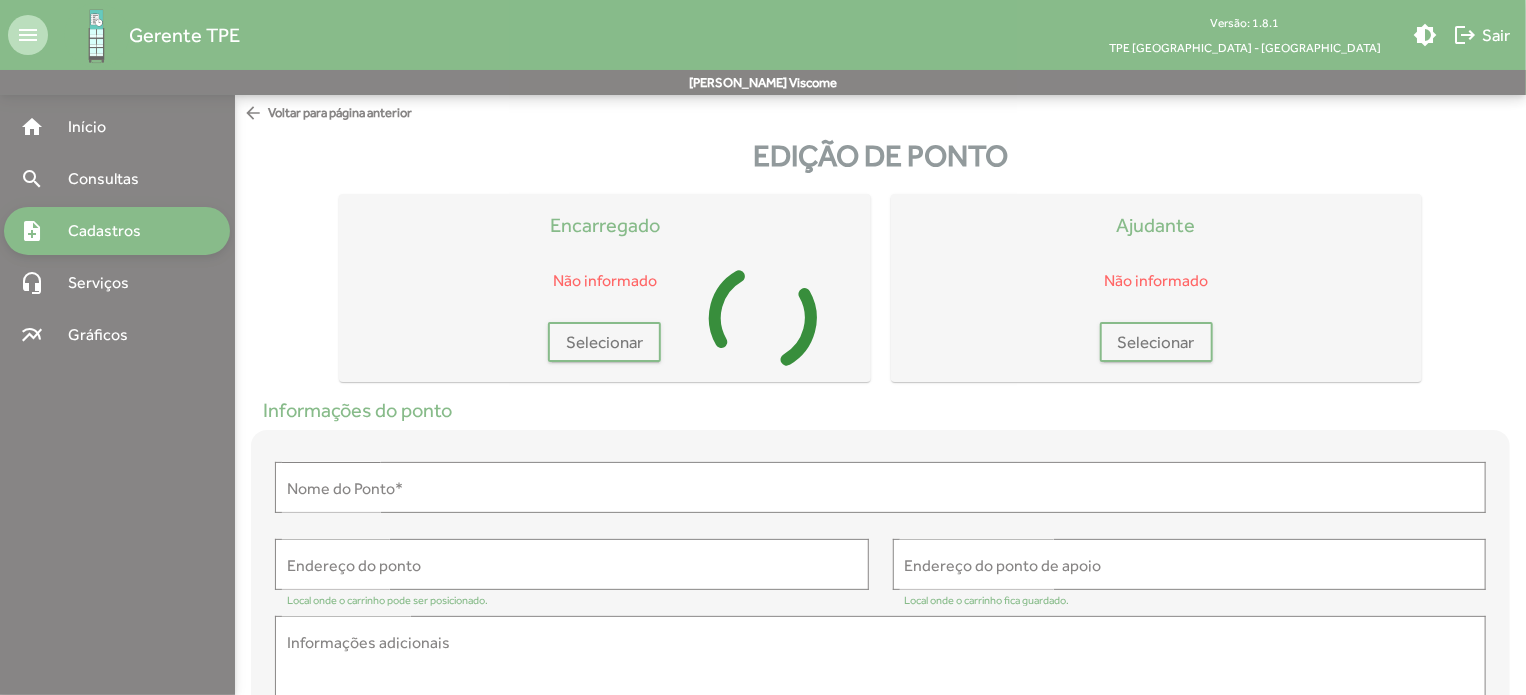 type on "**********" 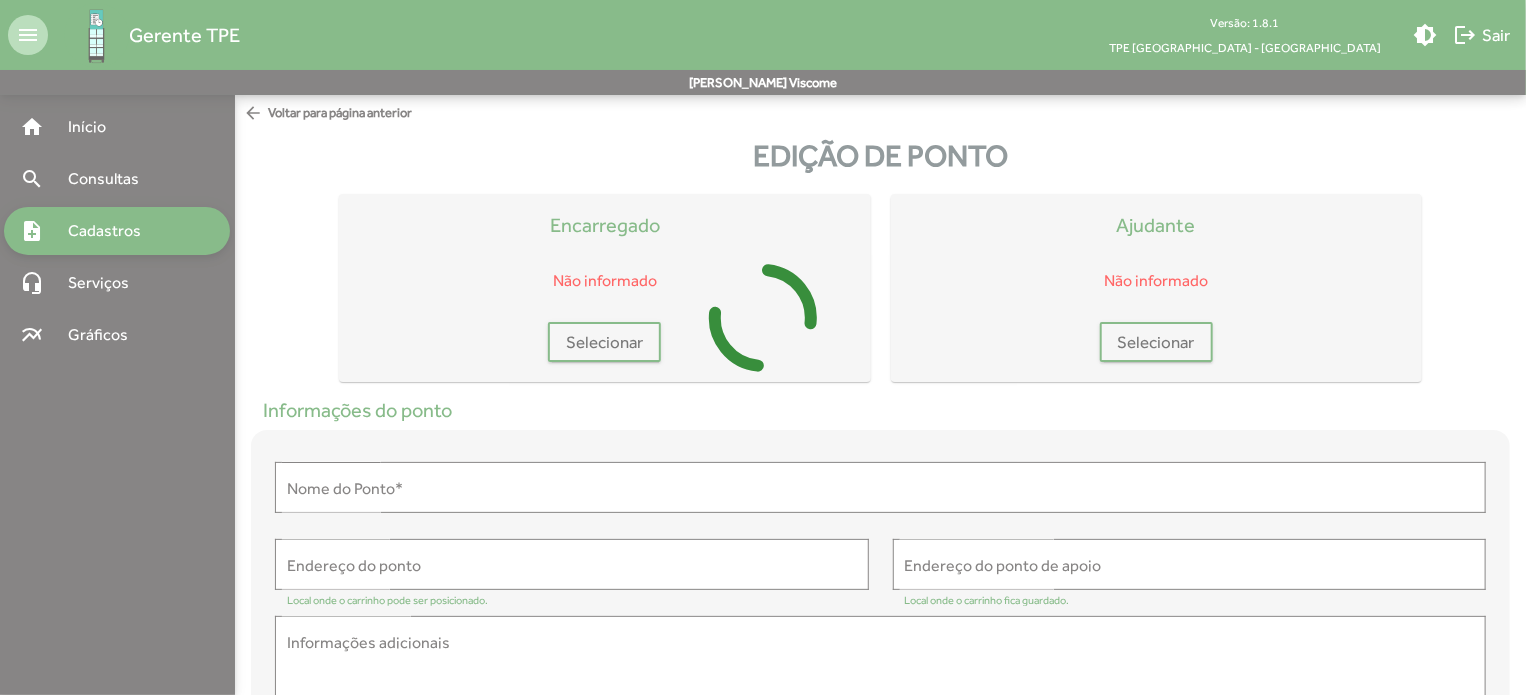 type on "**********" 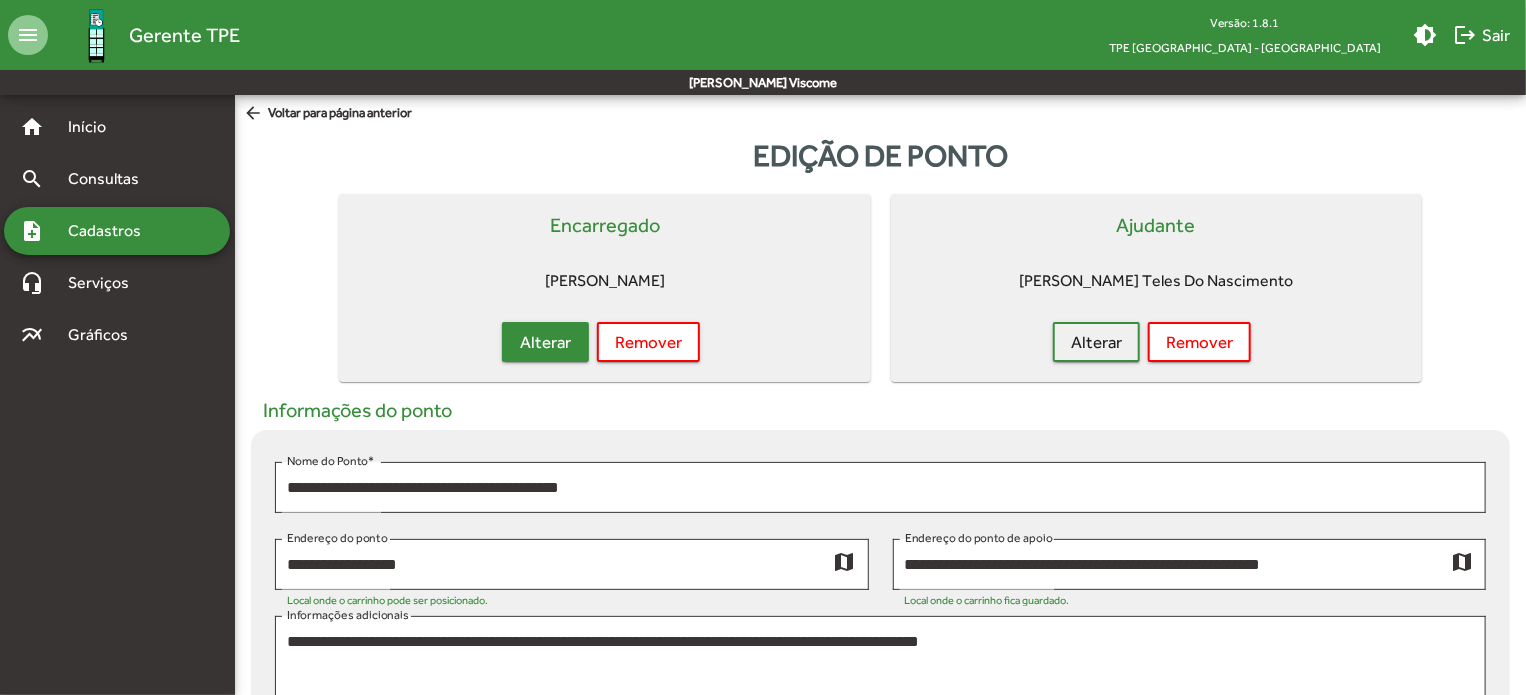 click on "Alterar" 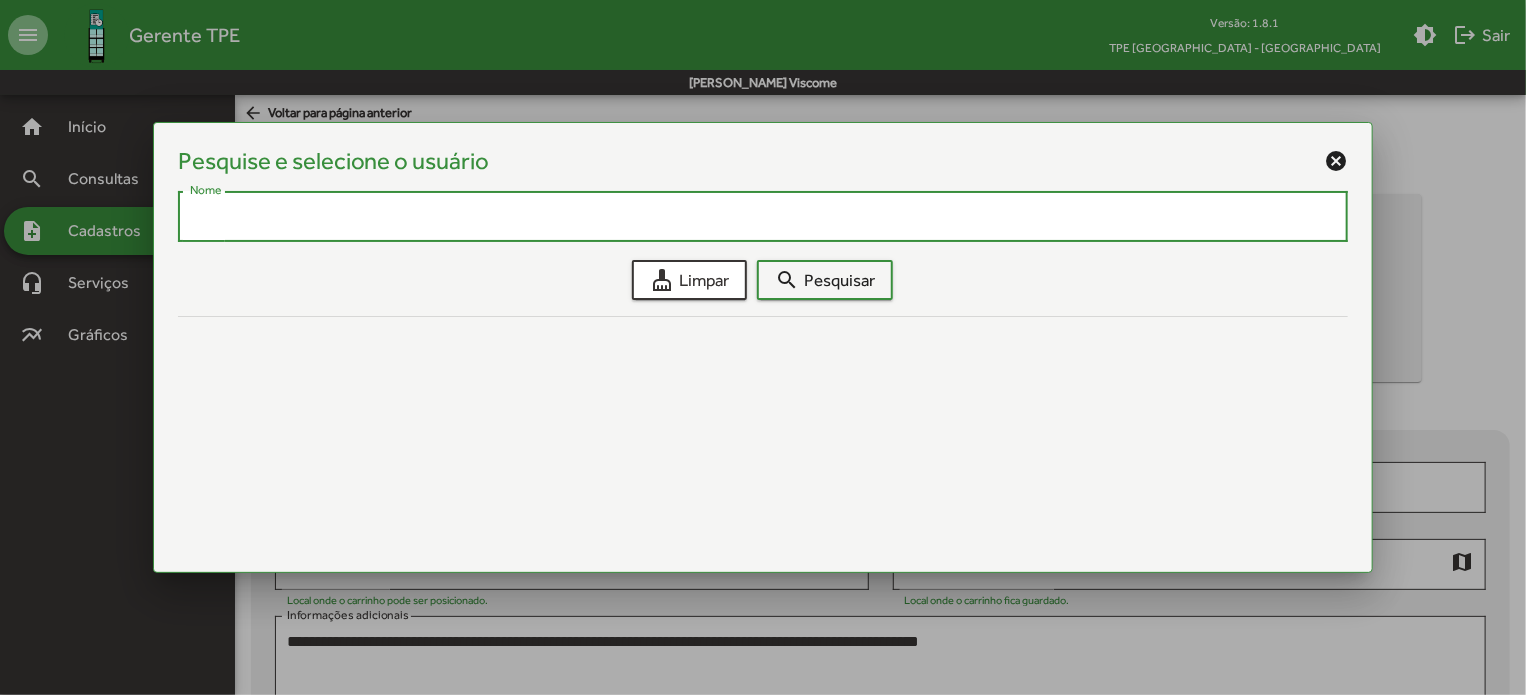 click on "Nome" at bounding box center [763, 214] 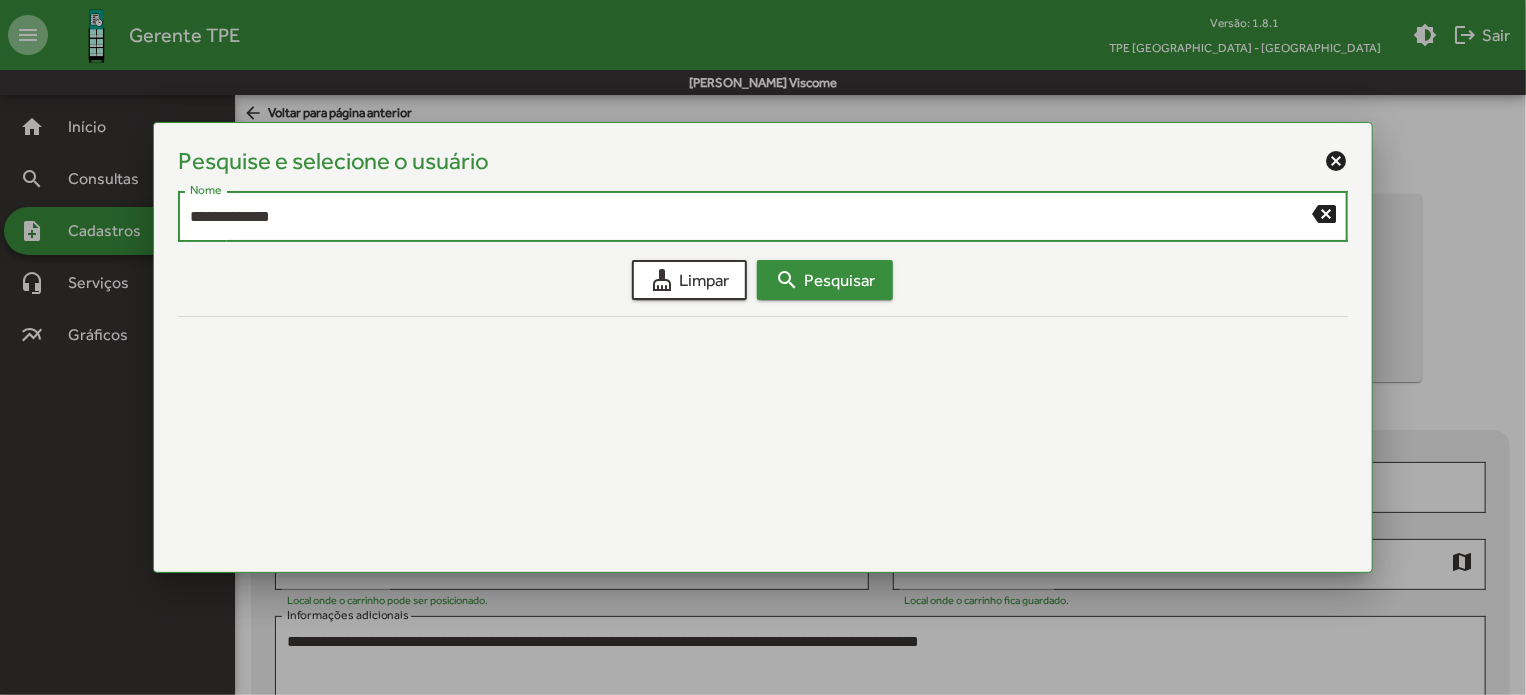 type on "**********" 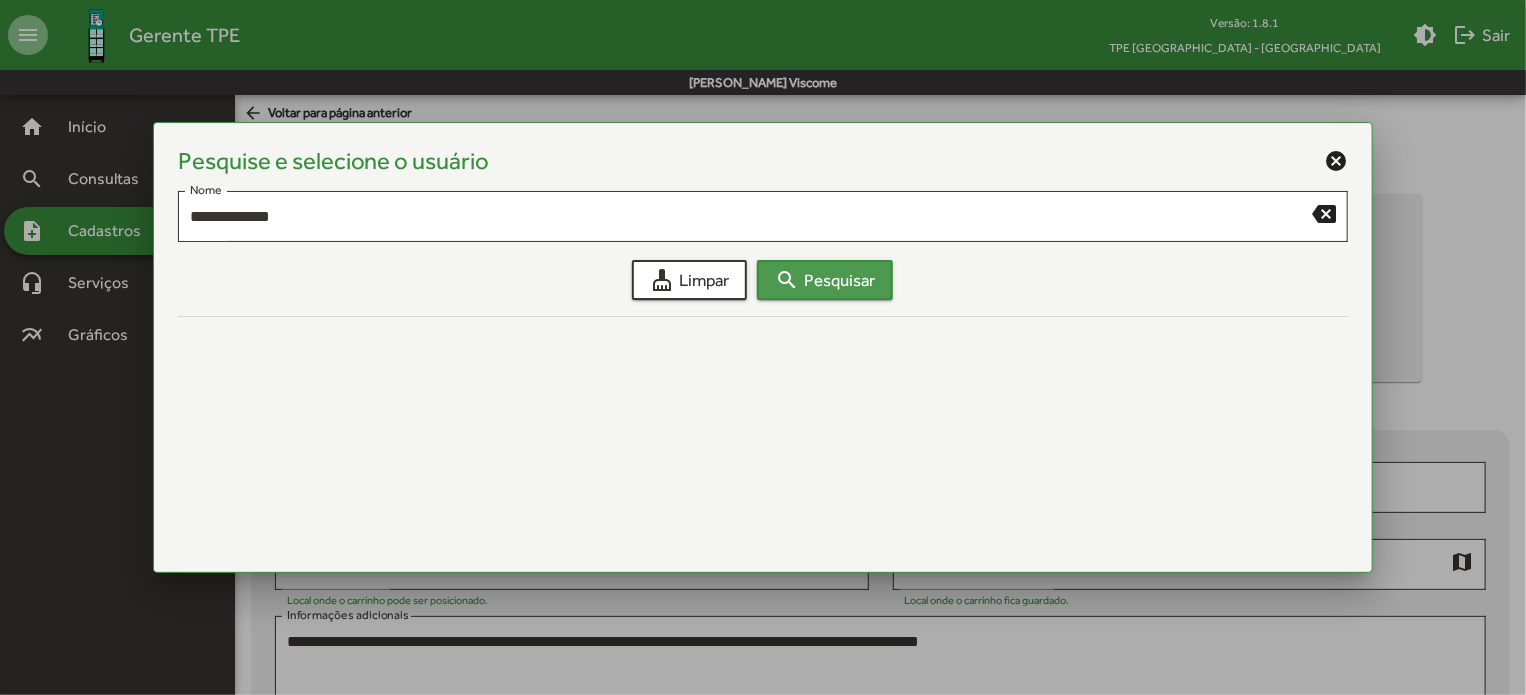 click on "search  Pesquisar" at bounding box center (825, 280) 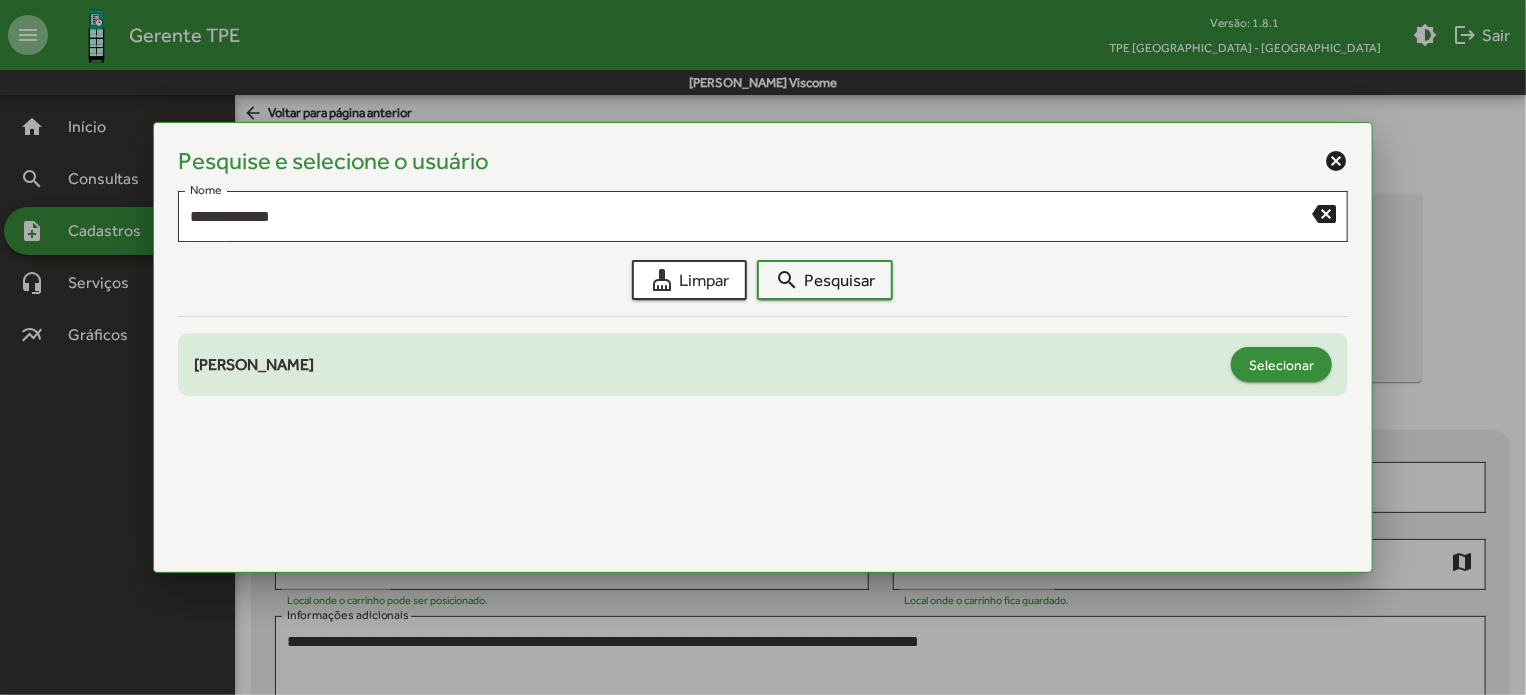 click on "Selecionar" 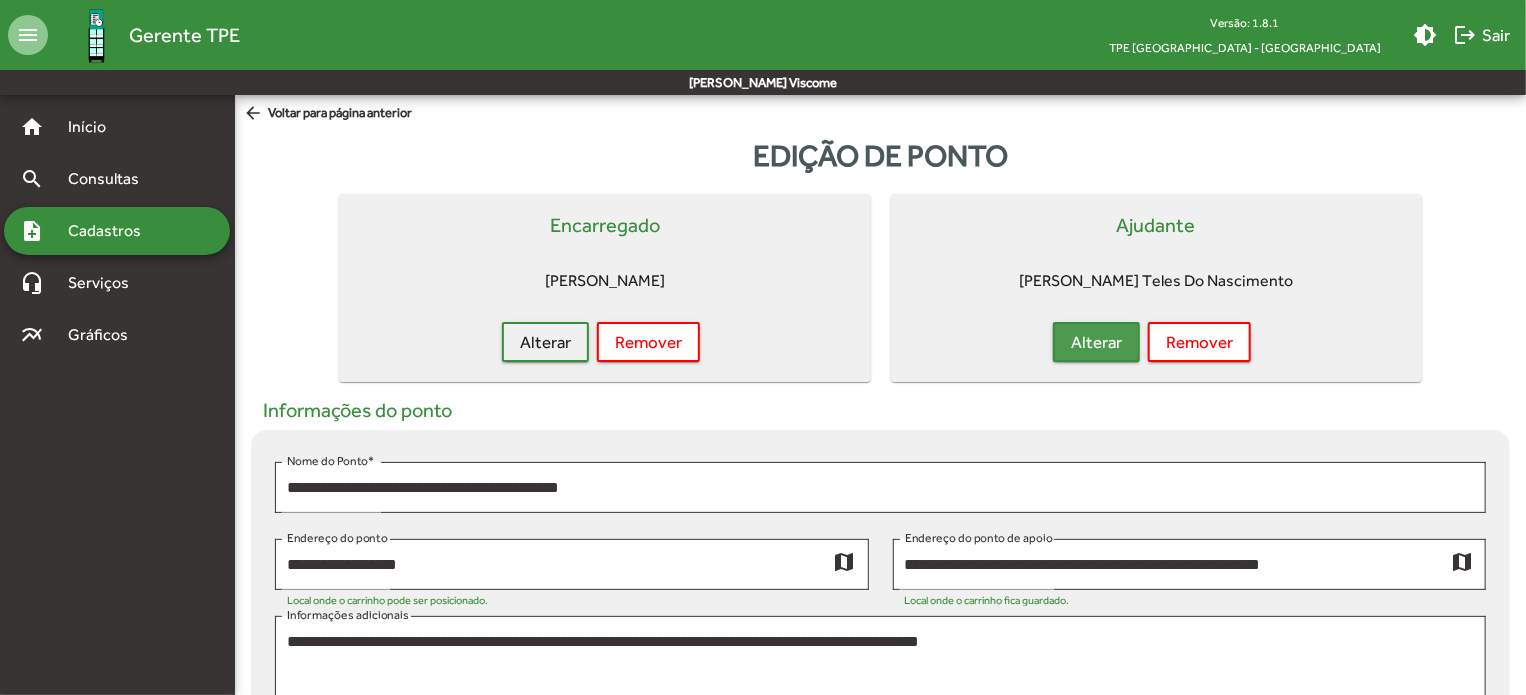click on "Alterar" 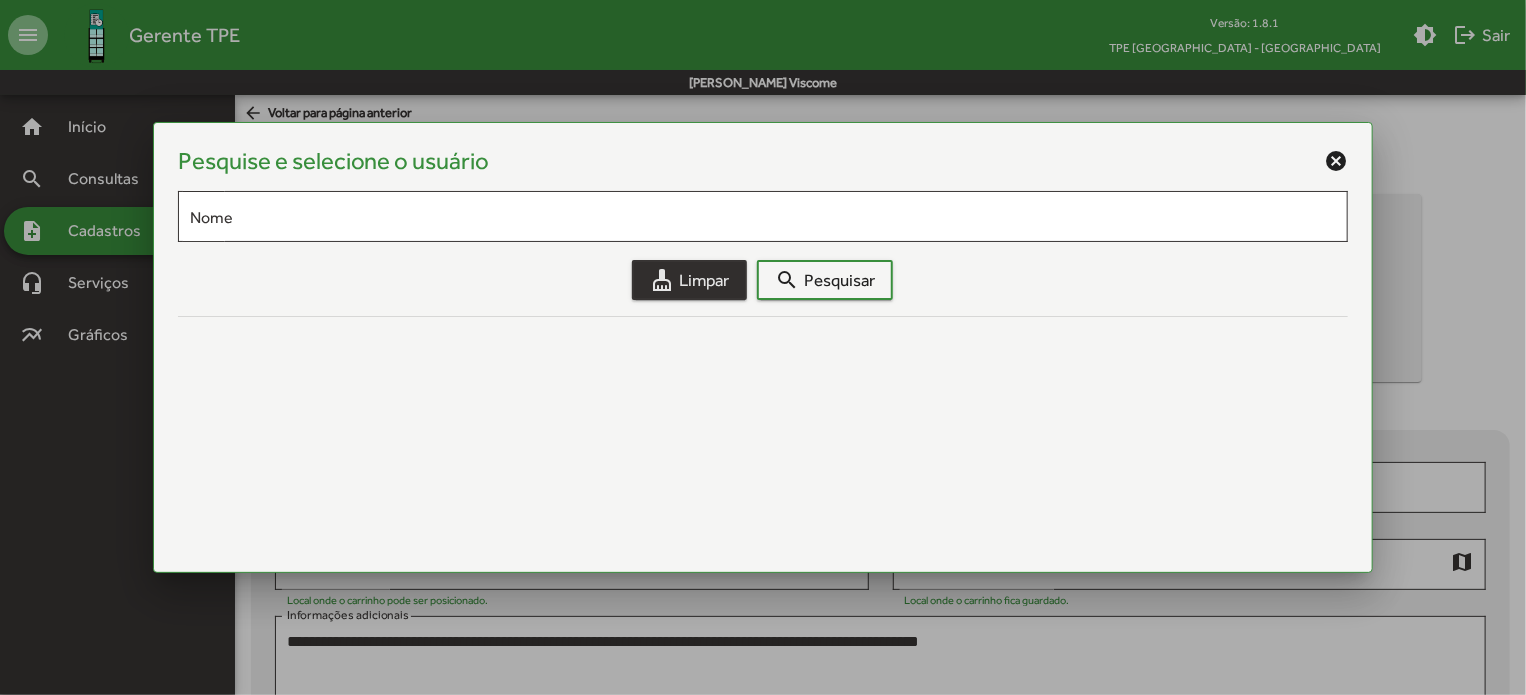 click on "cleaning_services  Limpar" at bounding box center (689, 280) 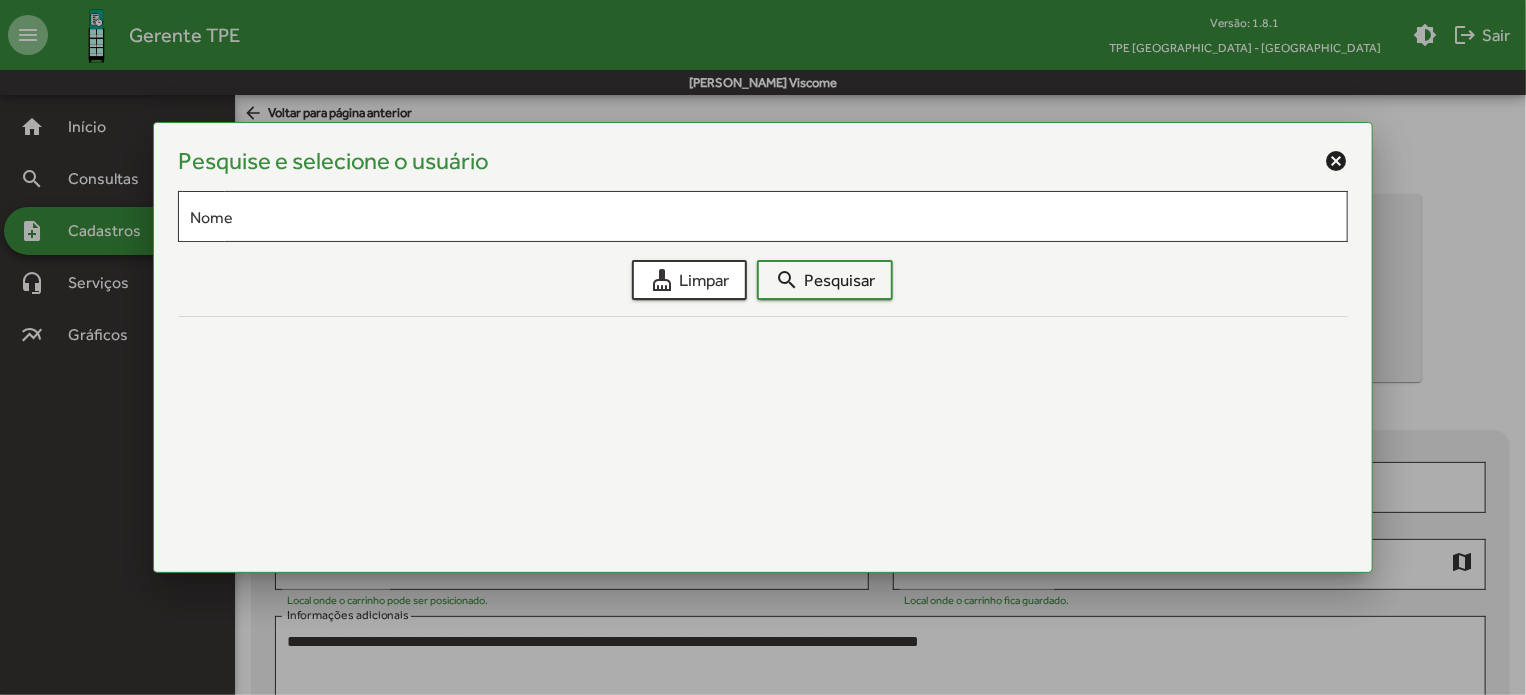click on "cancel" at bounding box center (1336, 161) 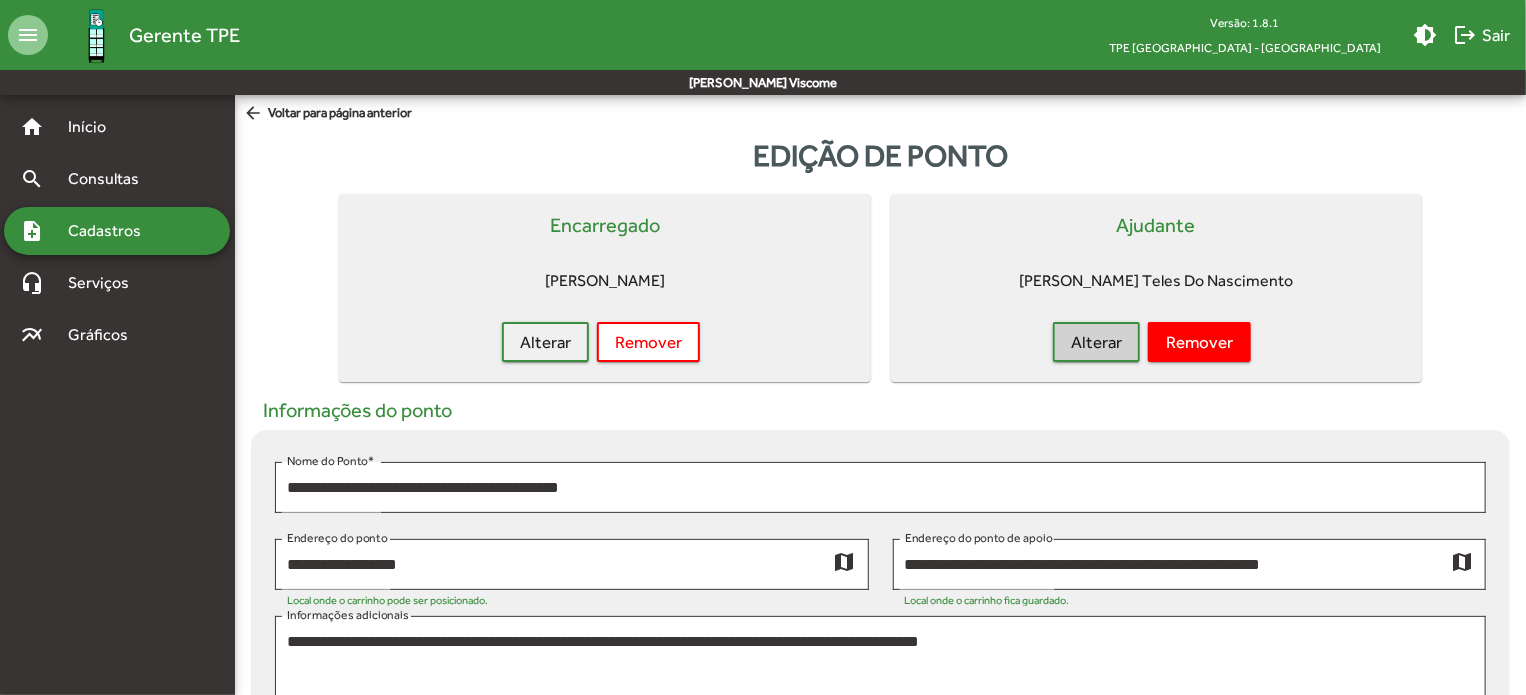 click on "Remover" 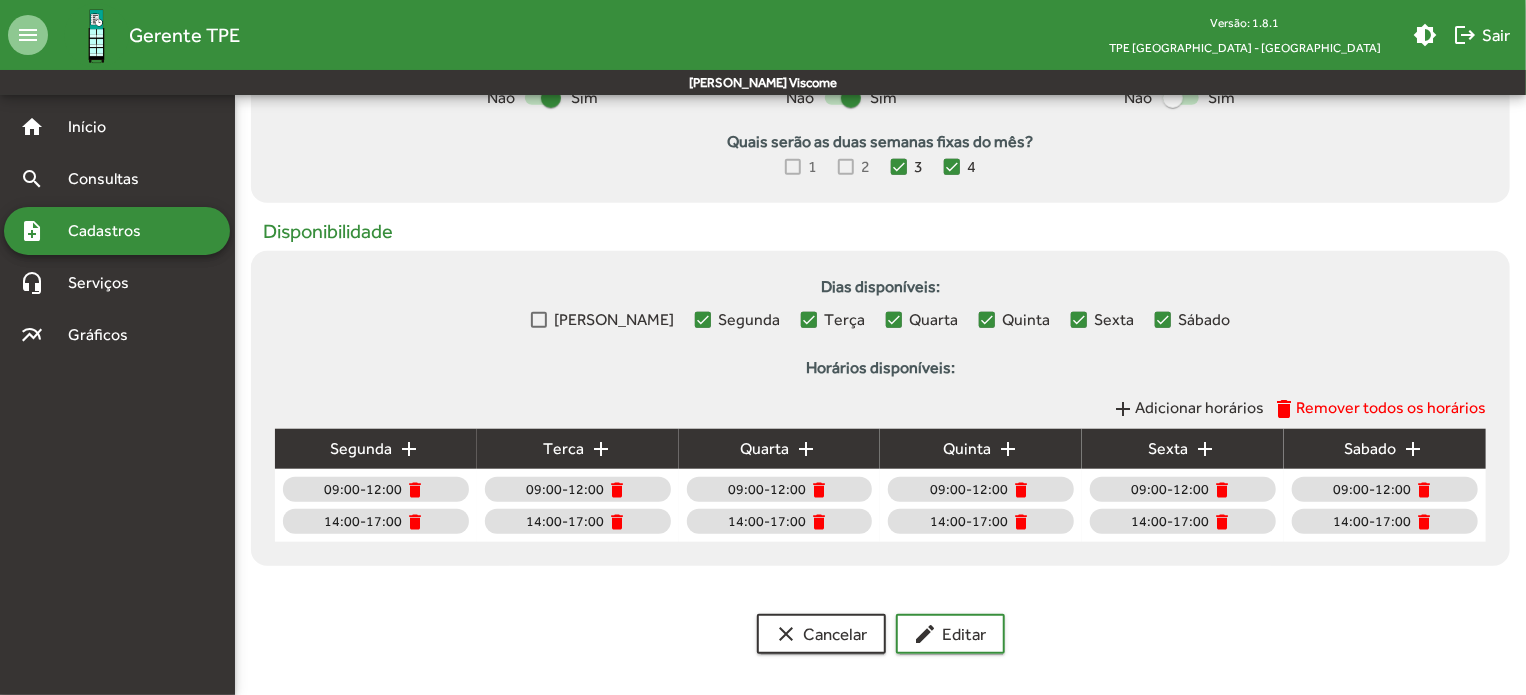 scroll, scrollTop: 760, scrollLeft: 0, axis: vertical 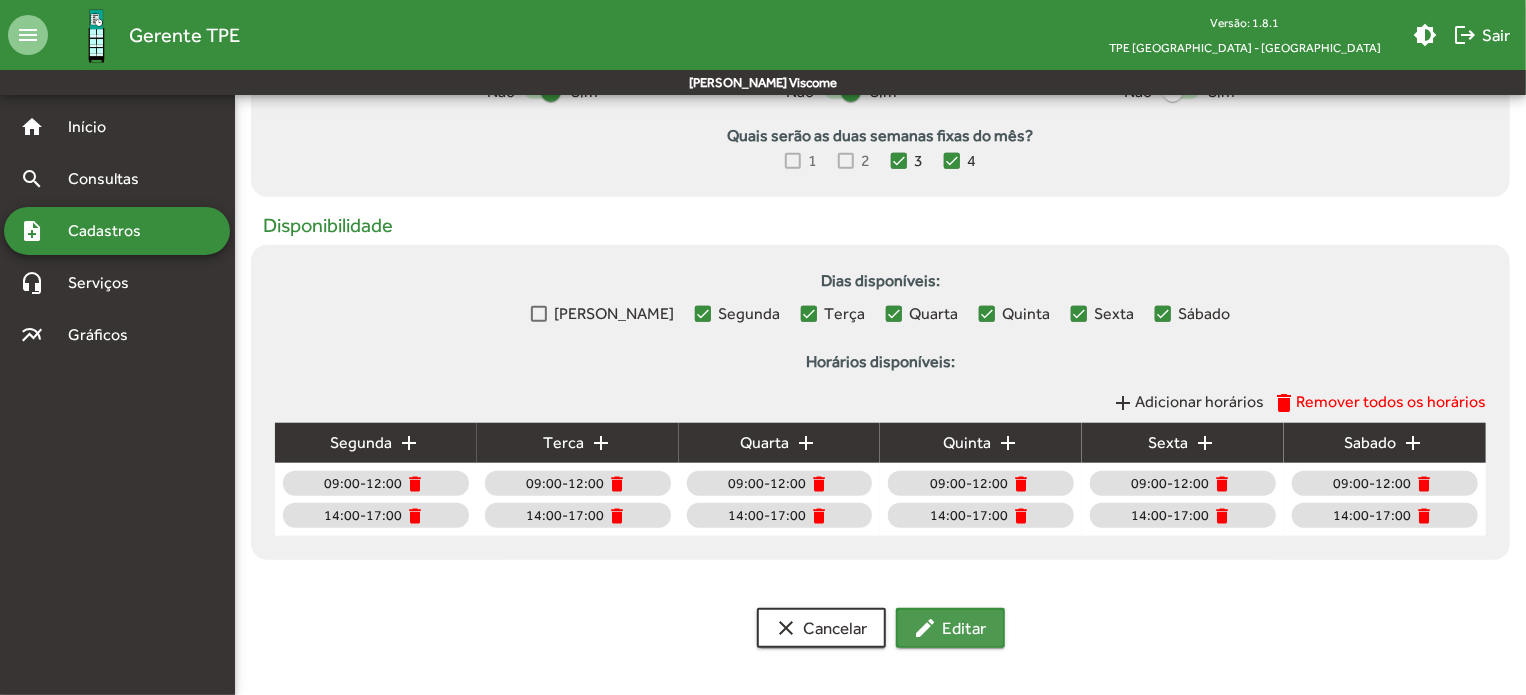 click on "edit  Editar" 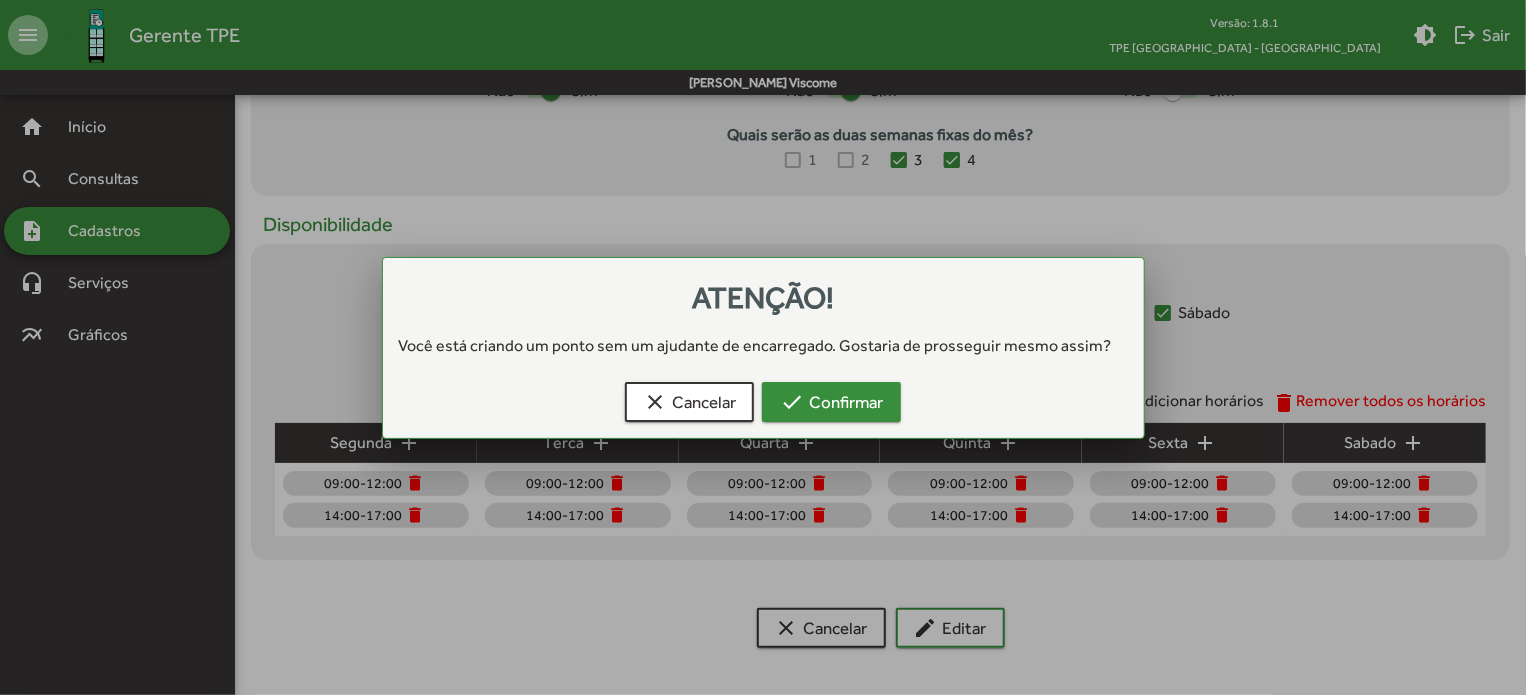 click on "check  Confirmar" at bounding box center [831, 402] 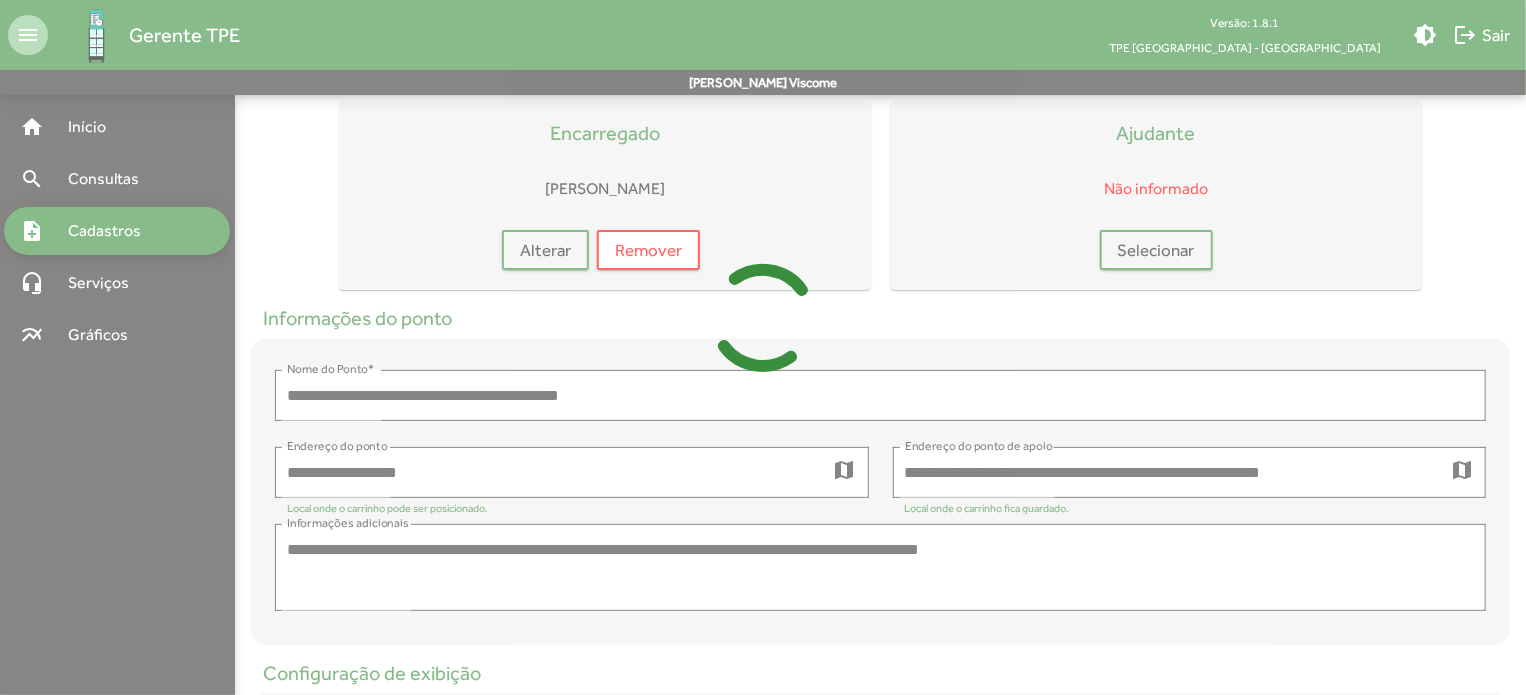 scroll, scrollTop: 0, scrollLeft: 0, axis: both 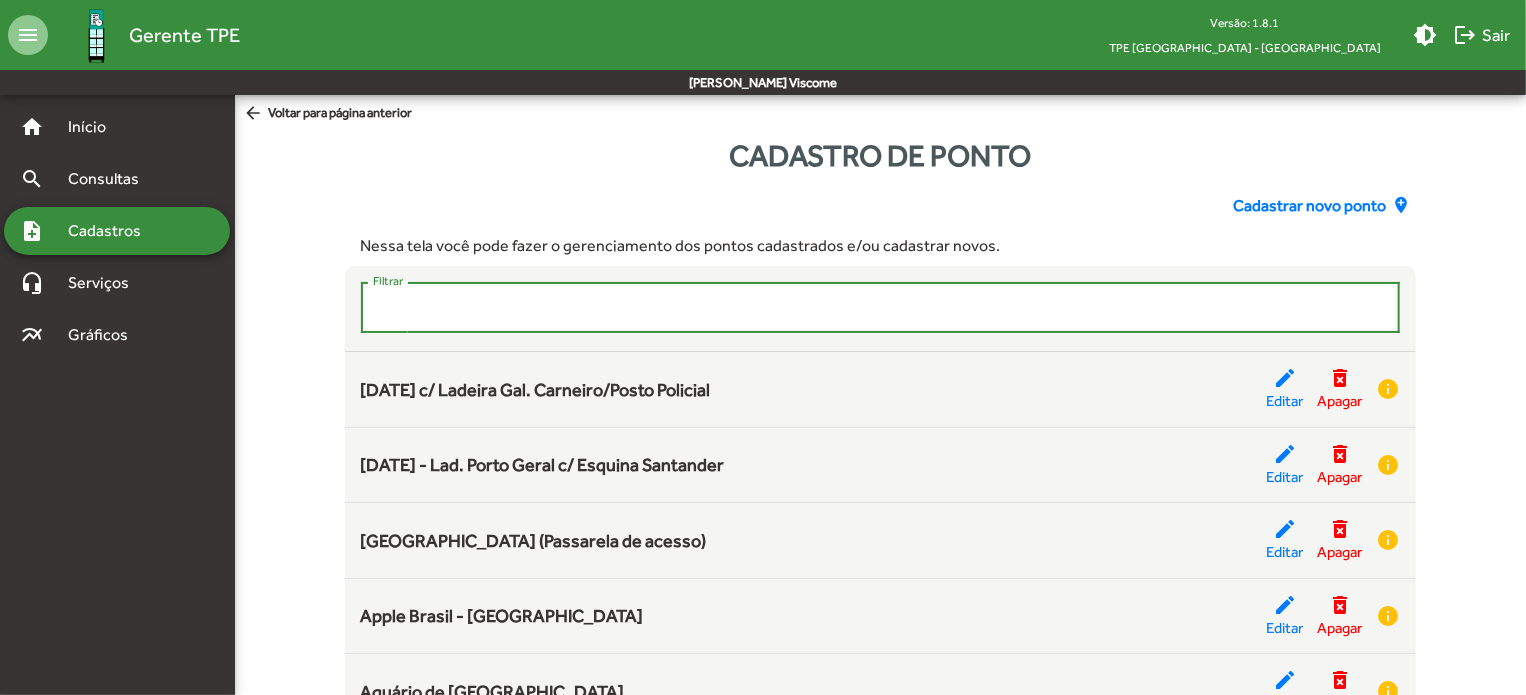 click on "Filtrar" at bounding box center (881, 308) 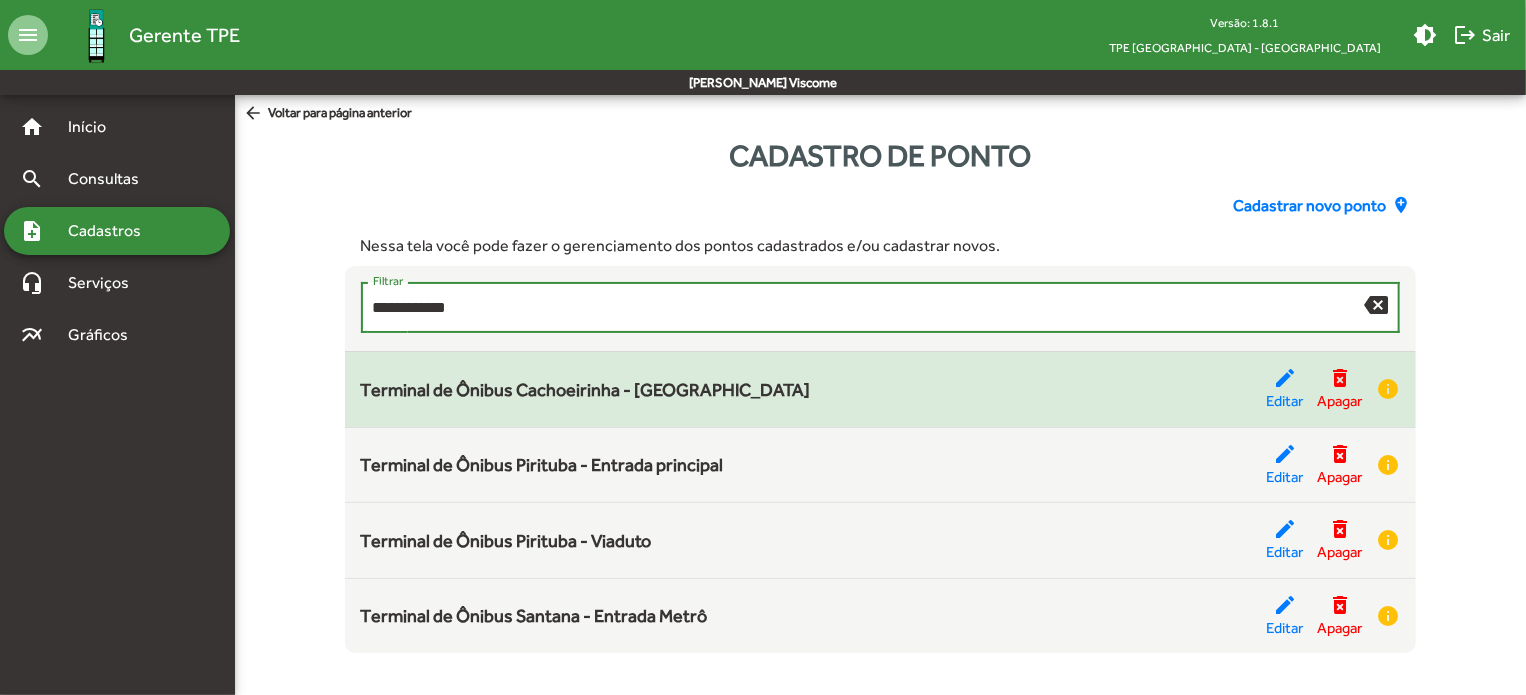 type on "**********" 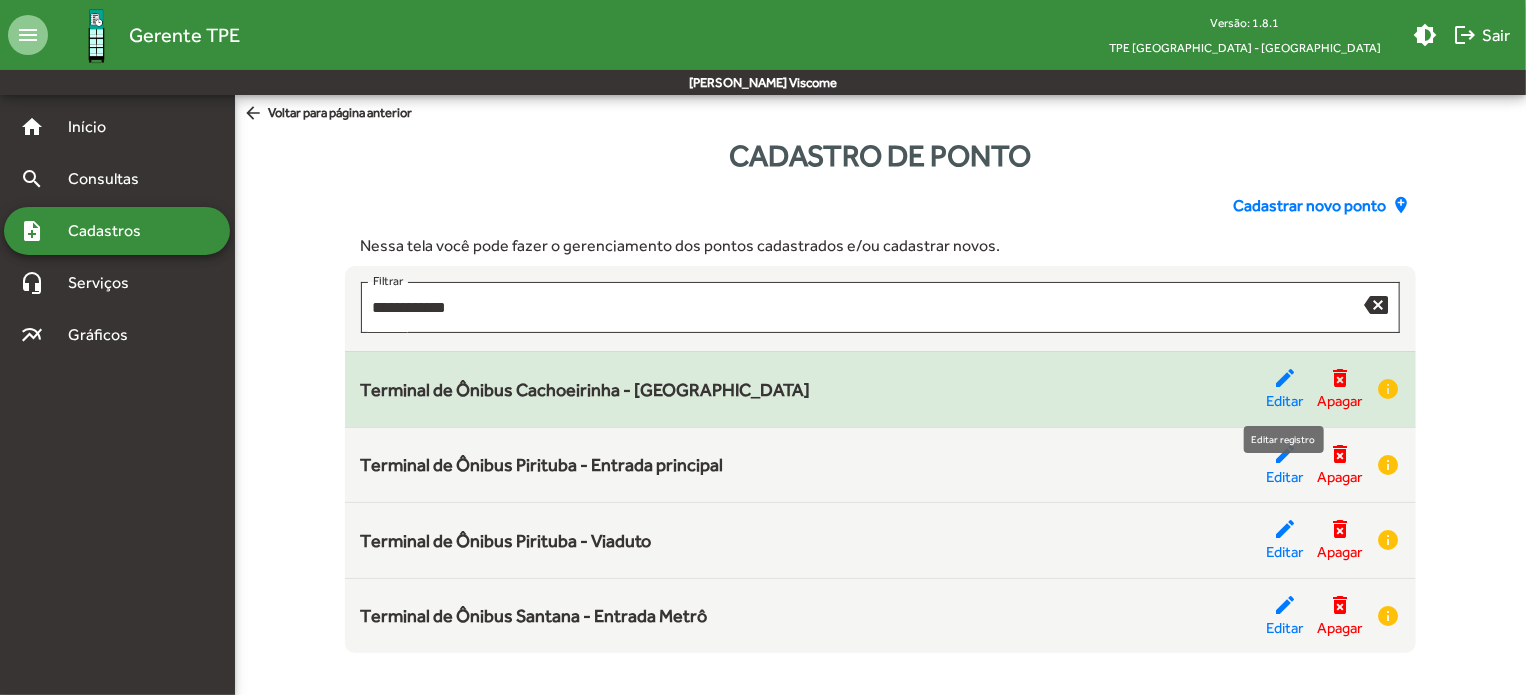 click on "Editar" 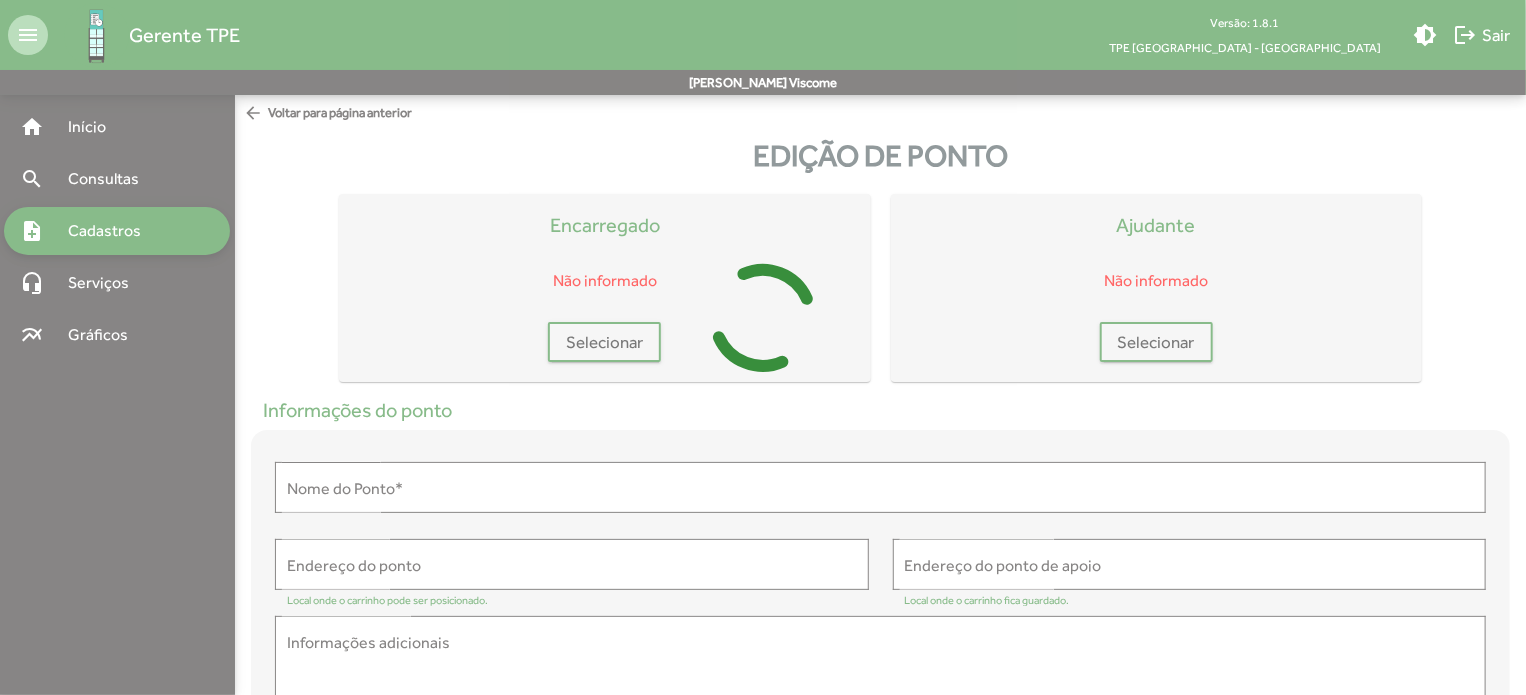 type on "**********" 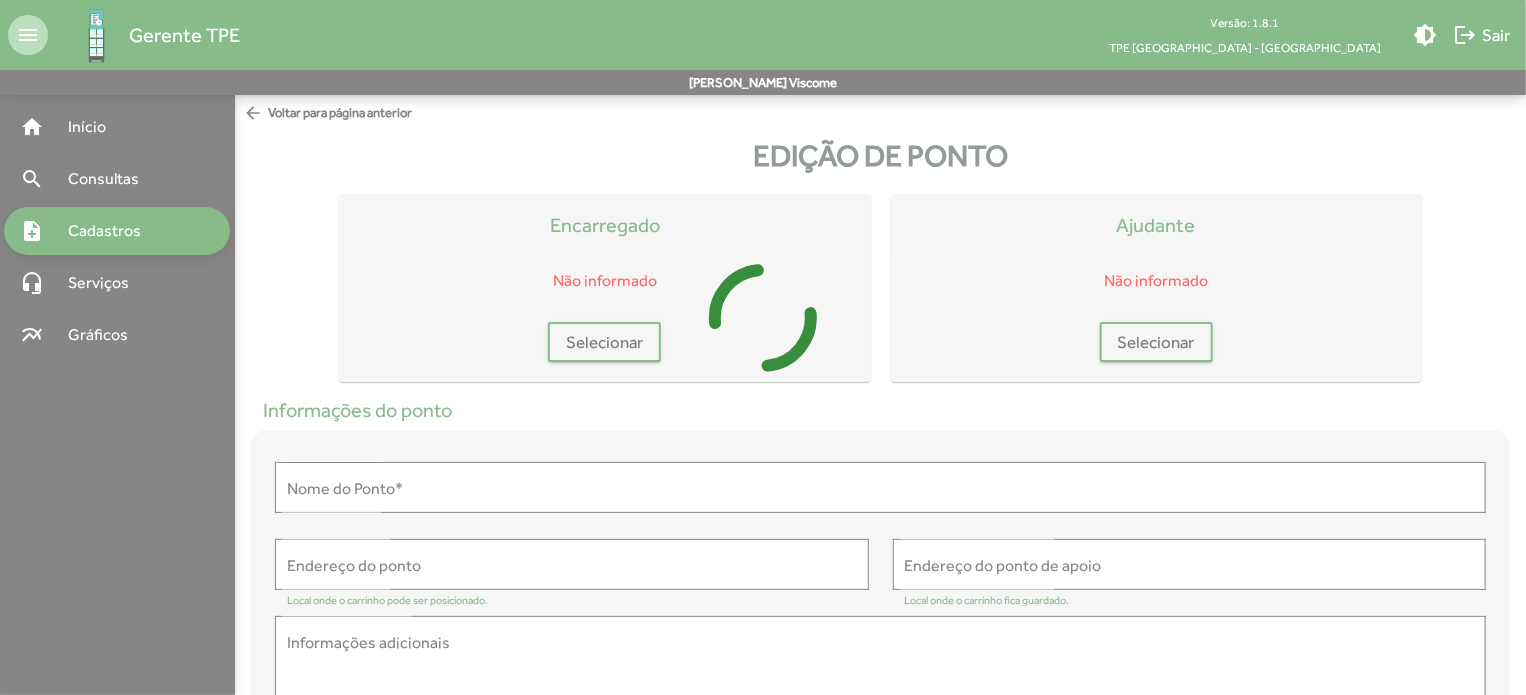 type on "**********" 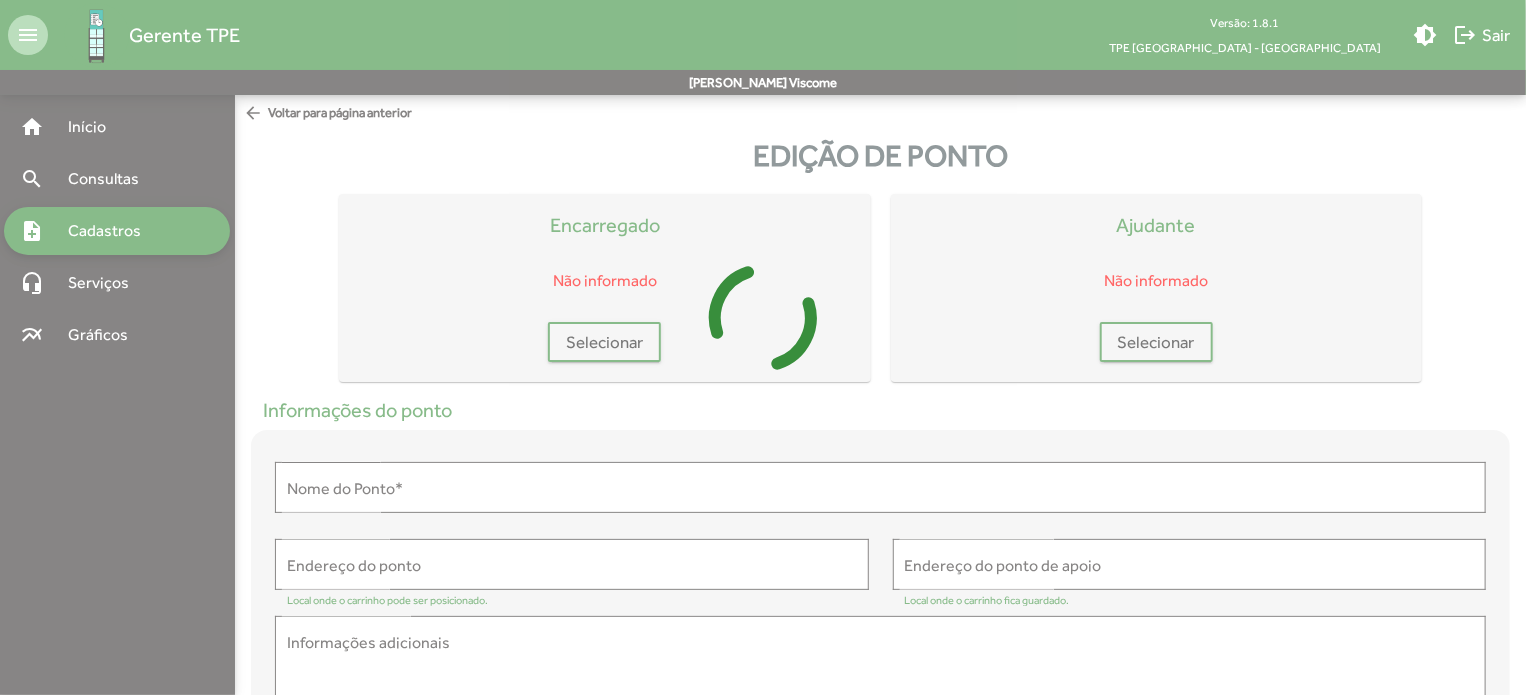 type on "**********" 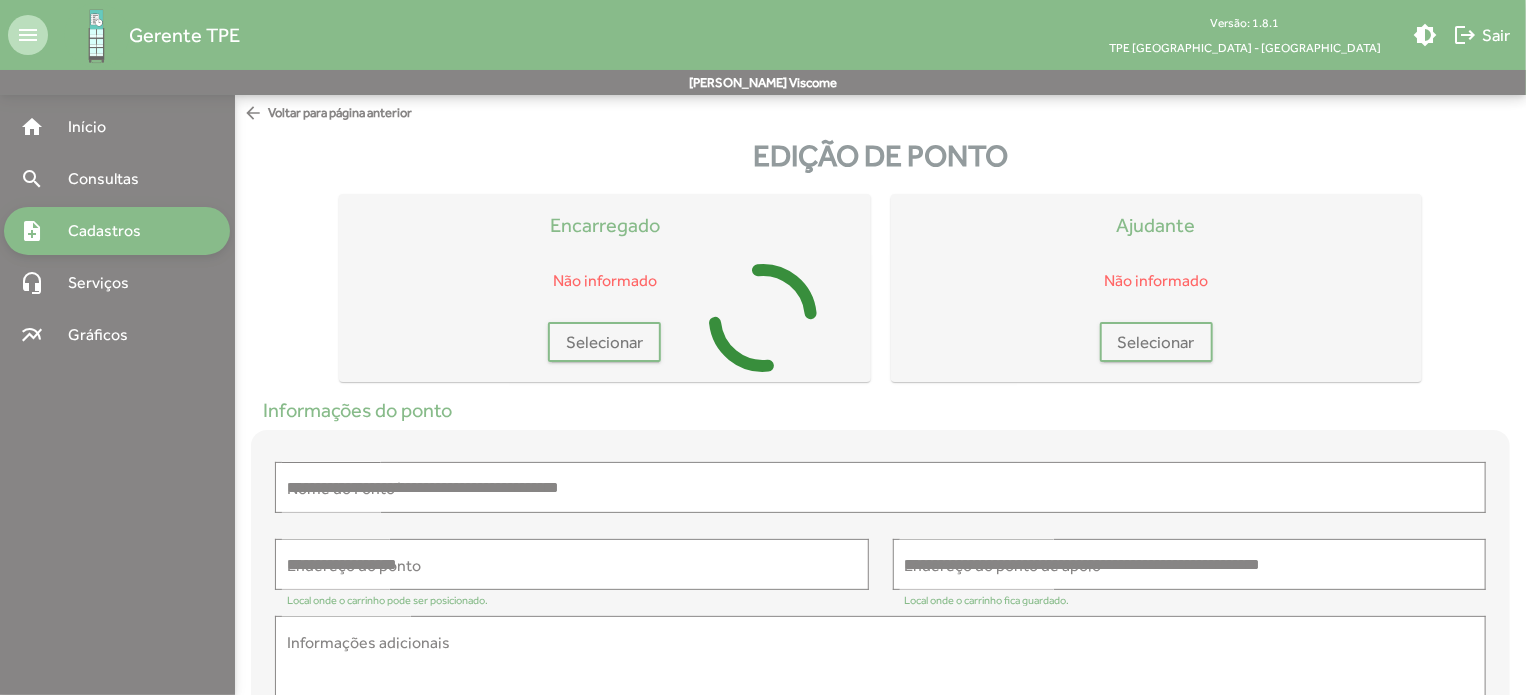 type on "**********" 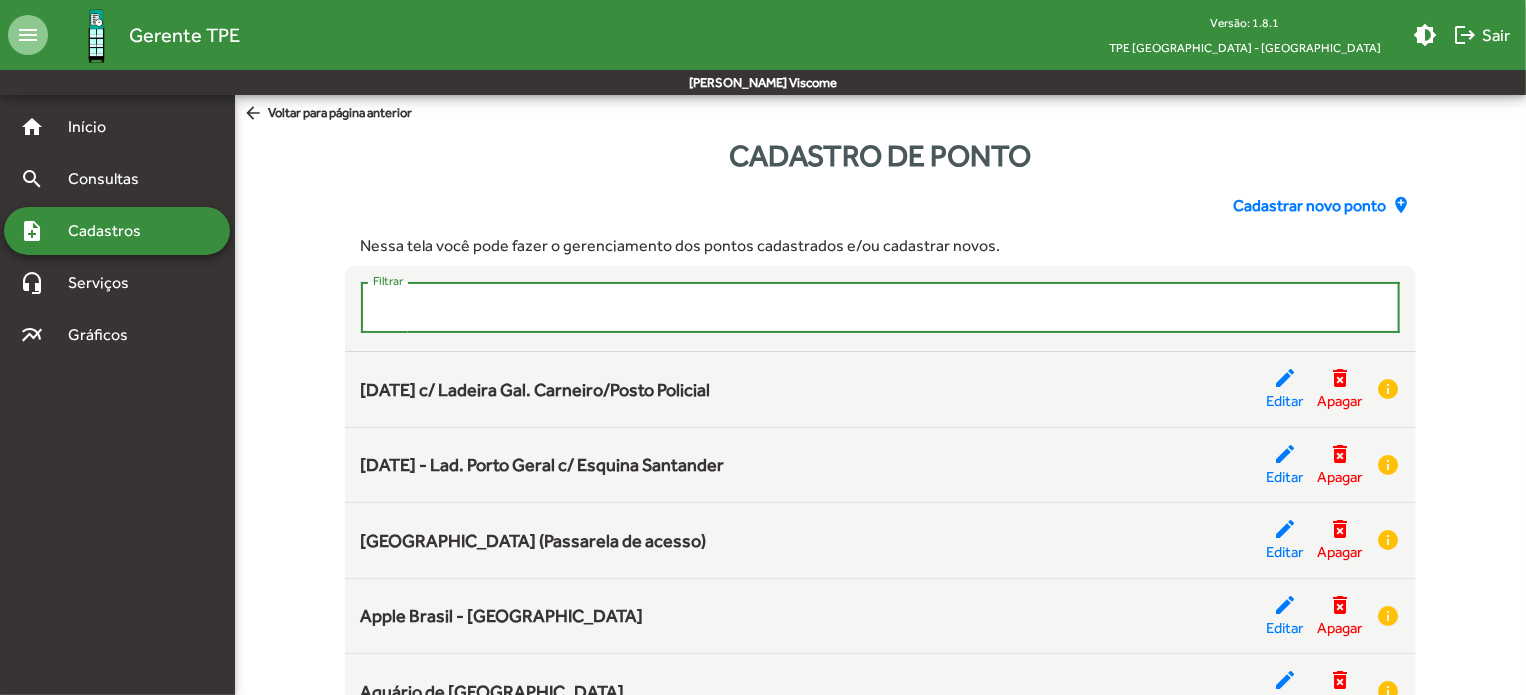 click on "Filtrar" at bounding box center [881, 308] 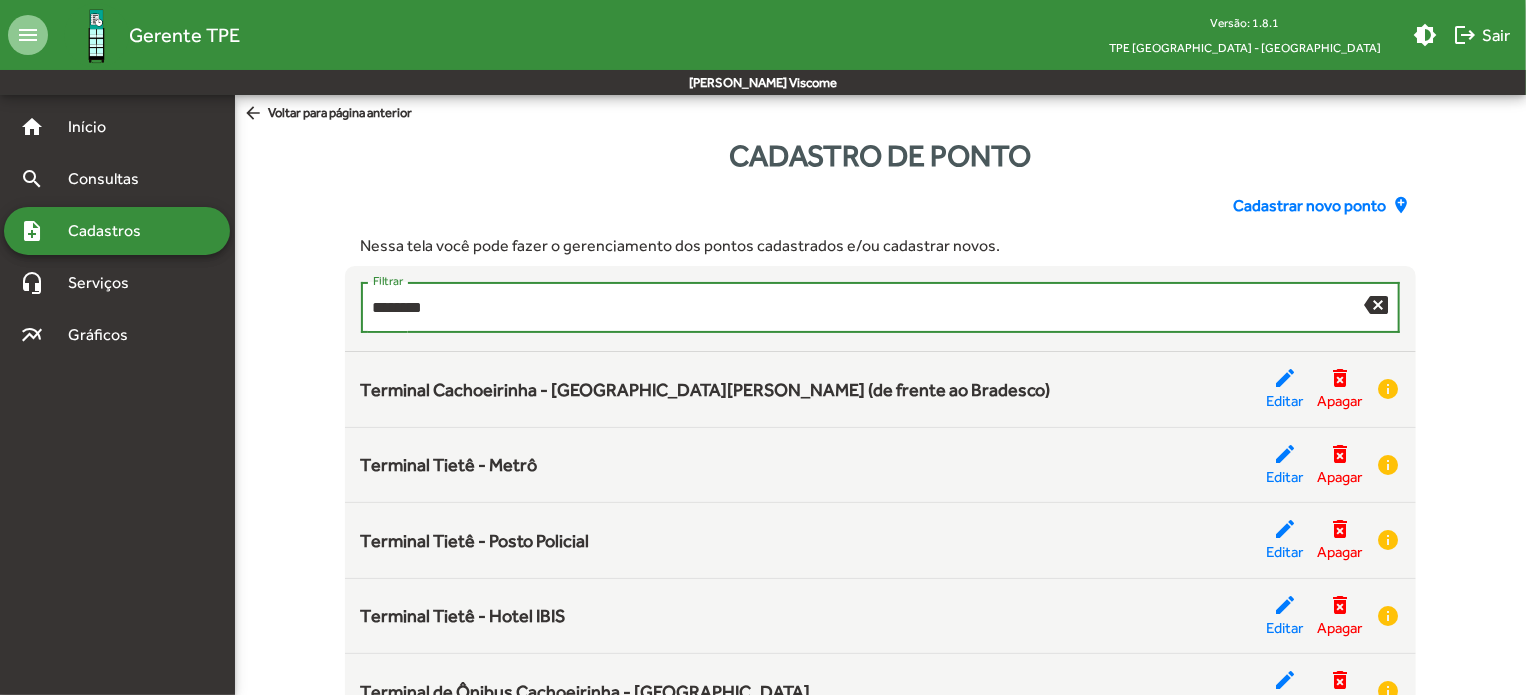 type on "********" 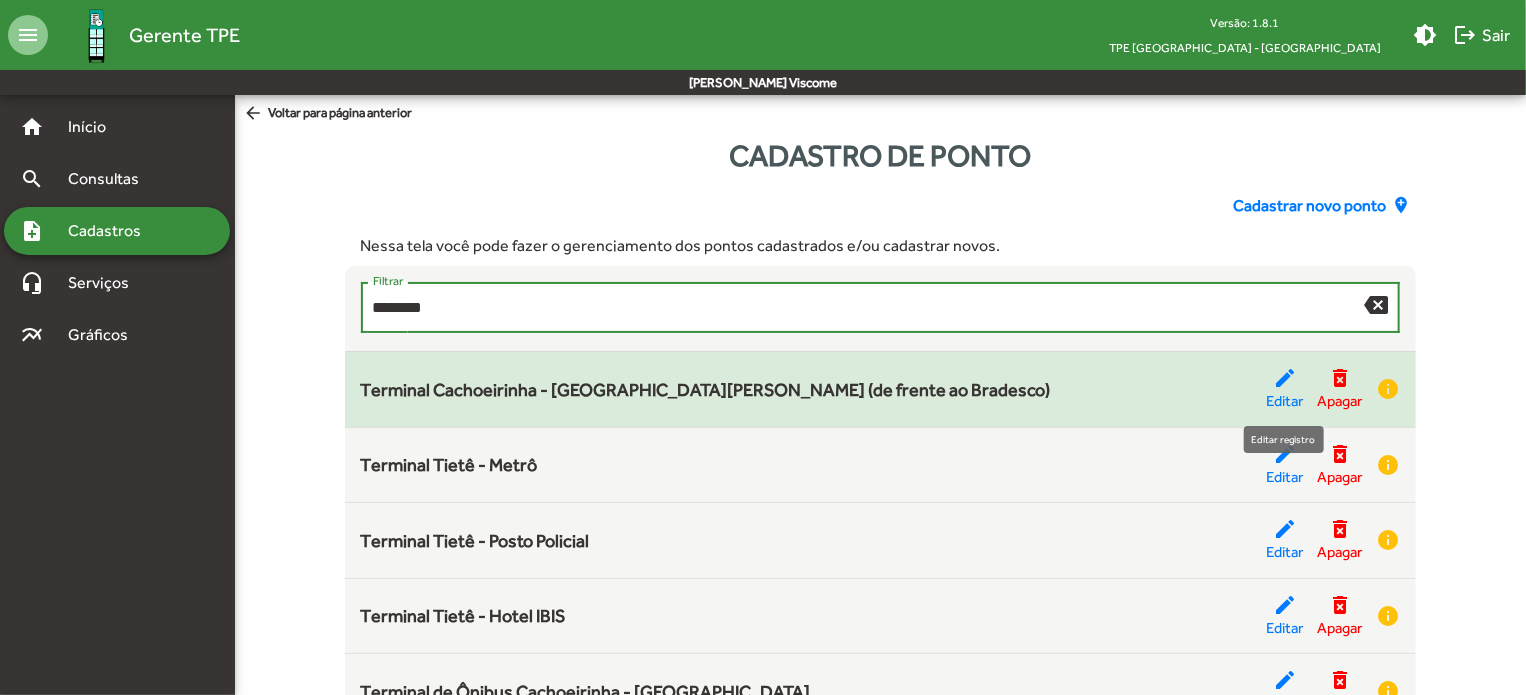 click on "Editar" 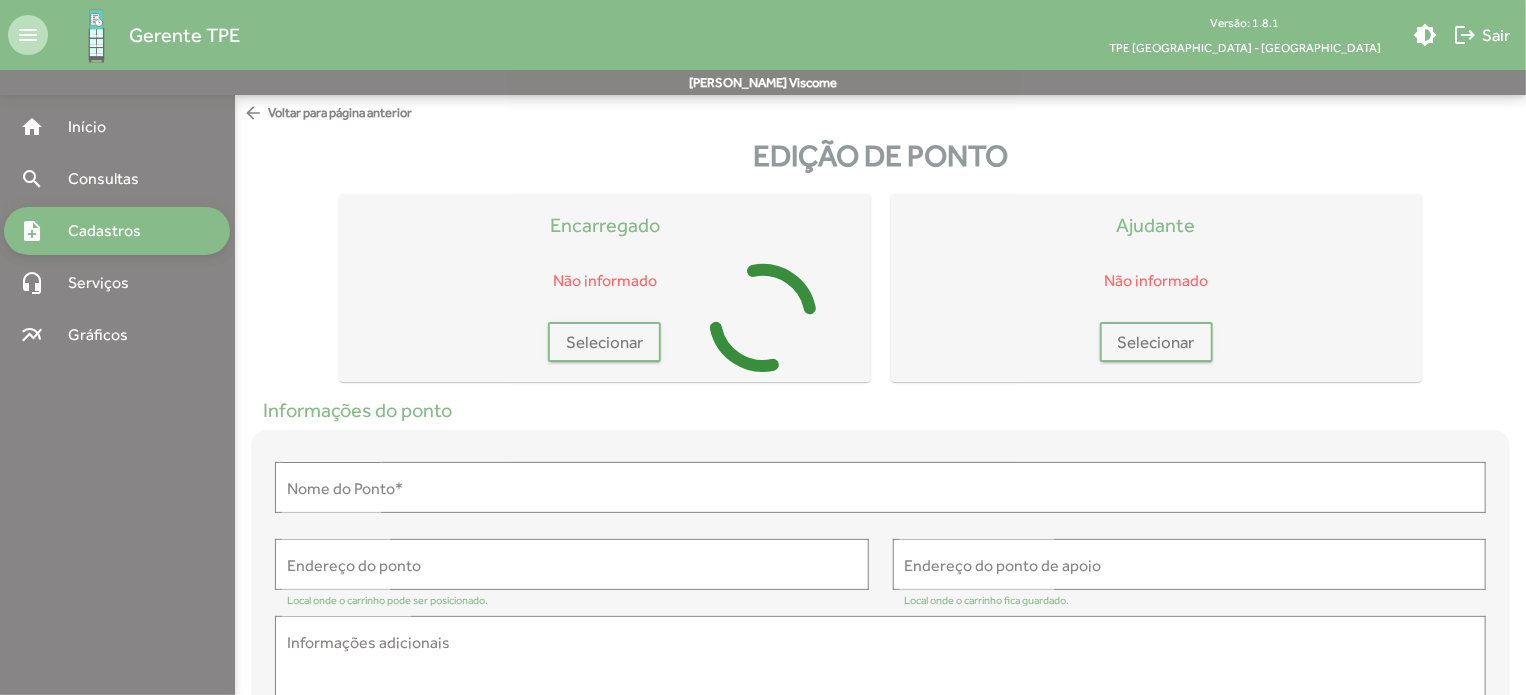 type on "**********" 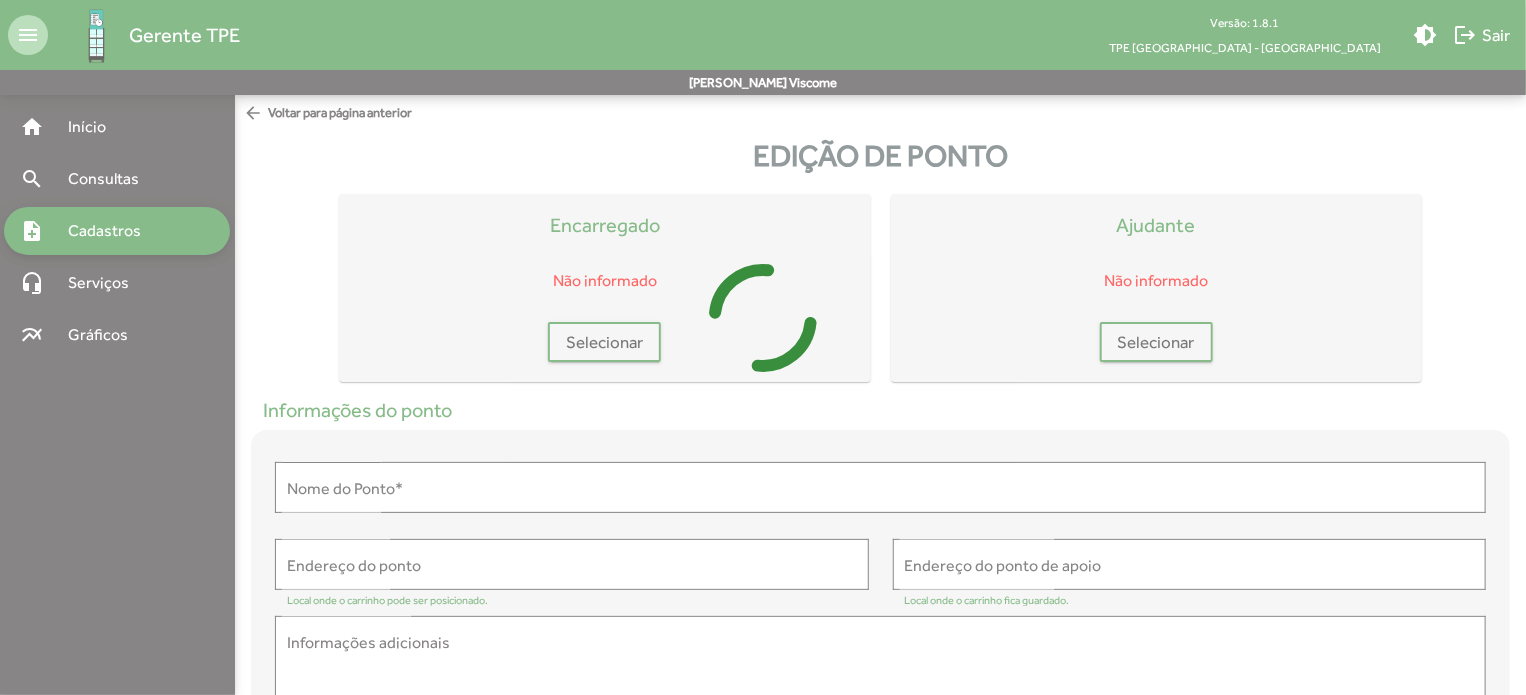 type on "**********" 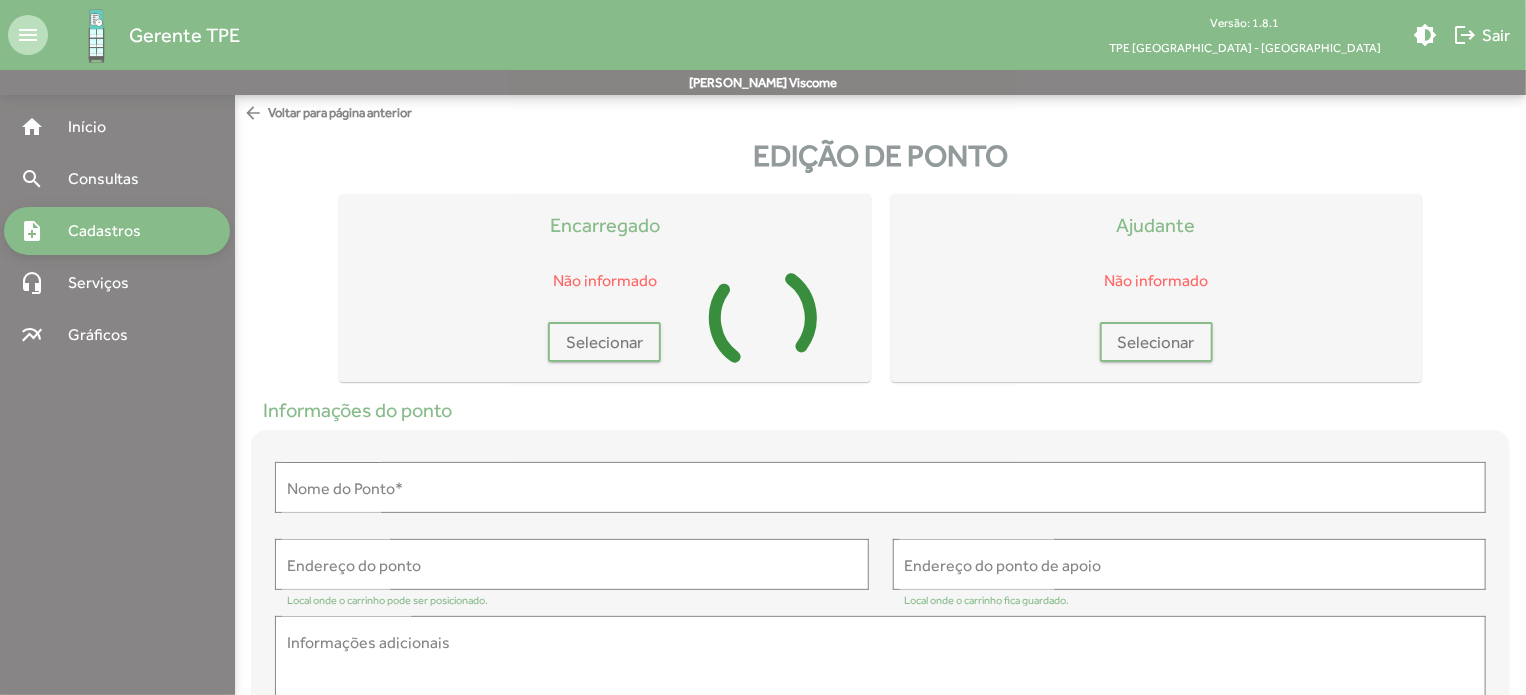 type on "**********" 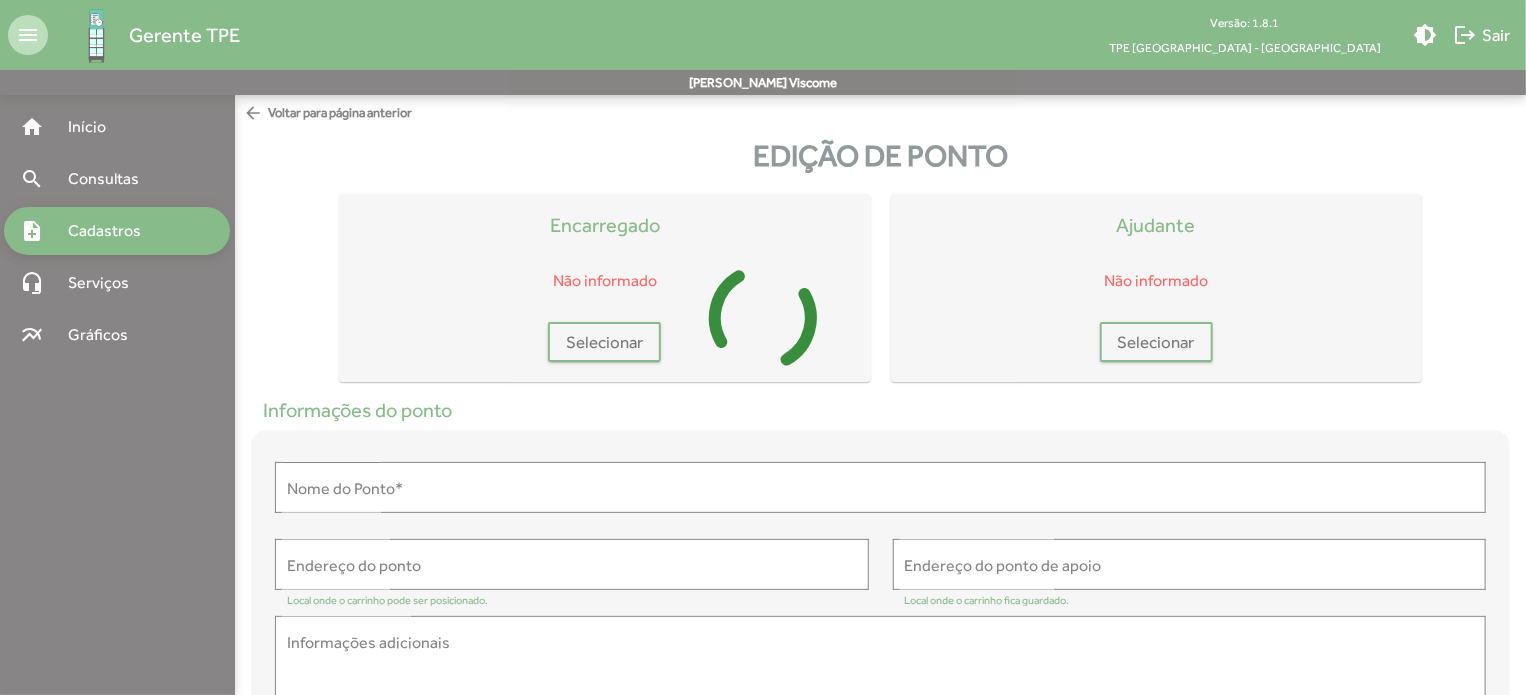 type on "**********" 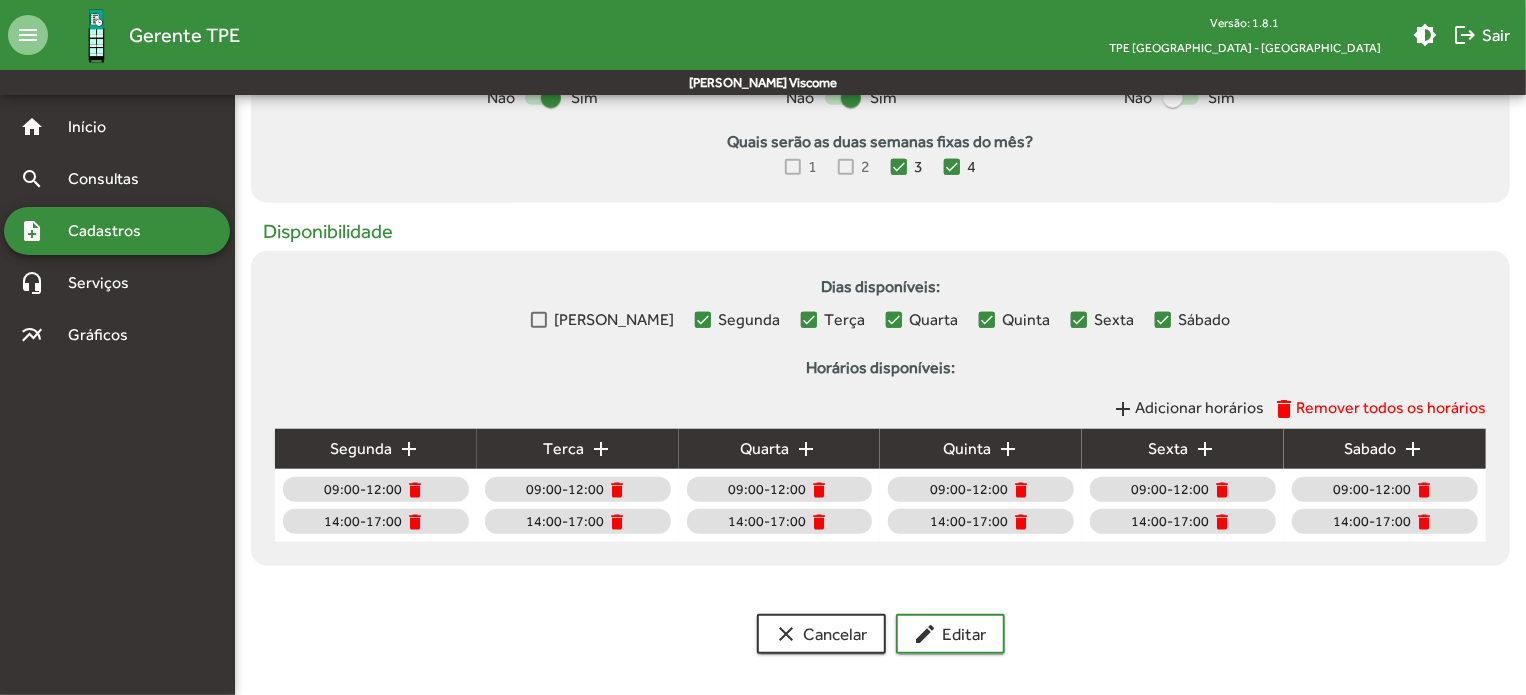 scroll, scrollTop: 760, scrollLeft: 0, axis: vertical 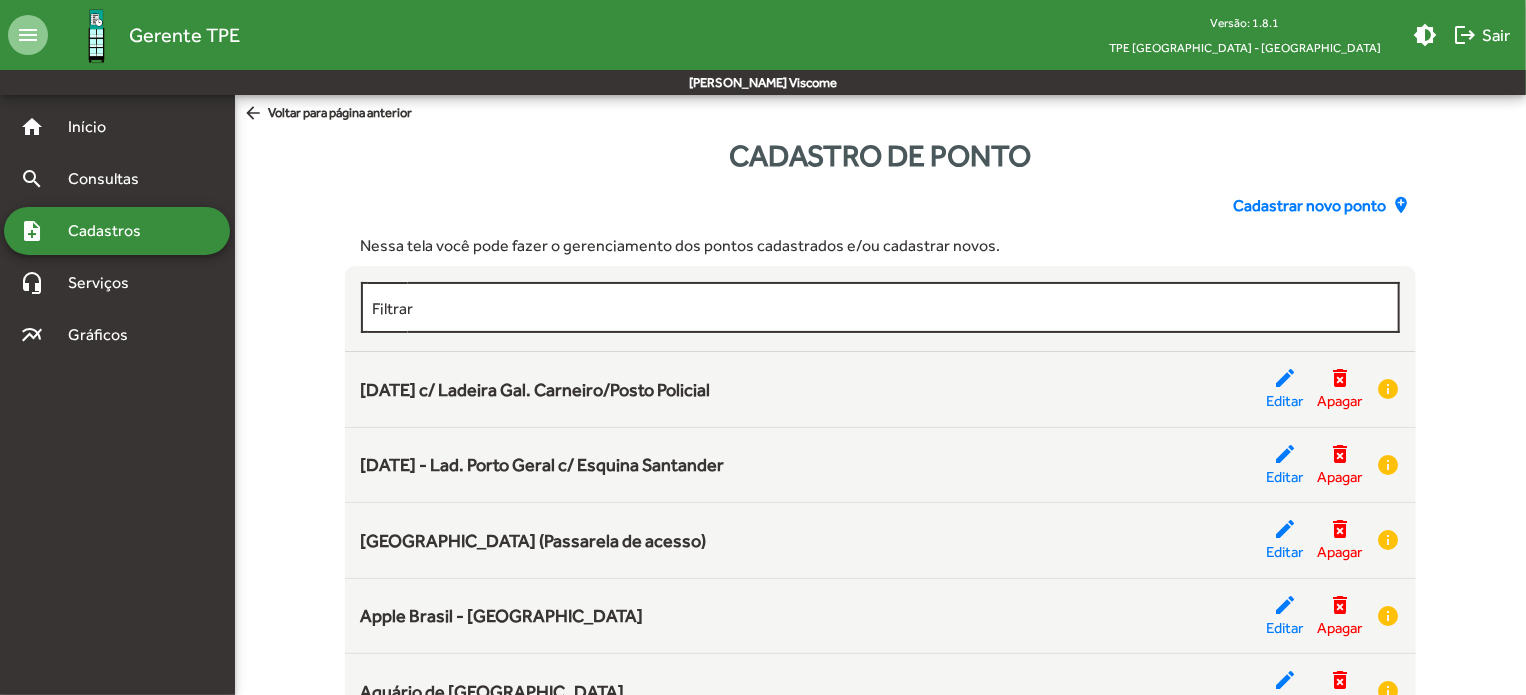 click on "Filtrar" 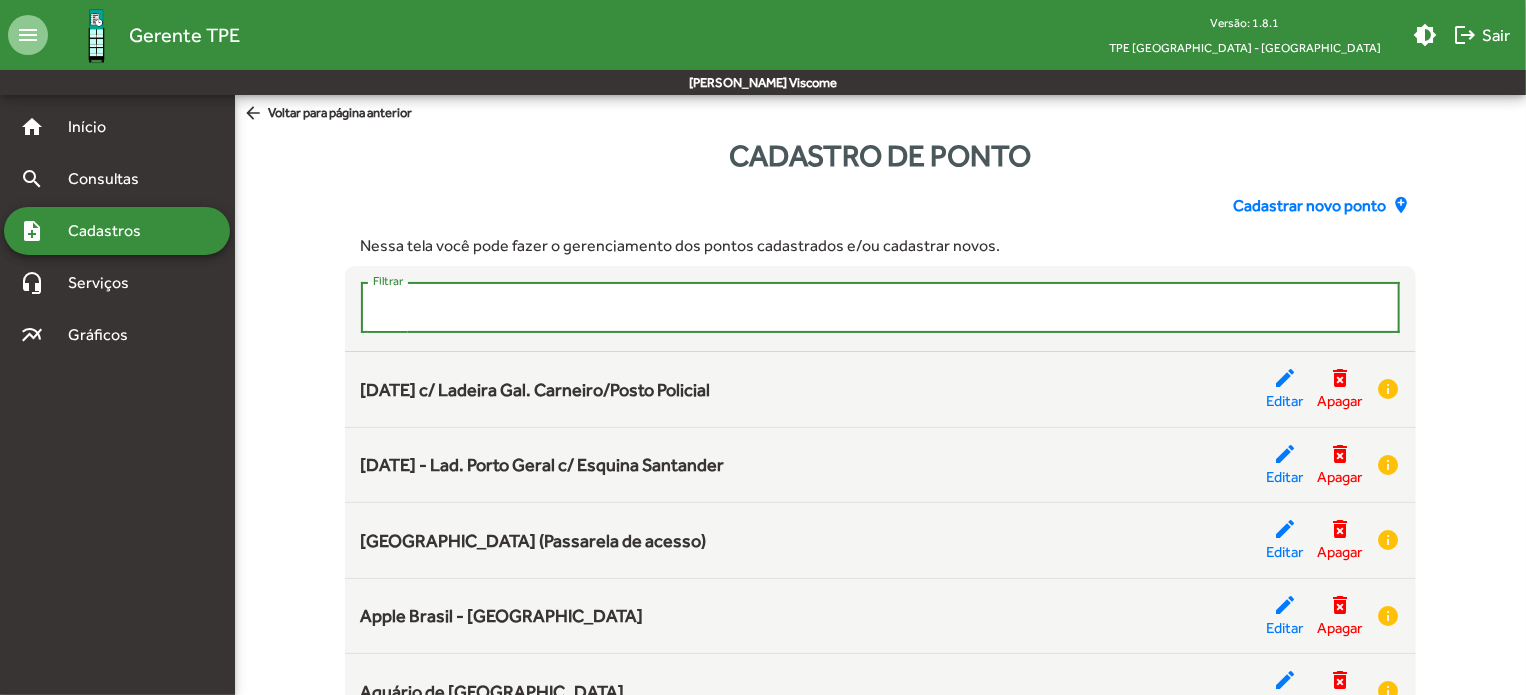click on "Filtrar" at bounding box center [881, 308] 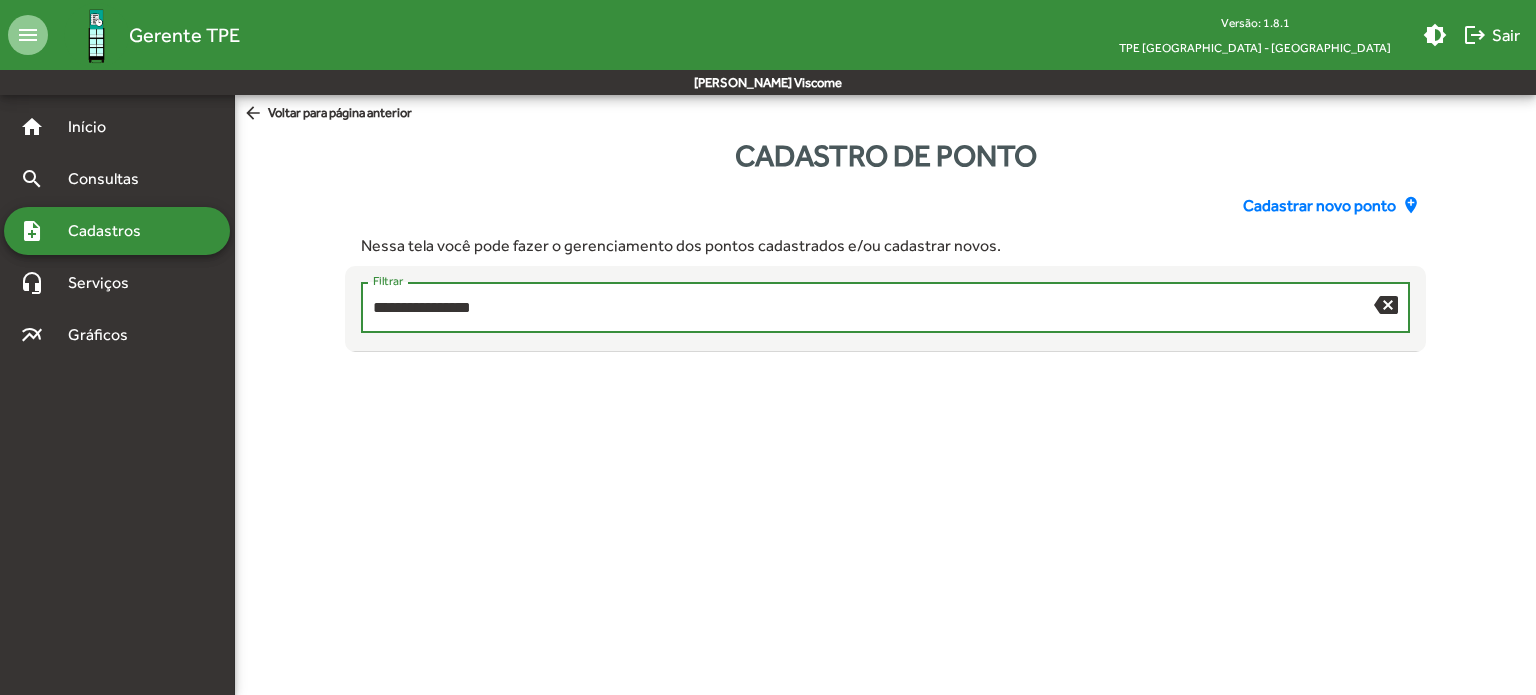 drag, startPoint x: 405, startPoint y: 308, endPoint x: 312, endPoint y: 294, distance: 94.04786 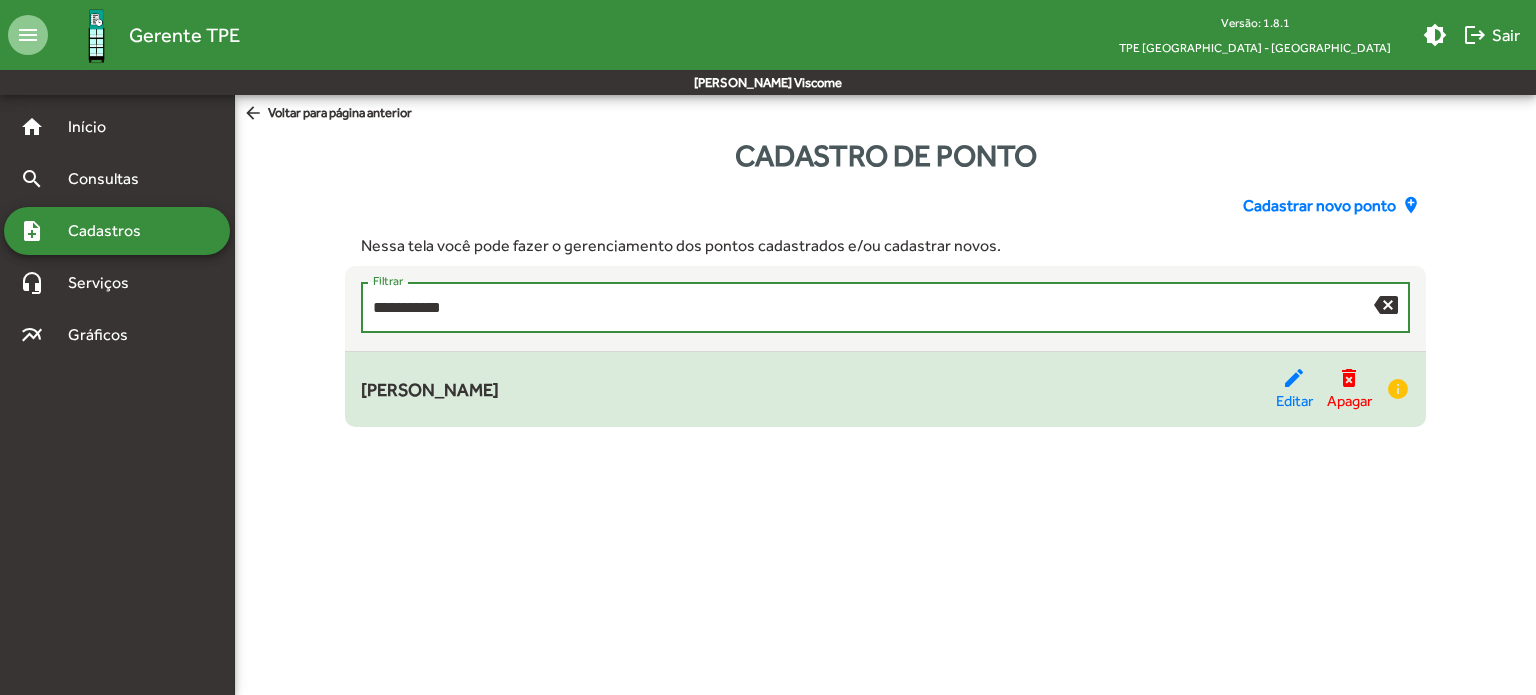type on "**********" 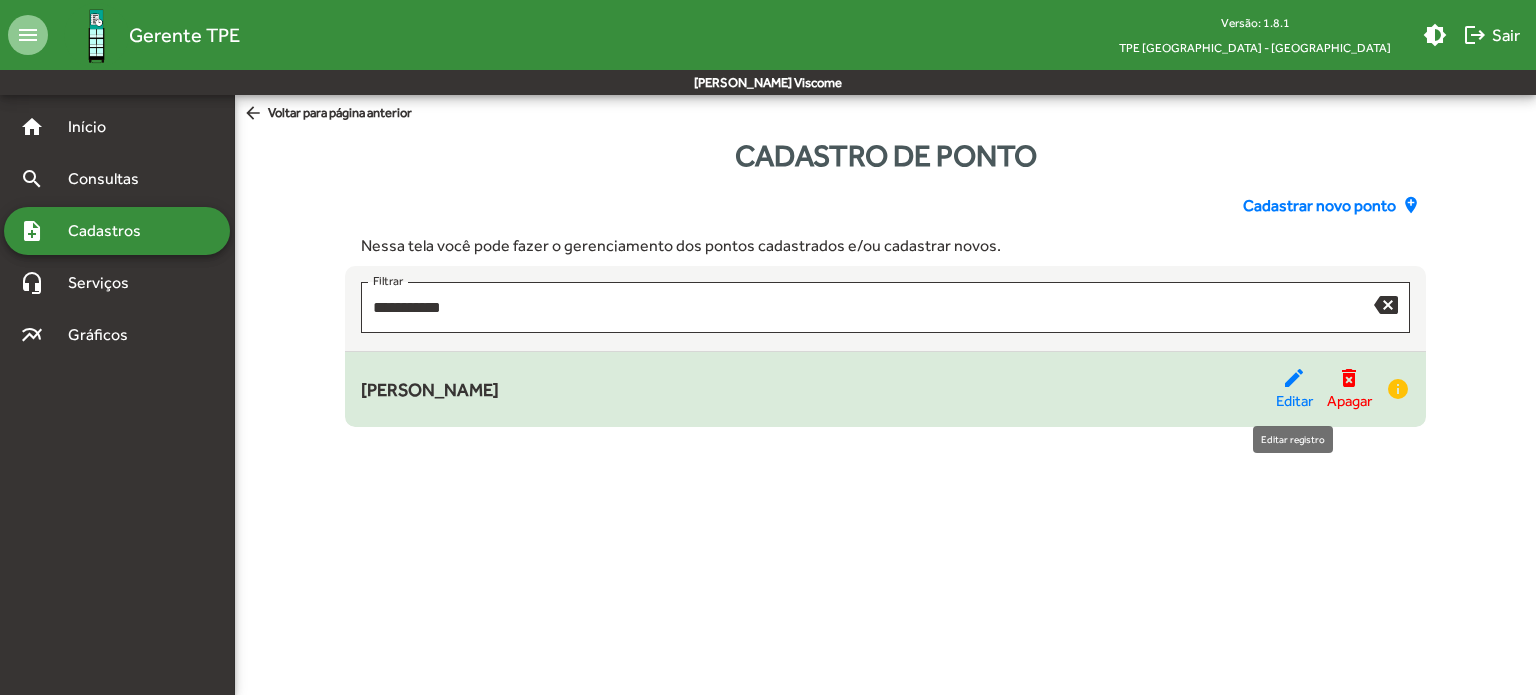 click on "edit" 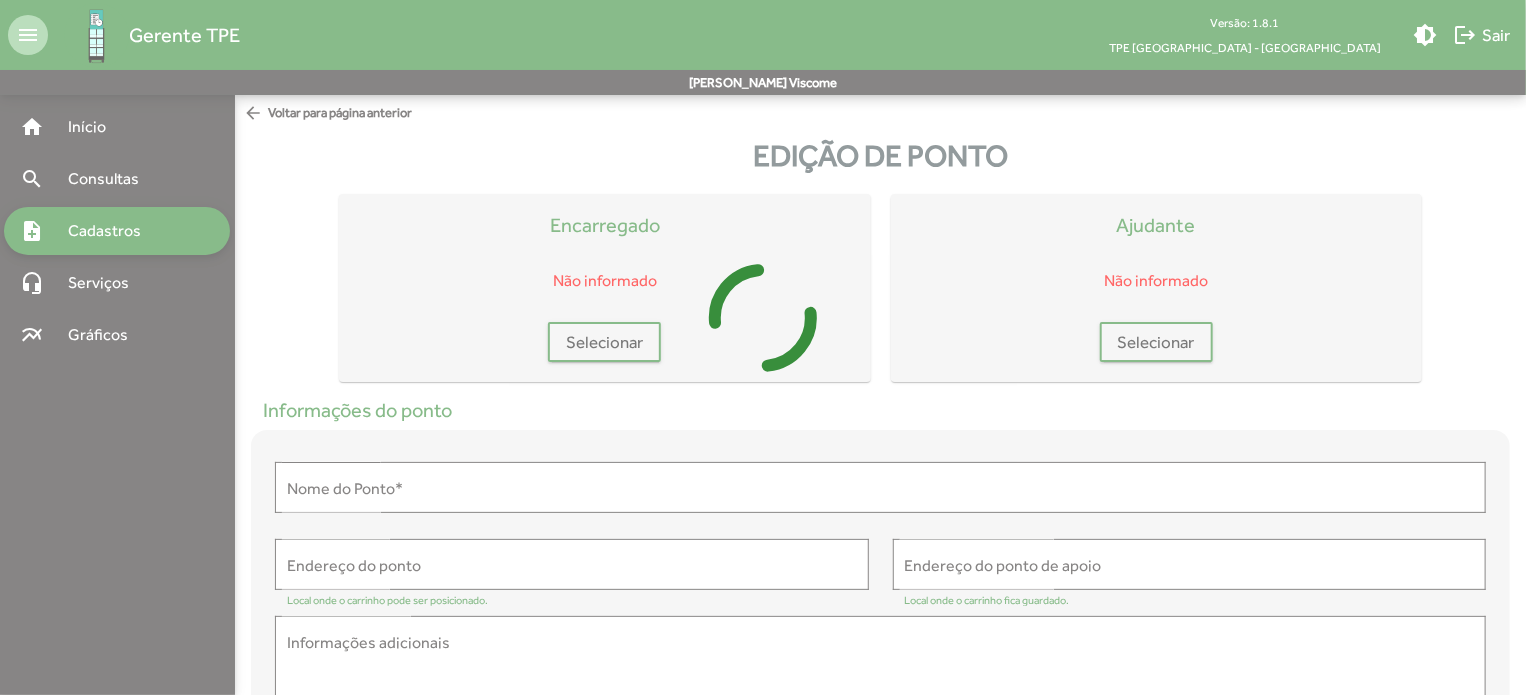 type on "**********" 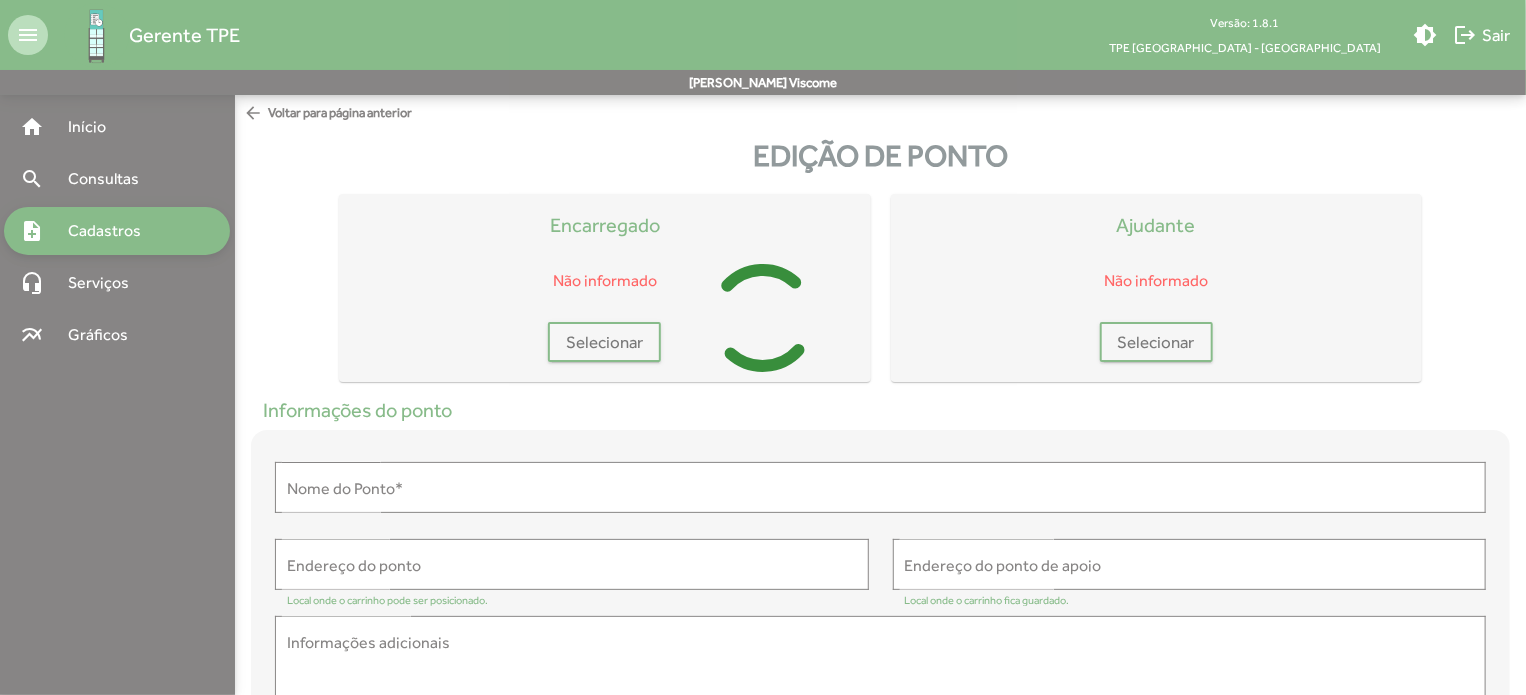 type on "**********" 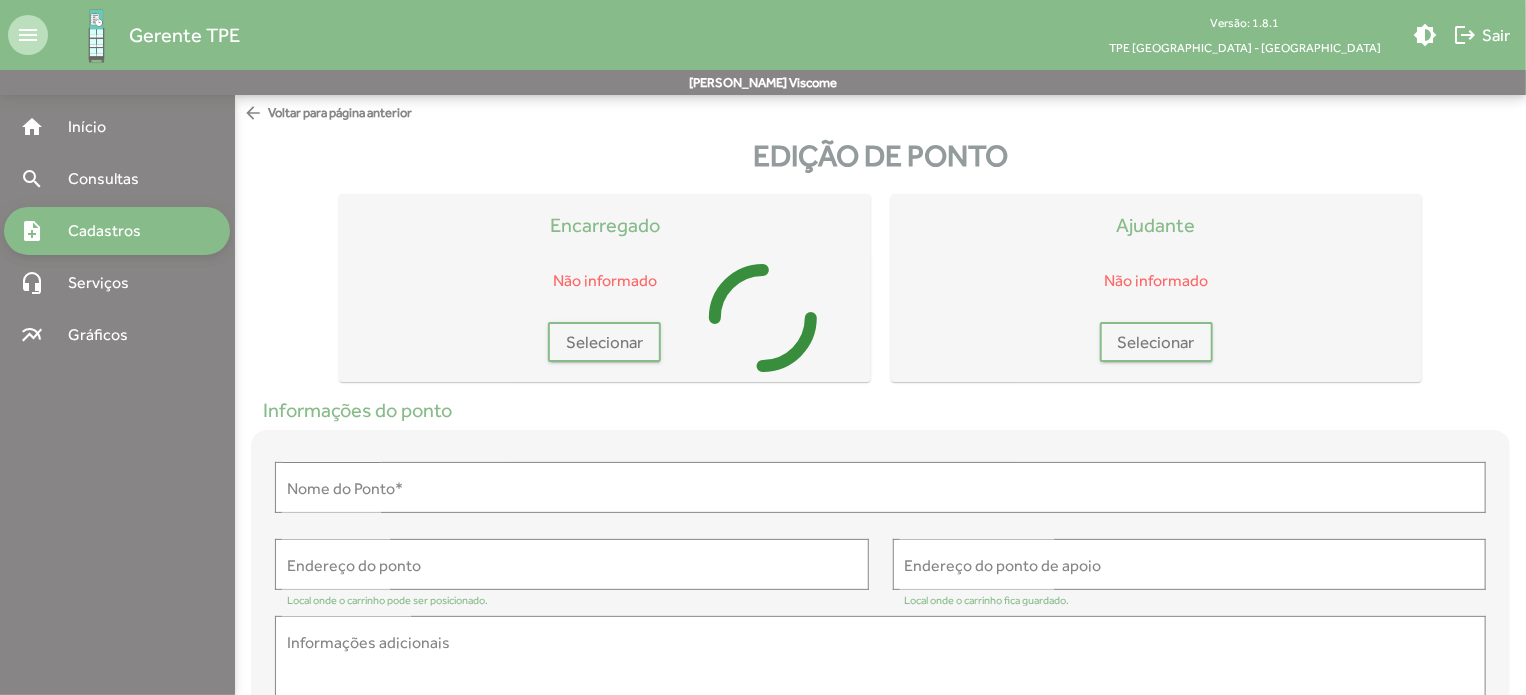 type on "**********" 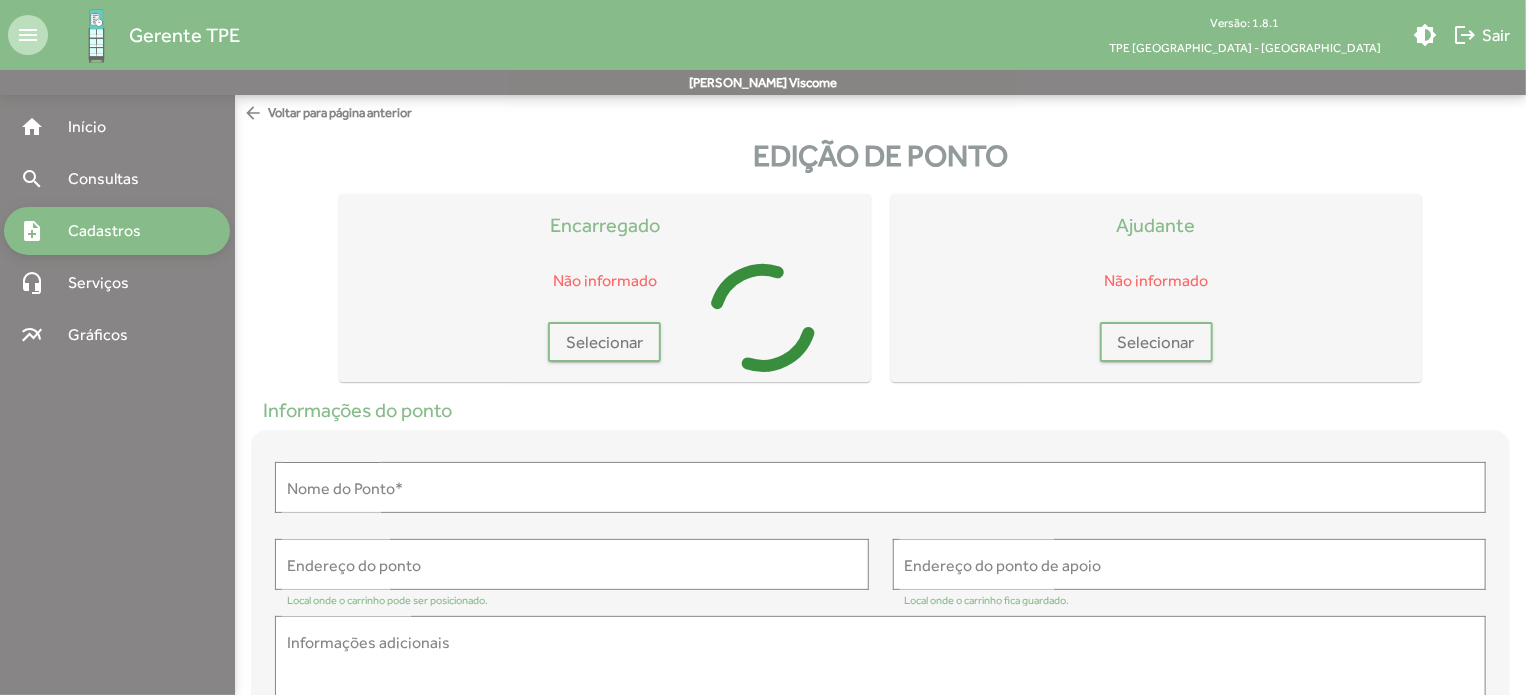 type on "**********" 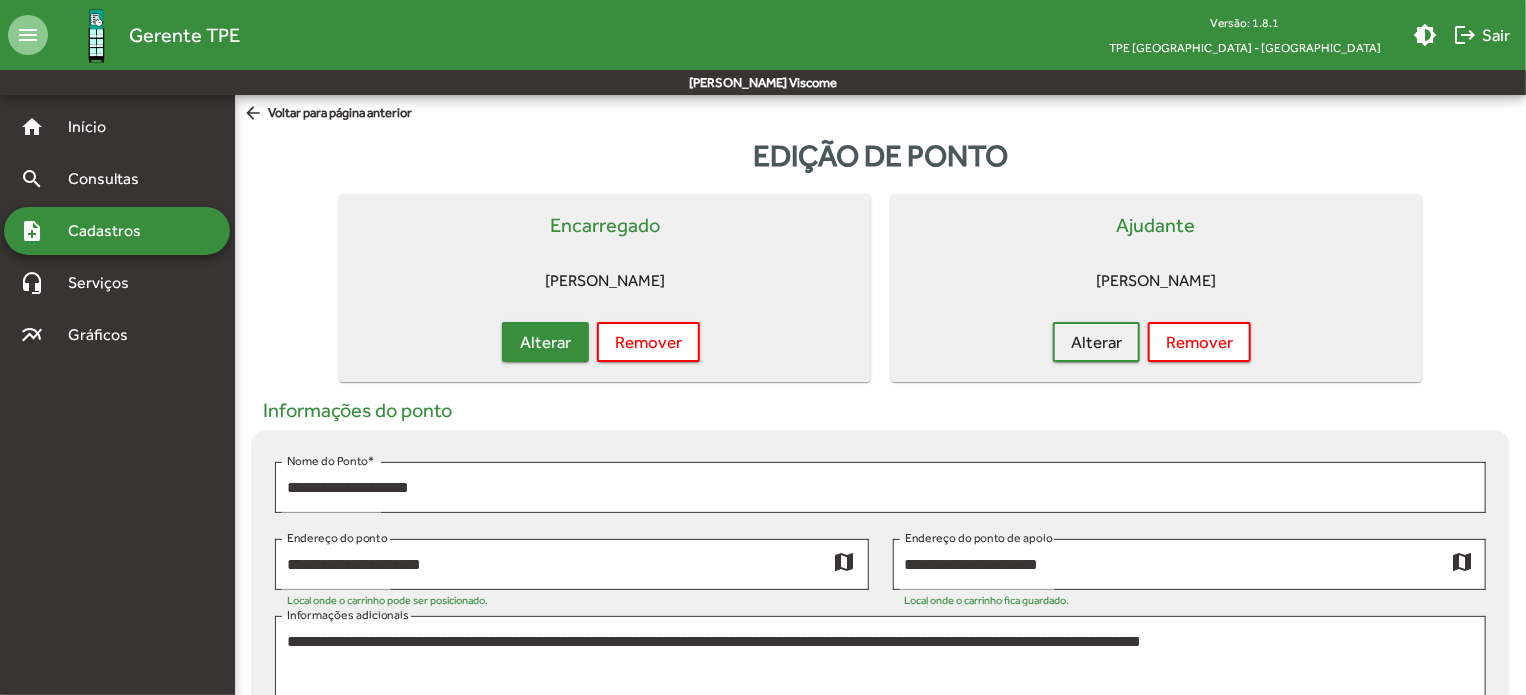 click on "Alterar" 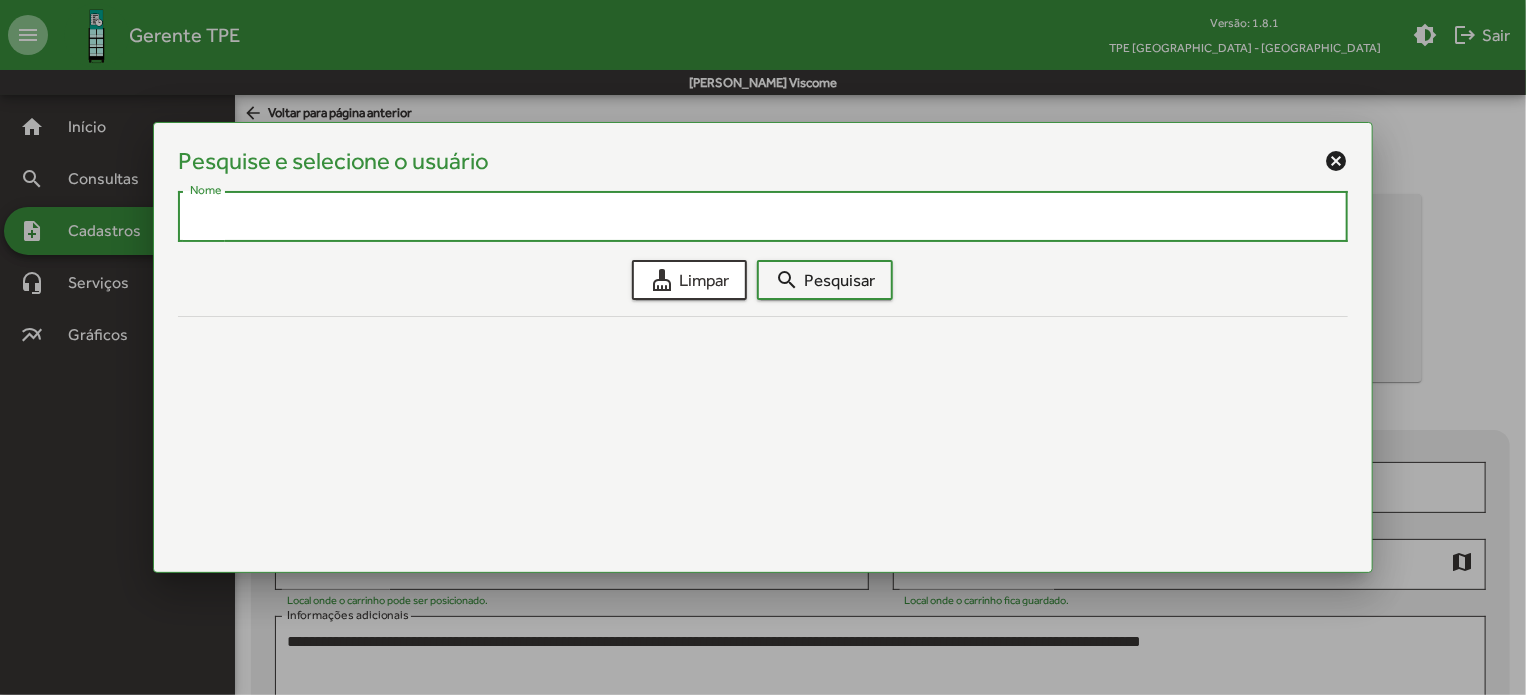 paste on "**********" 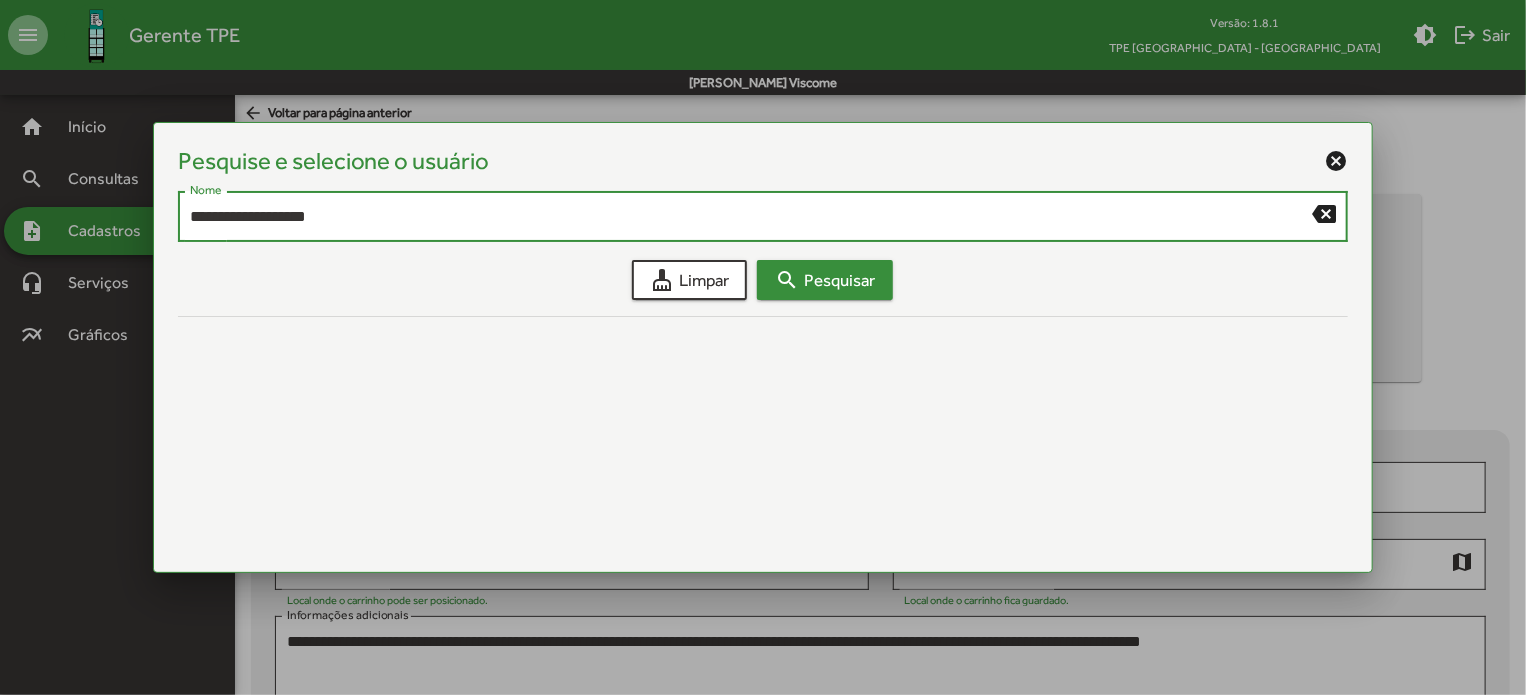 click on "search  Pesquisar" at bounding box center (825, 280) 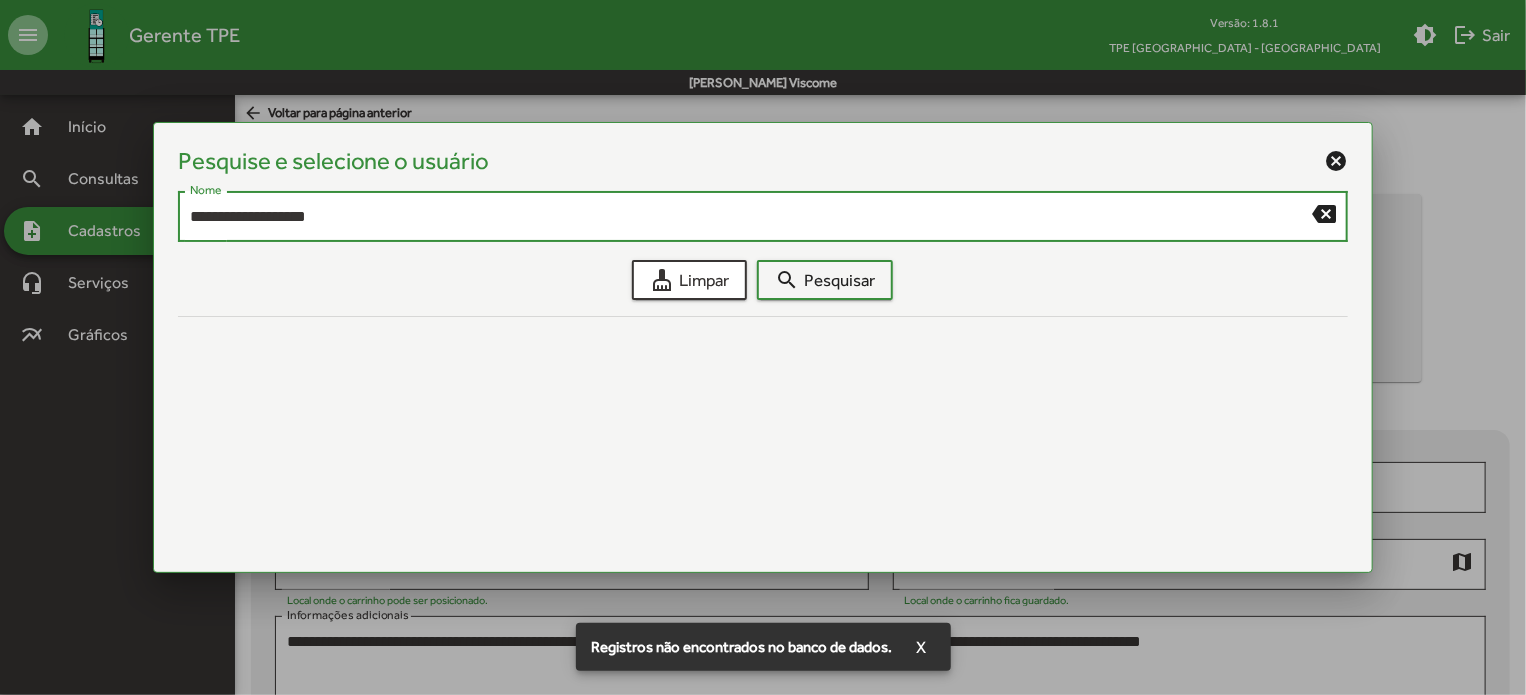 click on "**********" at bounding box center [751, 217] 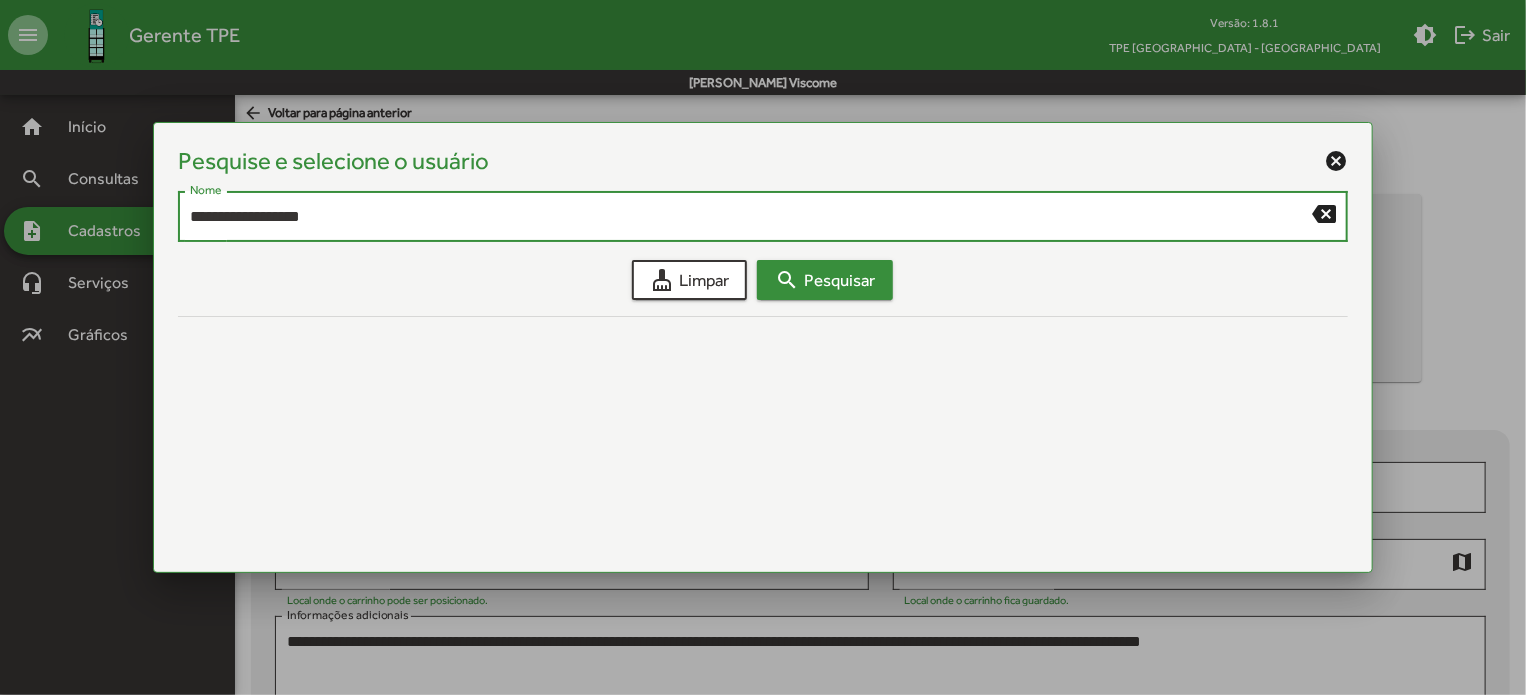 type on "**********" 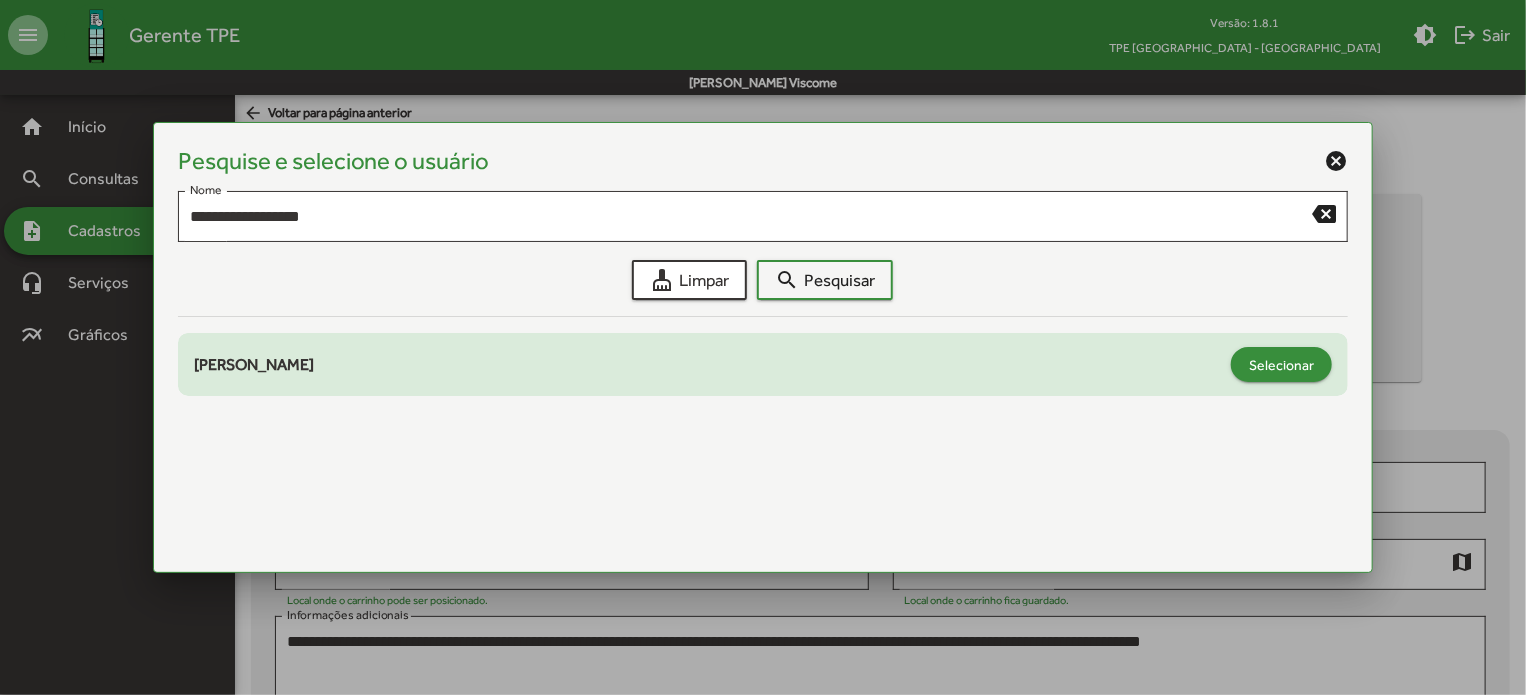 click on "Selecionar" 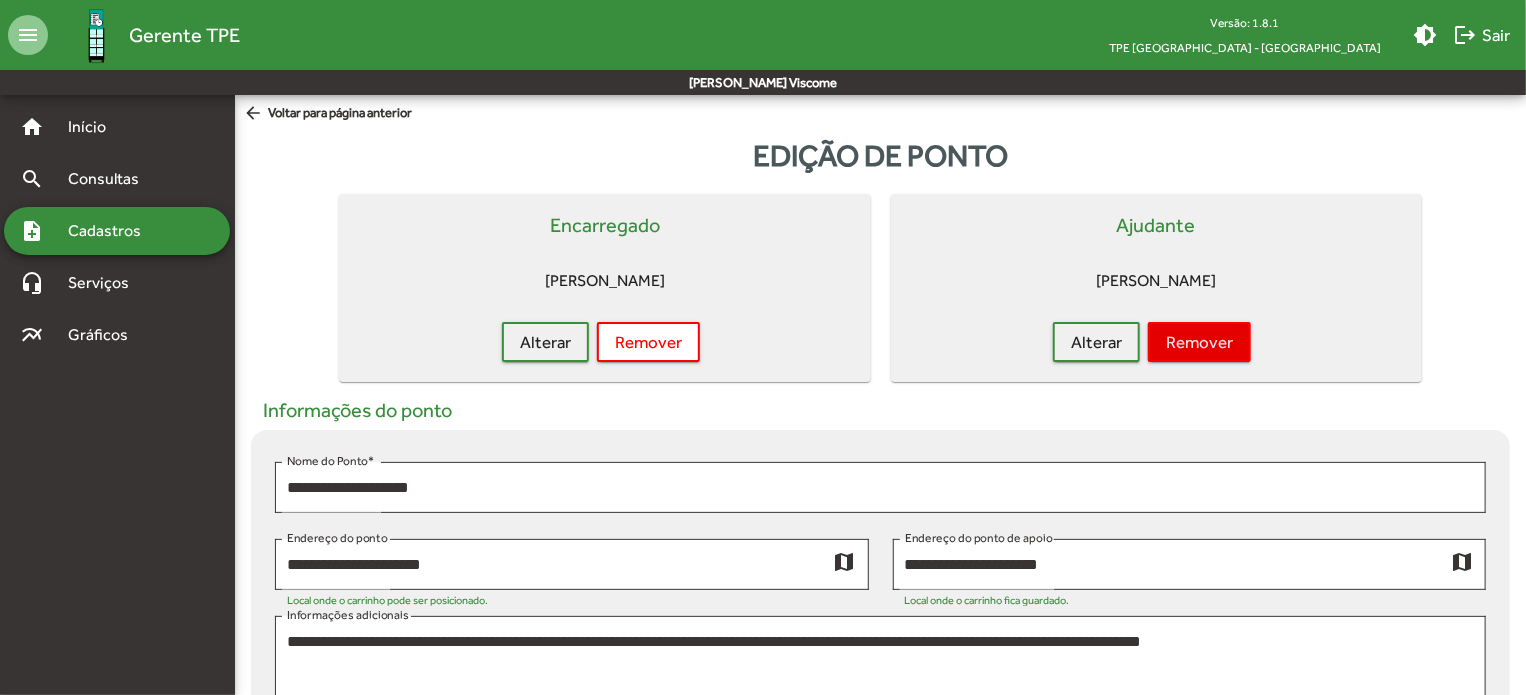 click on "Remover" 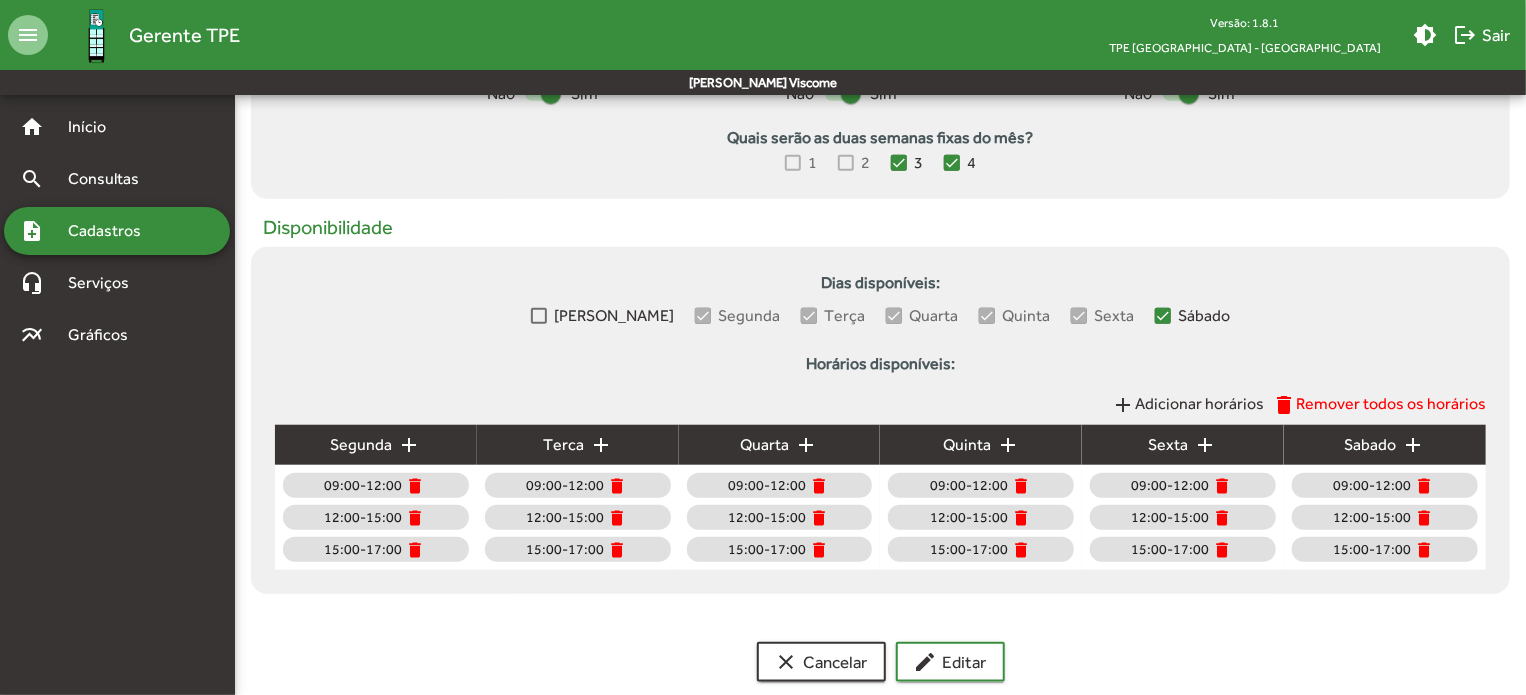 scroll, scrollTop: 792, scrollLeft: 0, axis: vertical 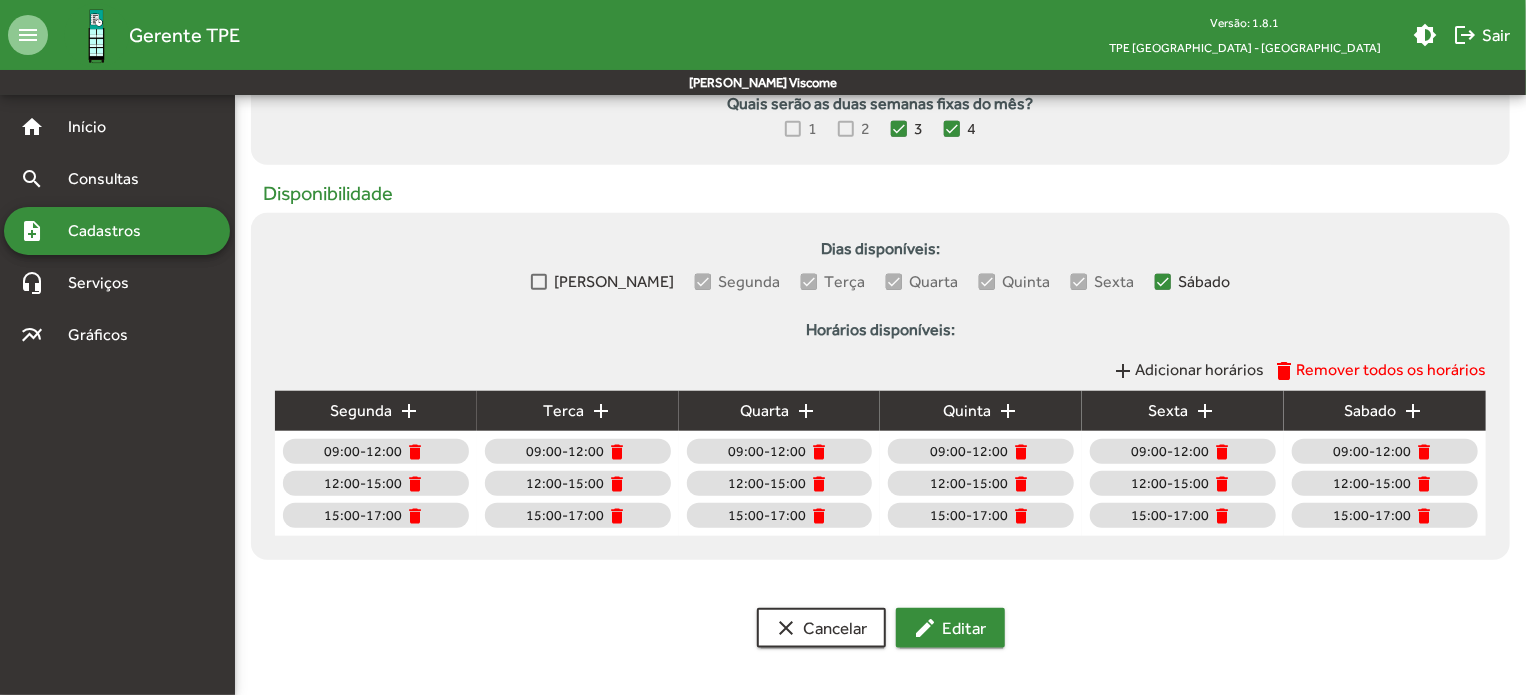 click on "edit  Editar" 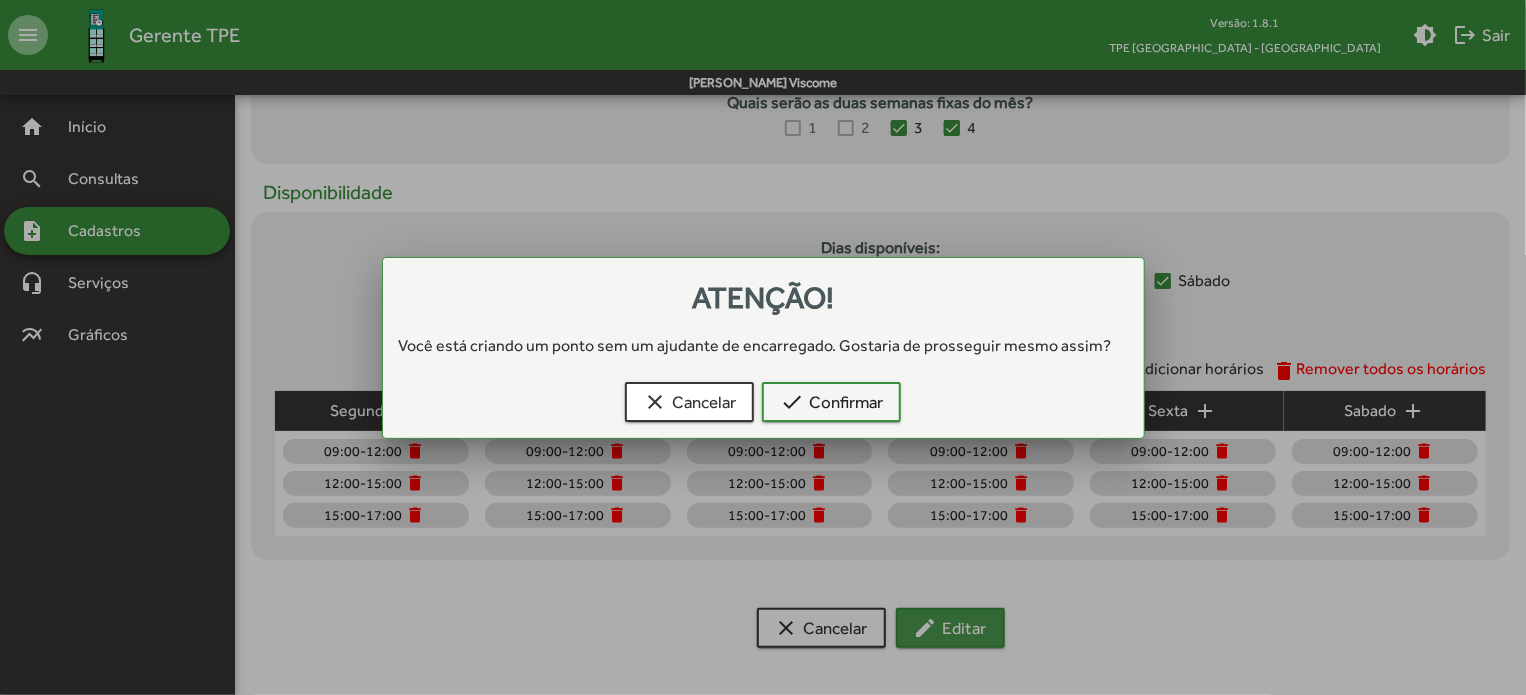scroll, scrollTop: 0, scrollLeft: 0, axis: both 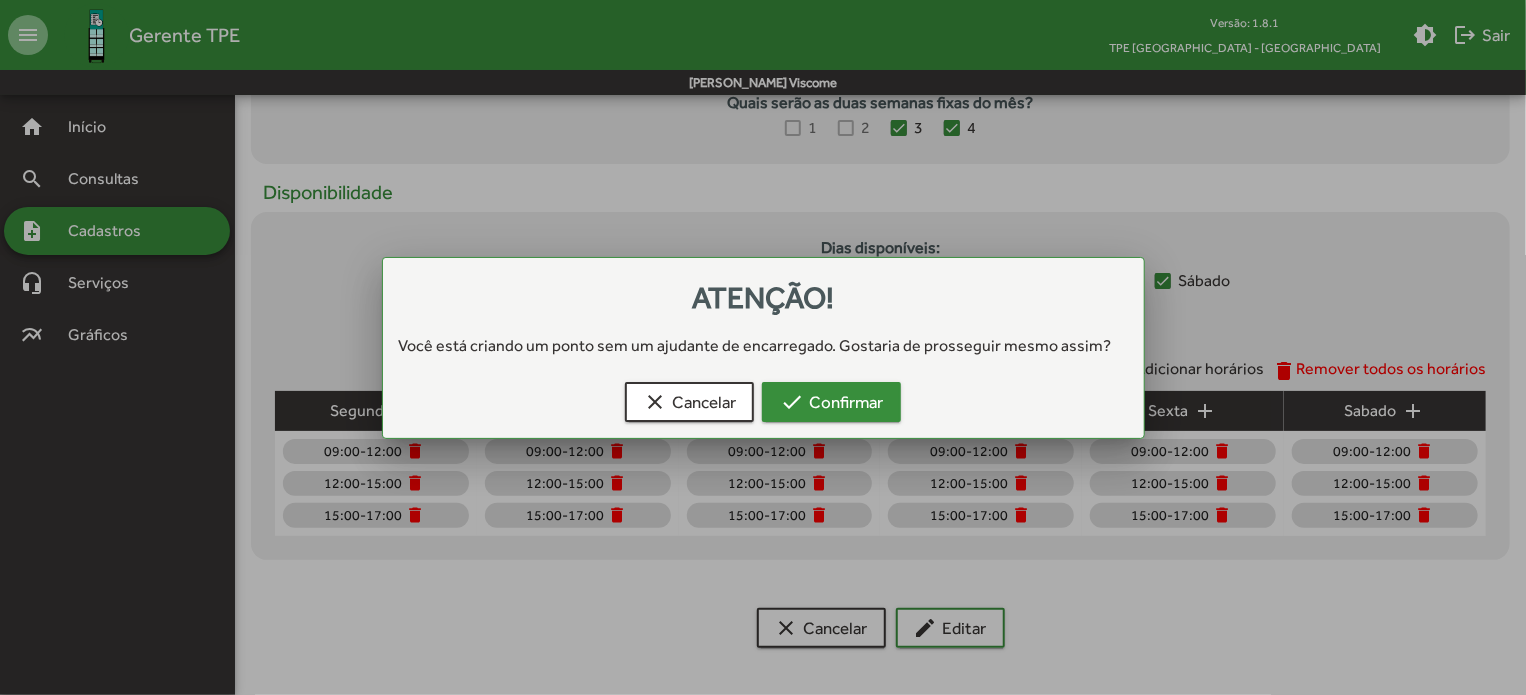 click on "check  Confirmar" at bounding box center (831, 402) 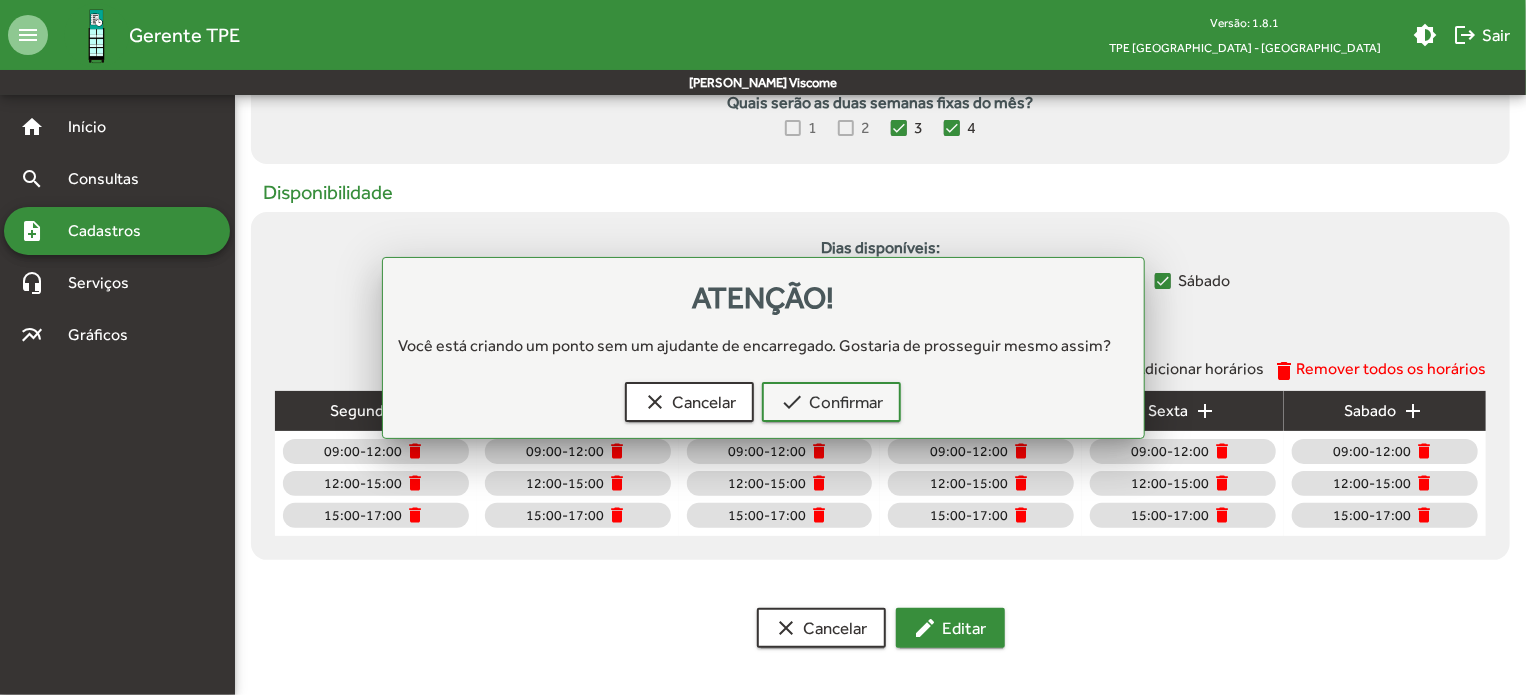 scroll, scrollTop: 792, scrollLeft: 0, axis: vertical 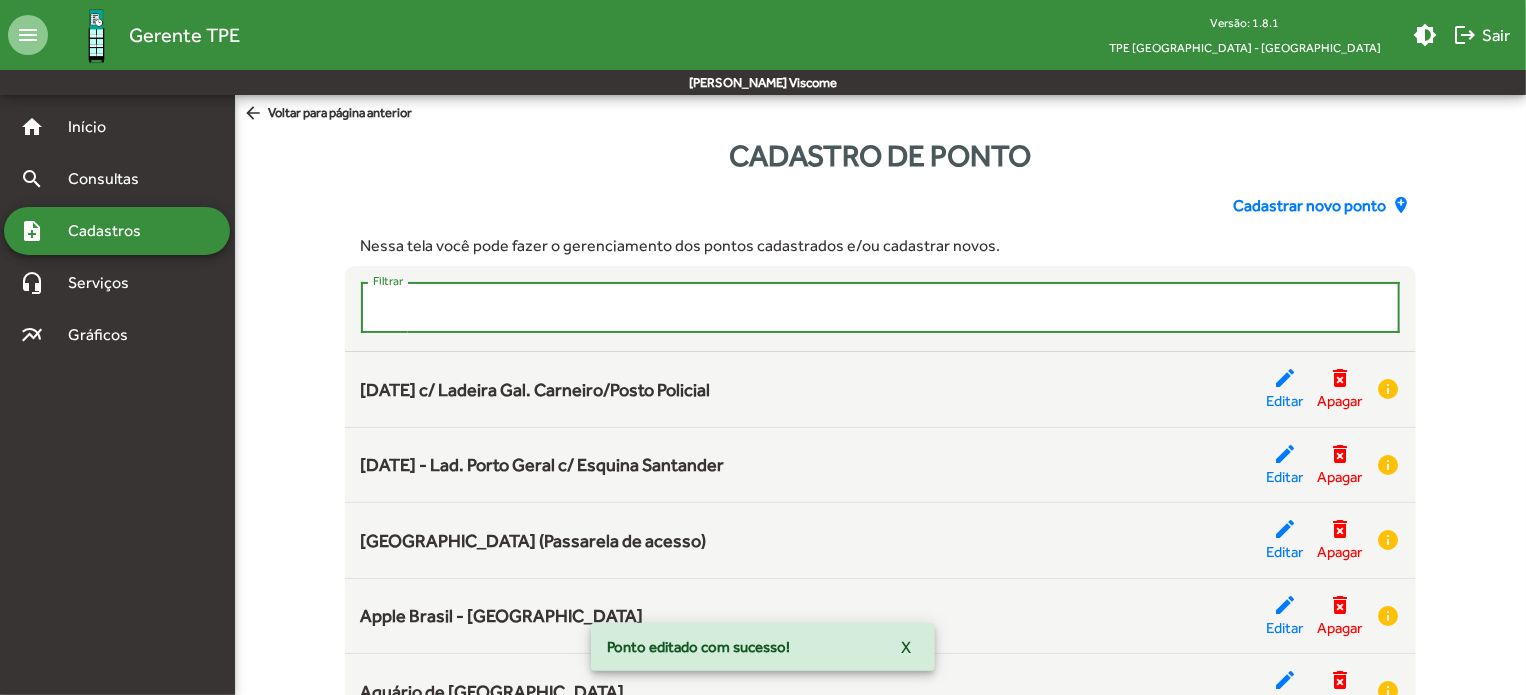 click on "Filtrar" at bounding box center (881, 308) 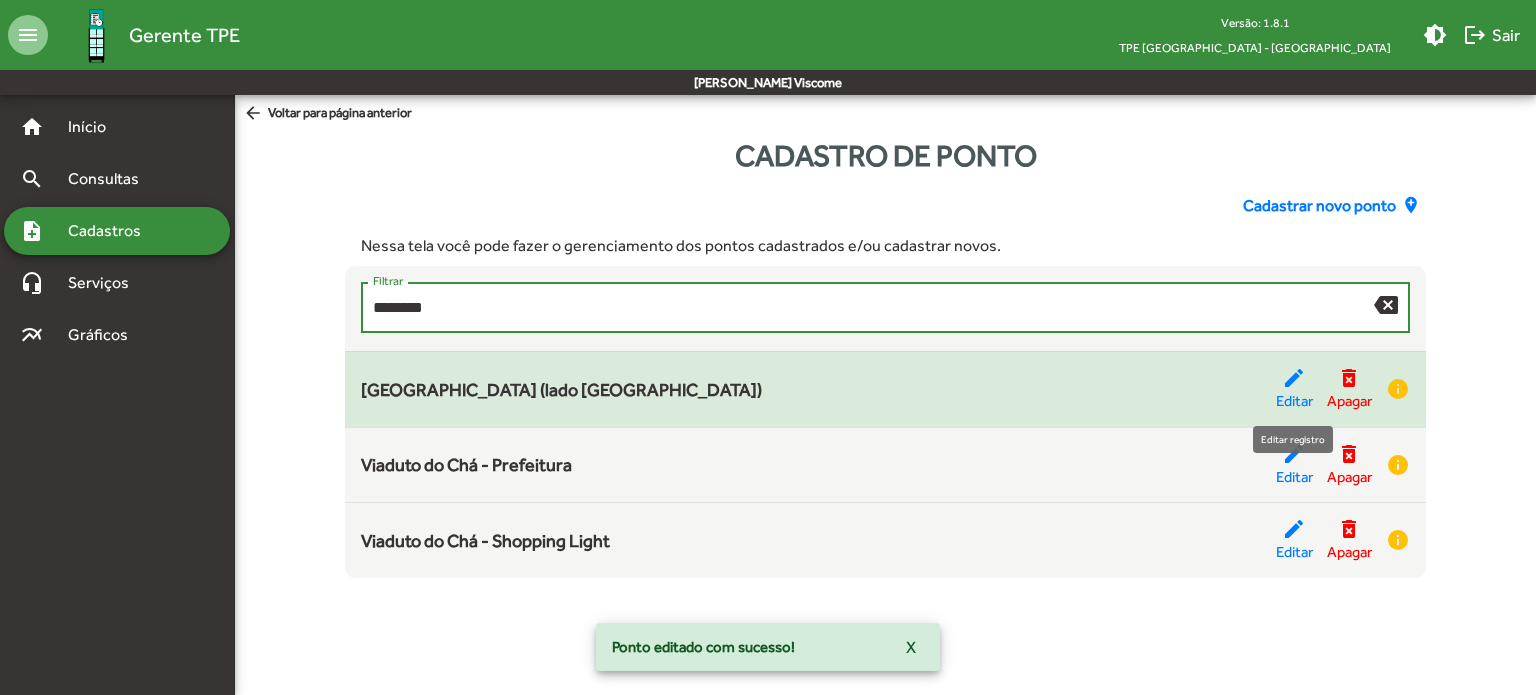 type on "*******" 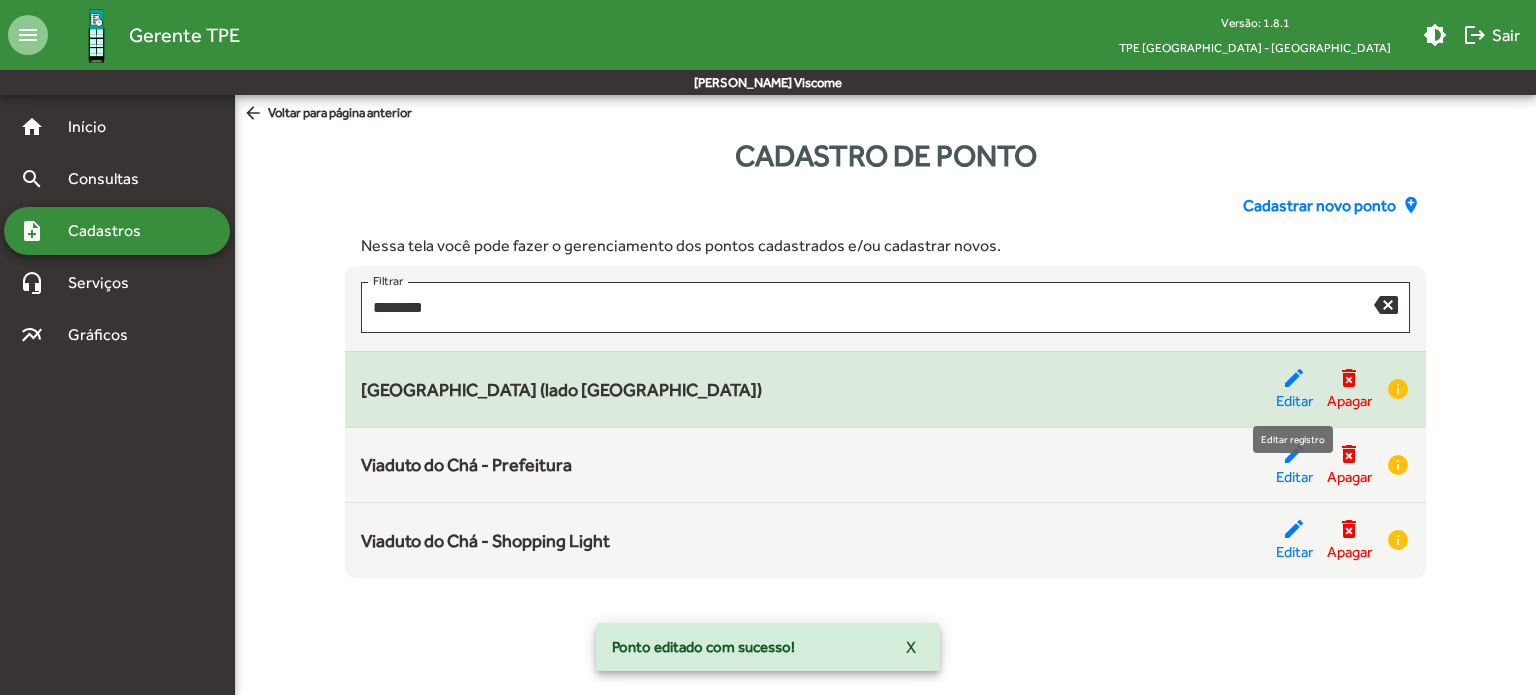 click on "Editar" 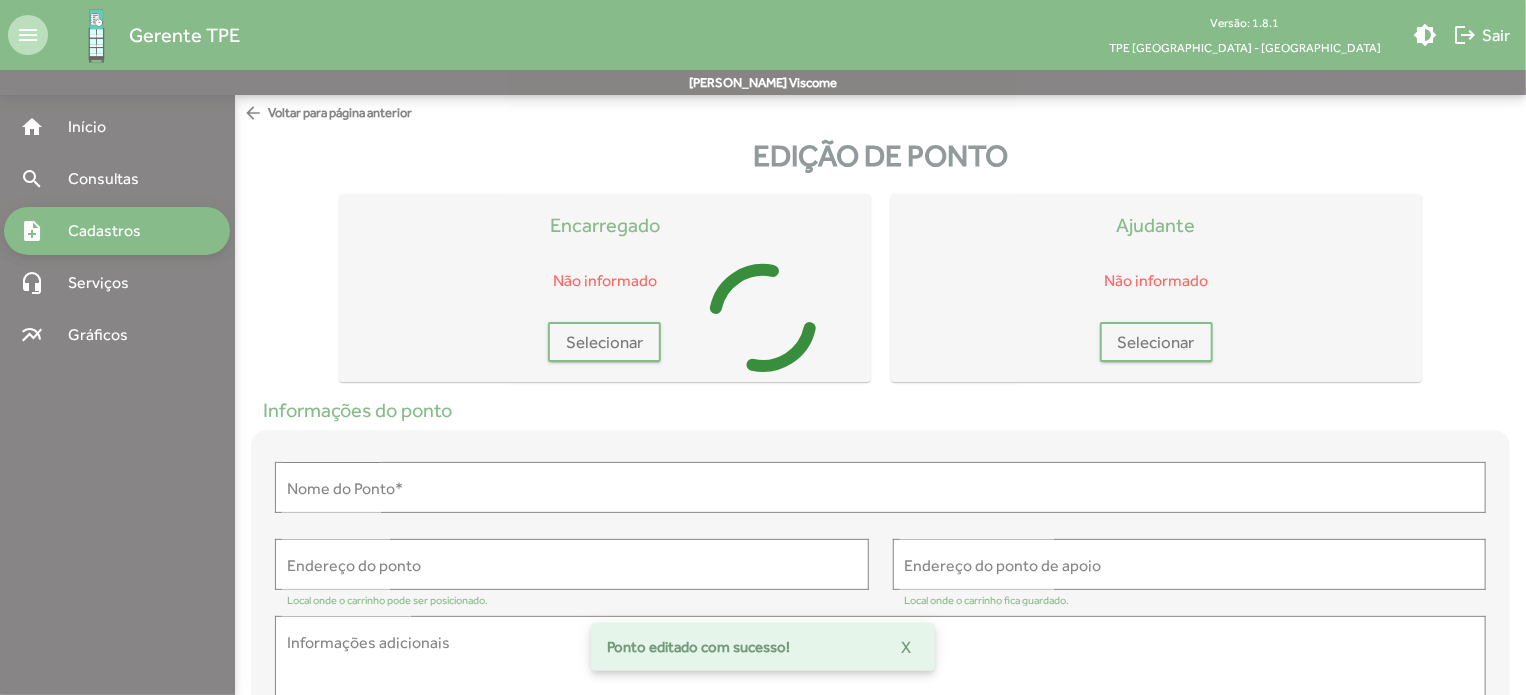 type on "**********" 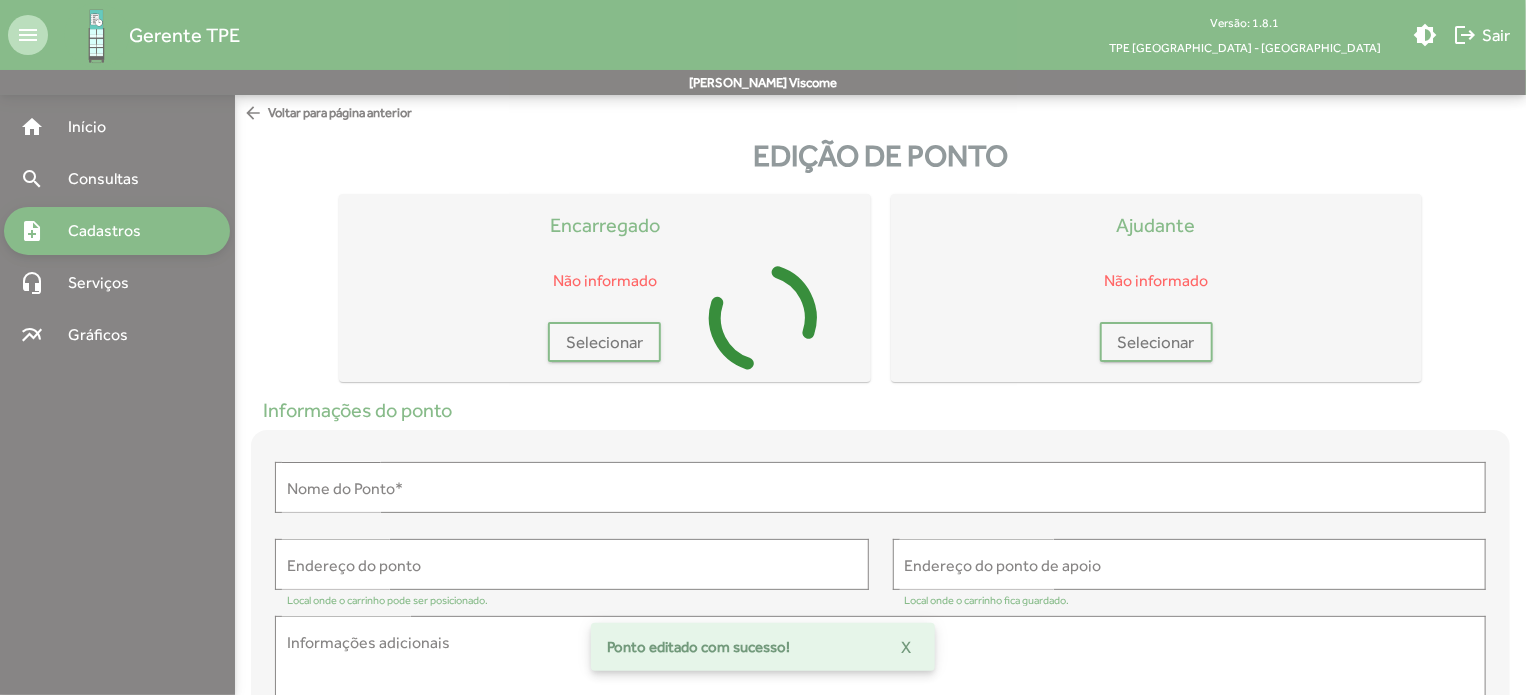 type on "**********" 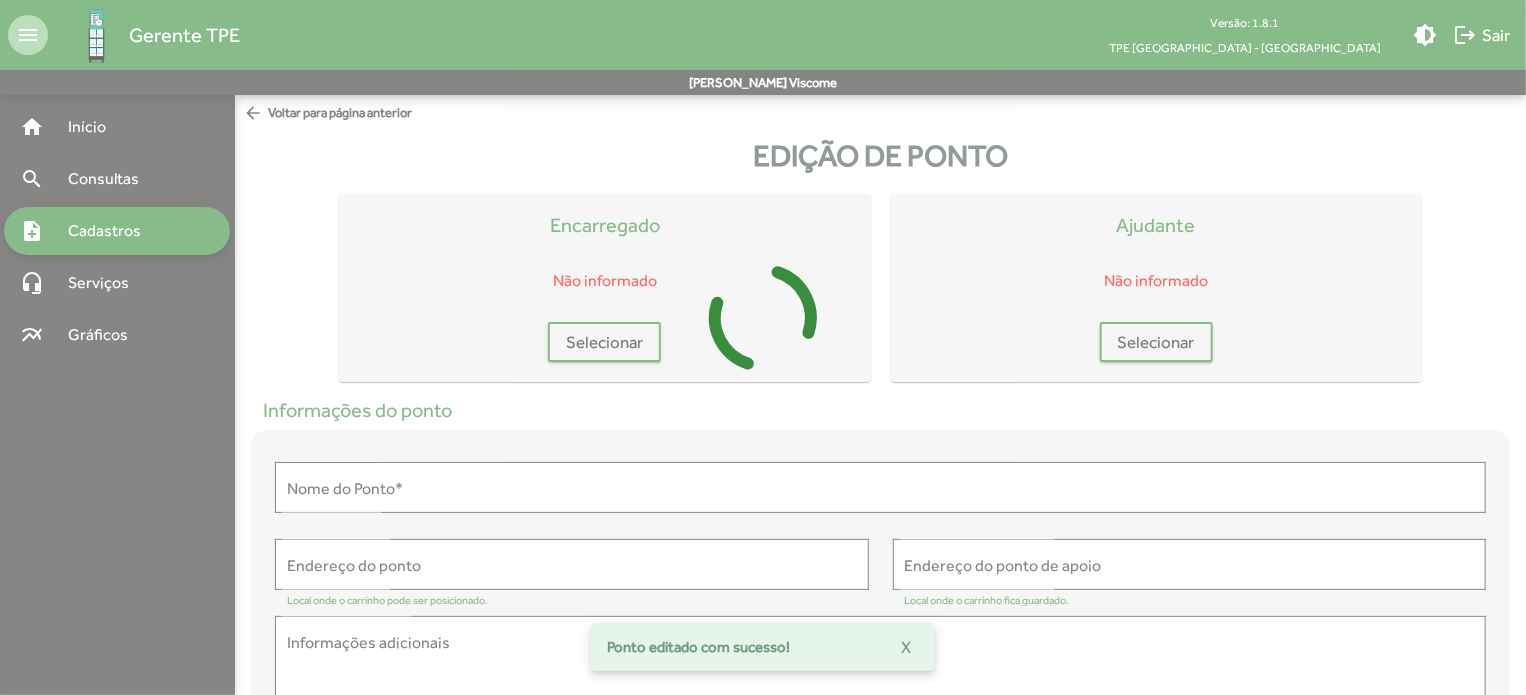 type on "**********" 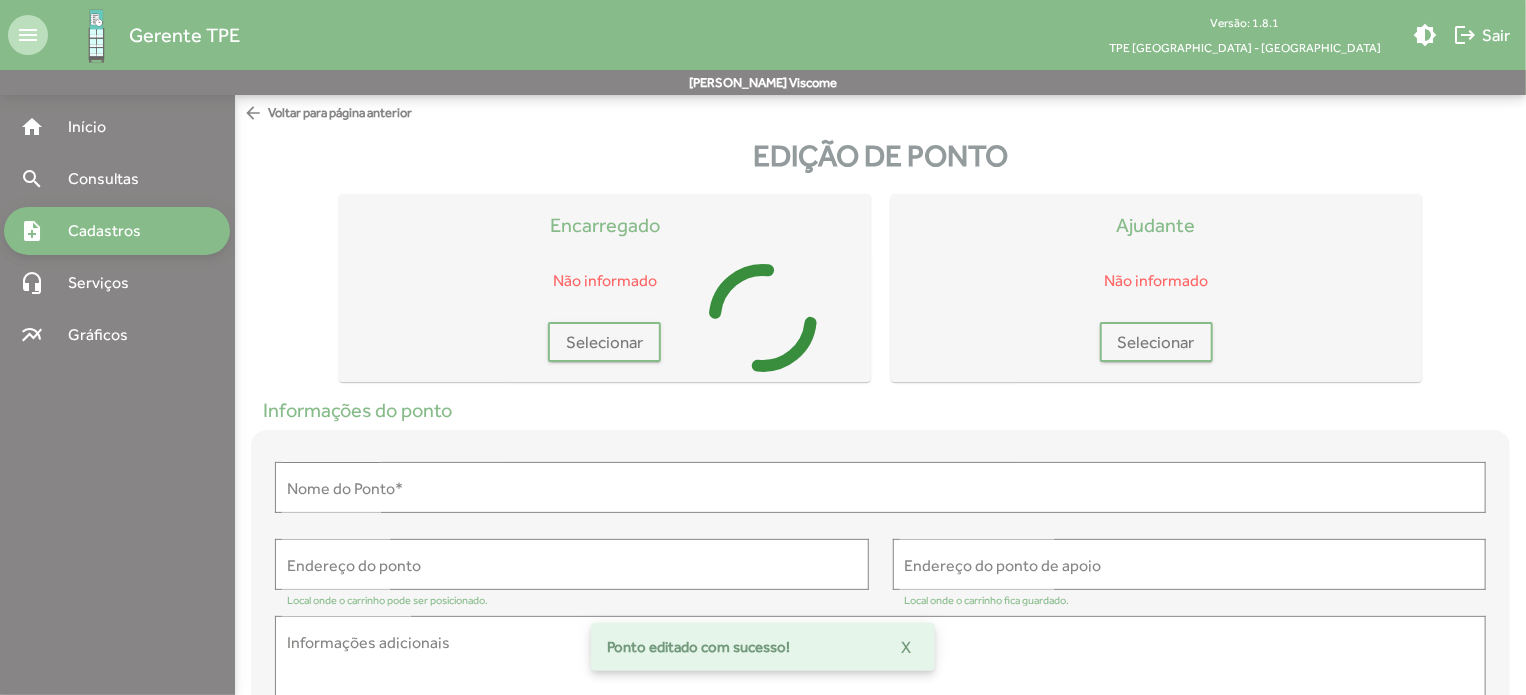 type on "**********" 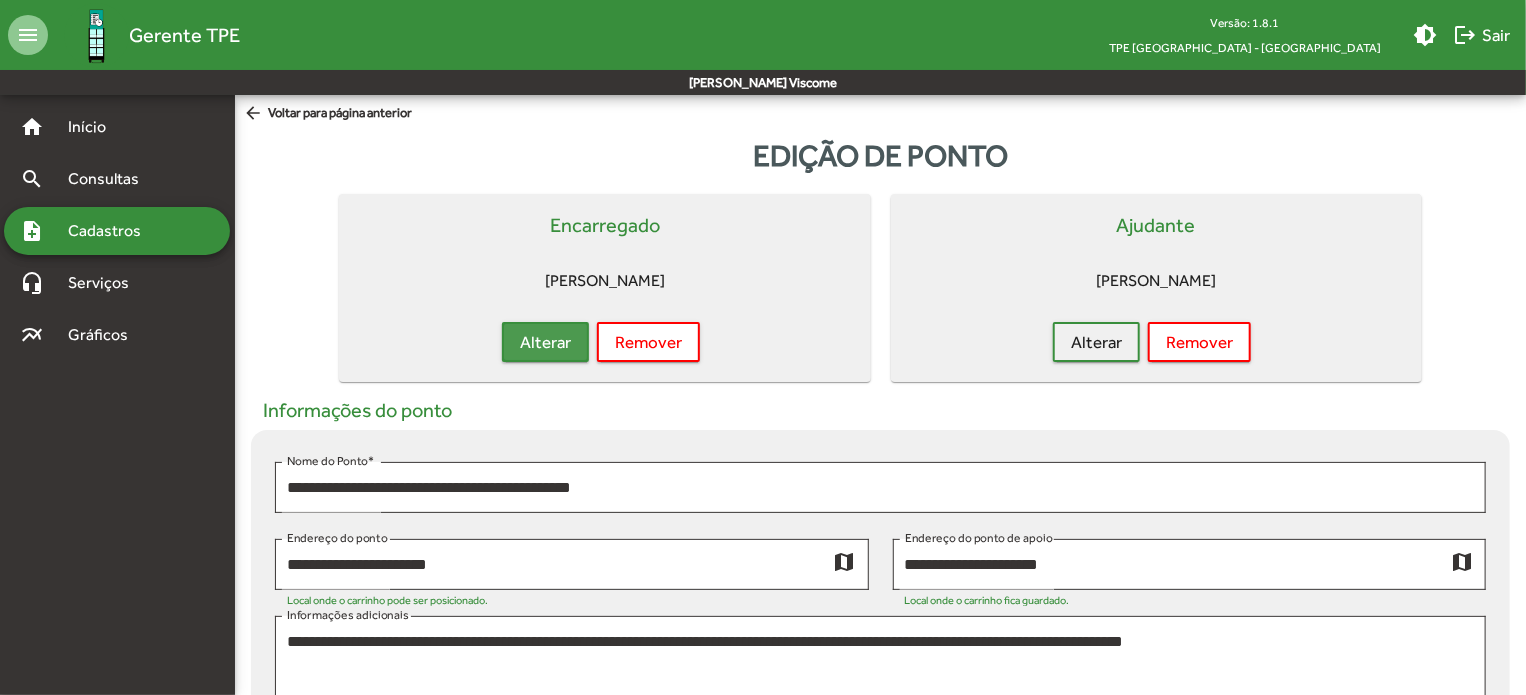 click on "Alterar" 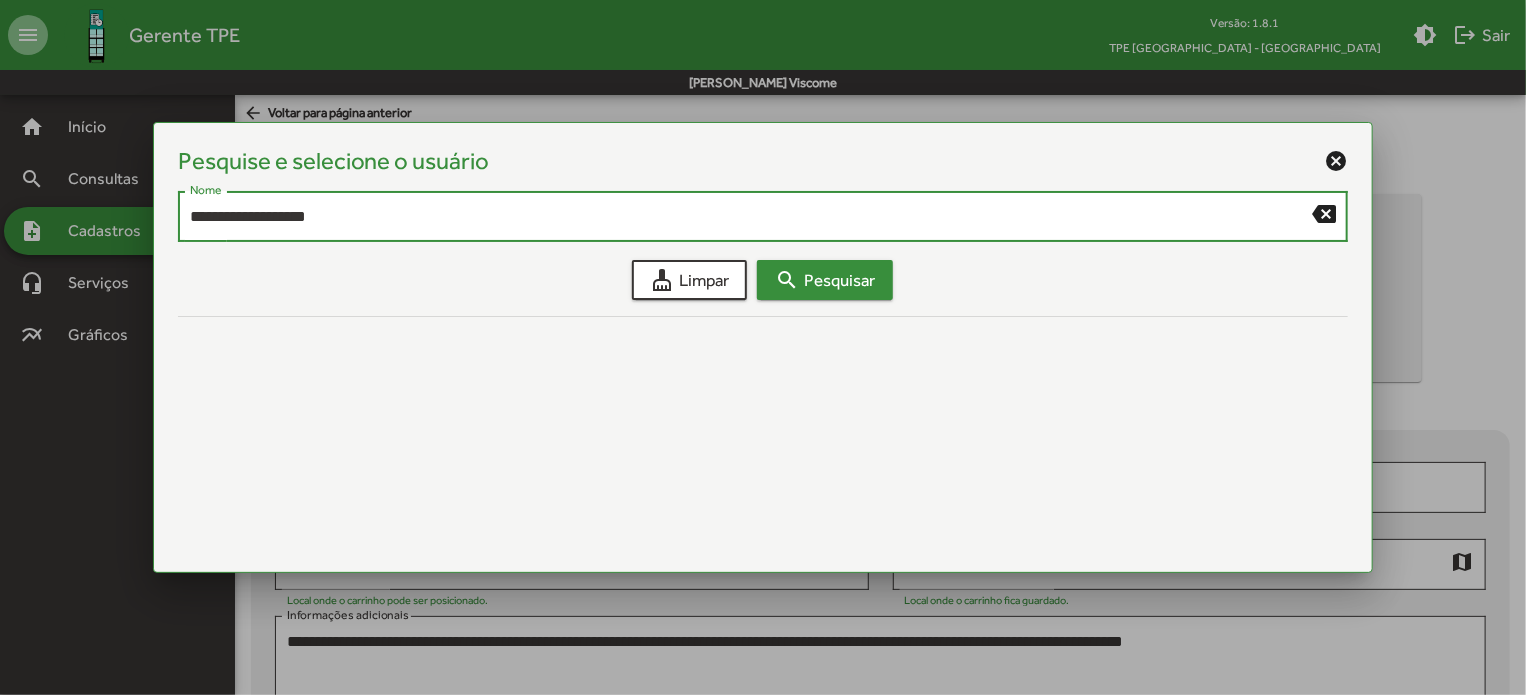 click on "search  Pesquisar" at bounding box center [825, 280] 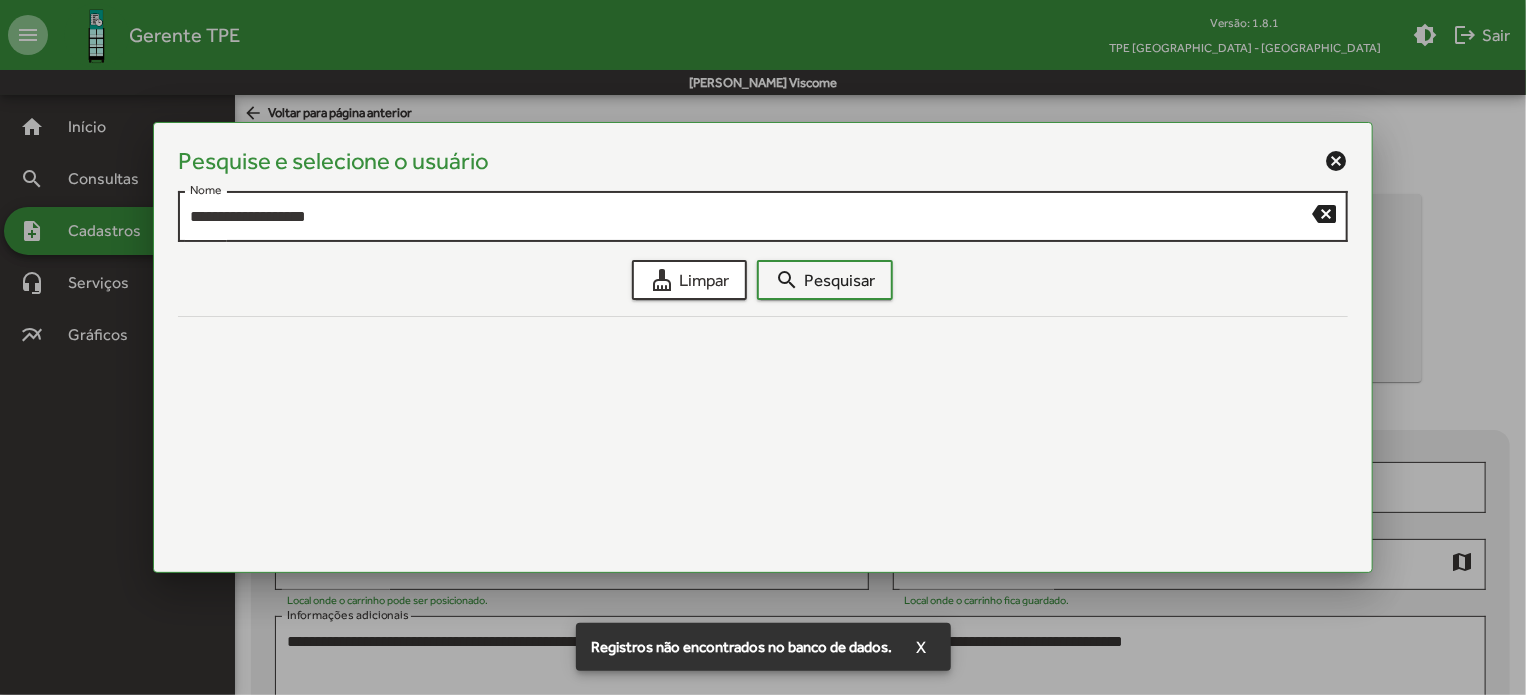 click on "**********" at bounding box center [751, 217] 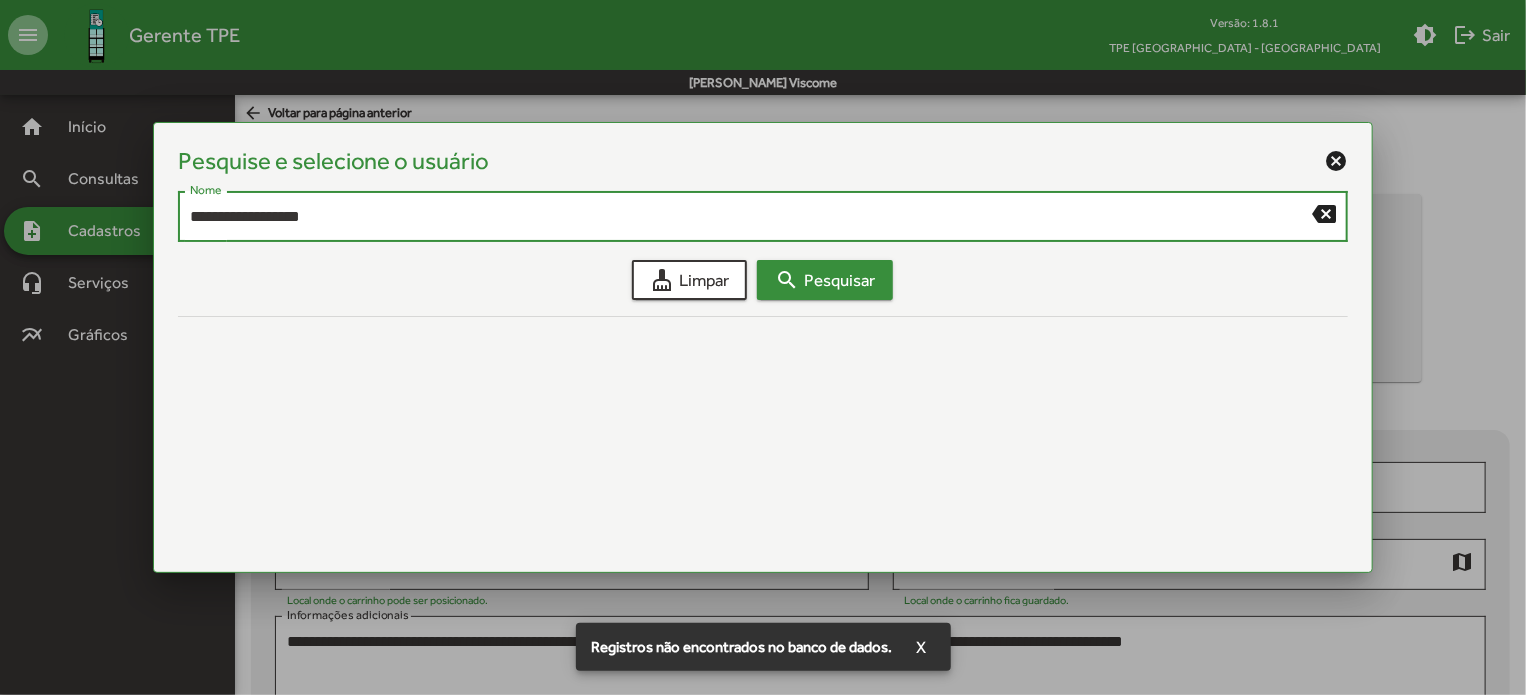 type on "**********" 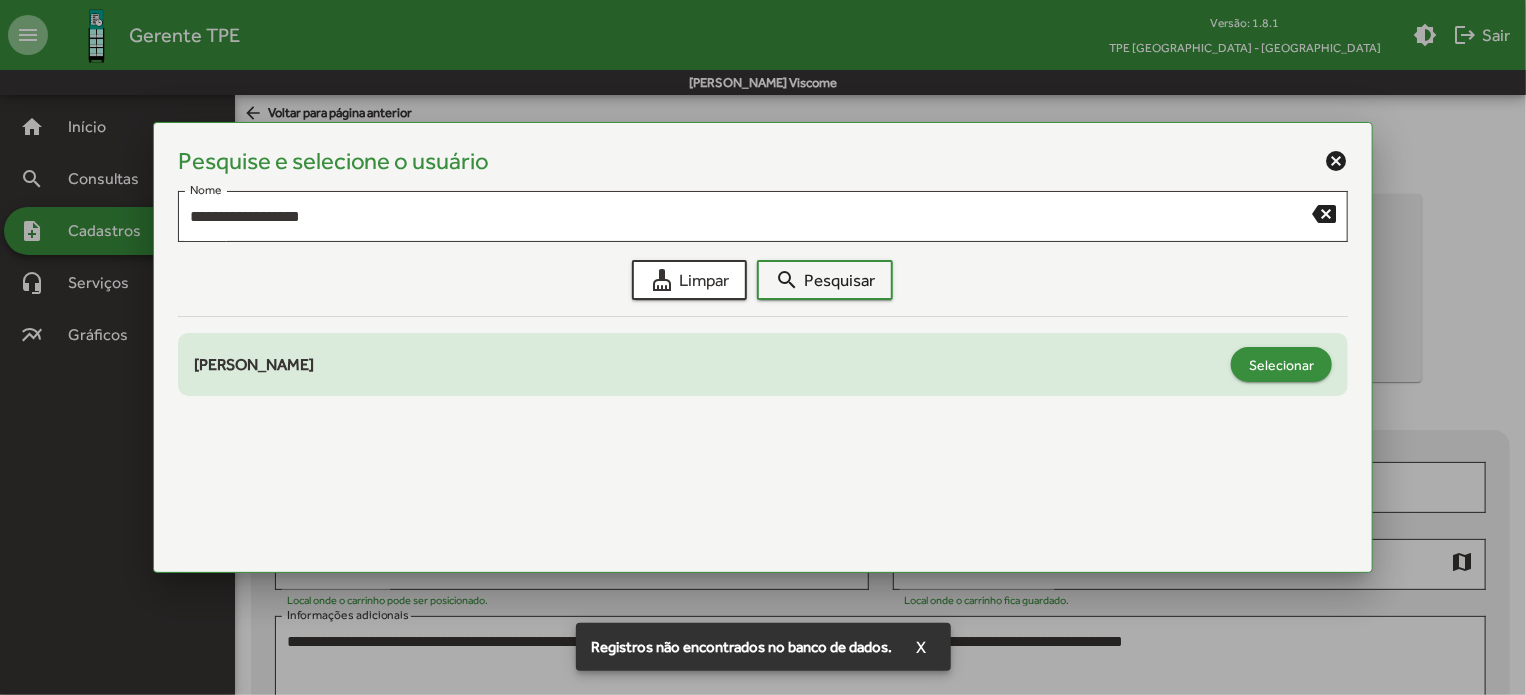 click on "Selecionar" 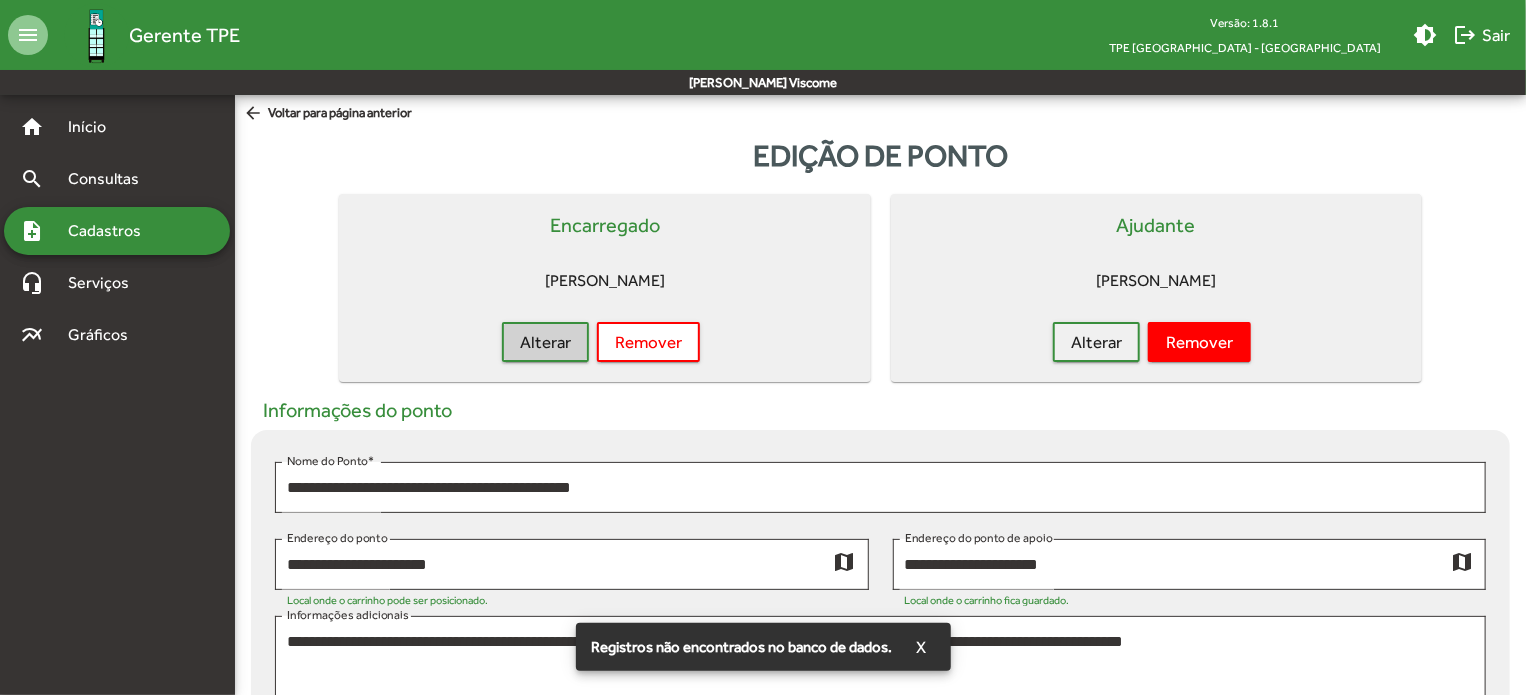 click on "Remover" 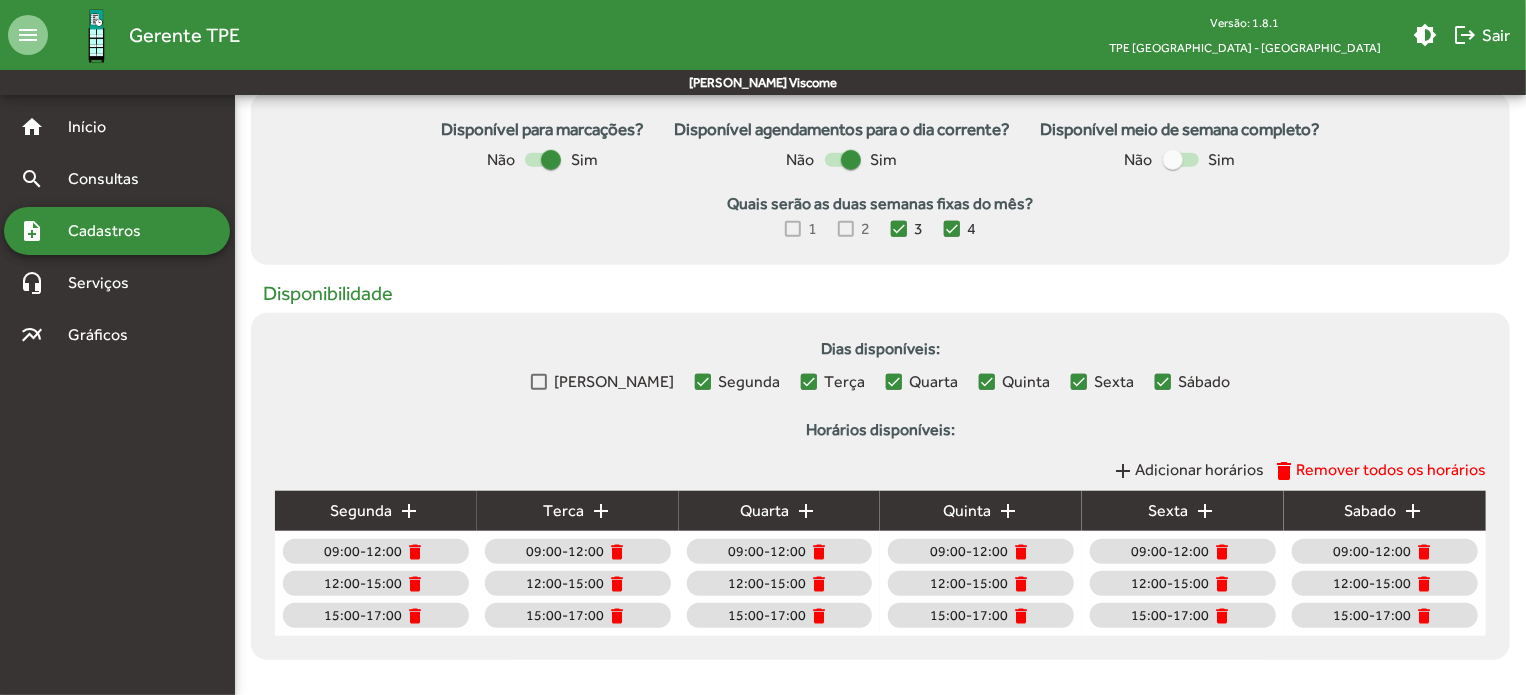 scroll, scrollTop: 792, scrollLeft: 0, axis: vertical 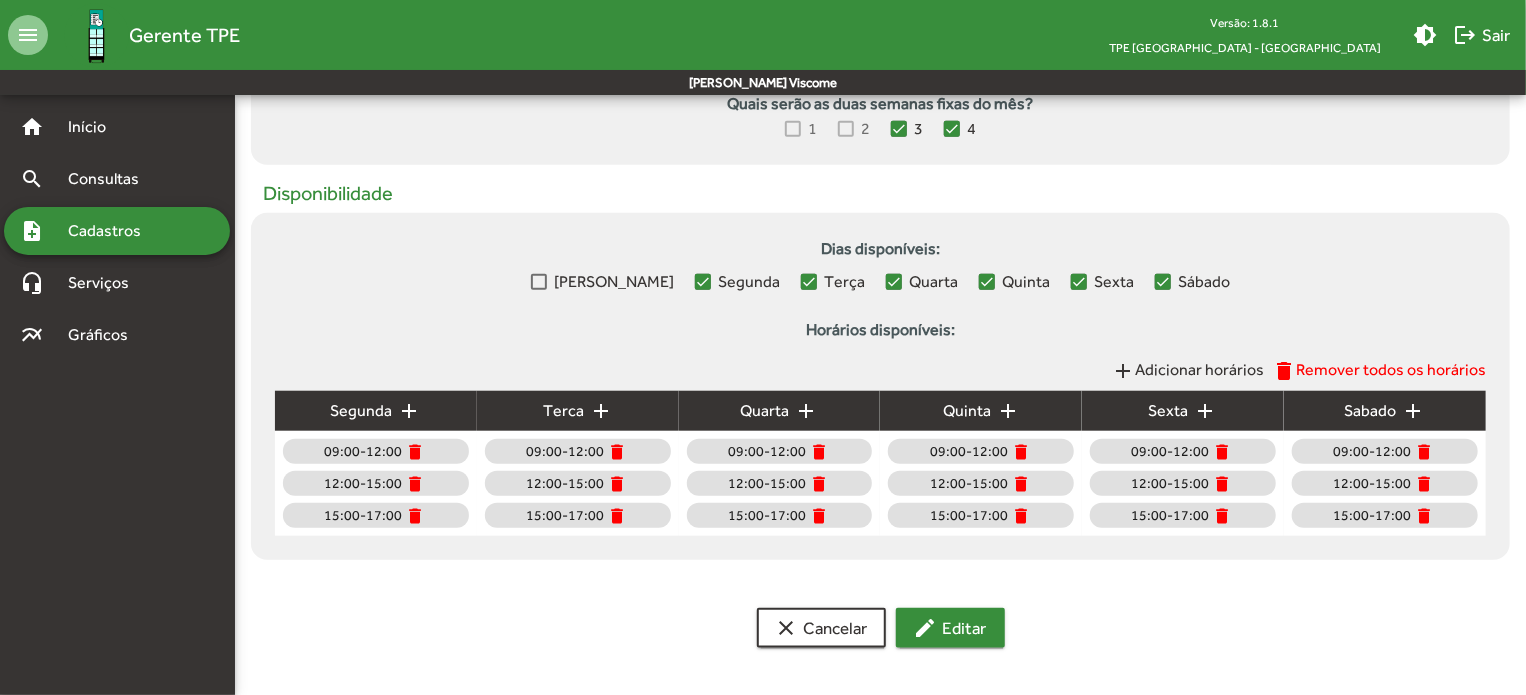 click on "edit" 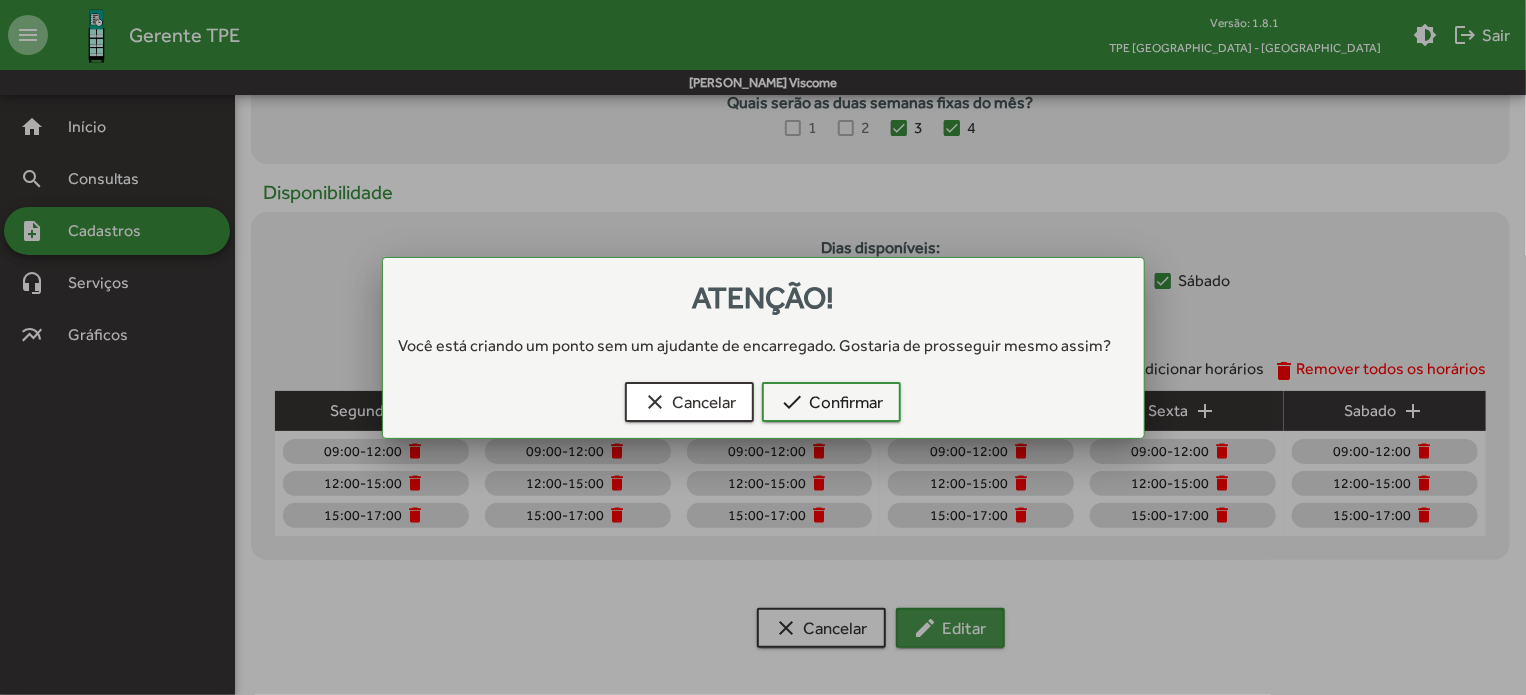 scroll, scrollTop: 0, scrollLeft: 0, axis: both 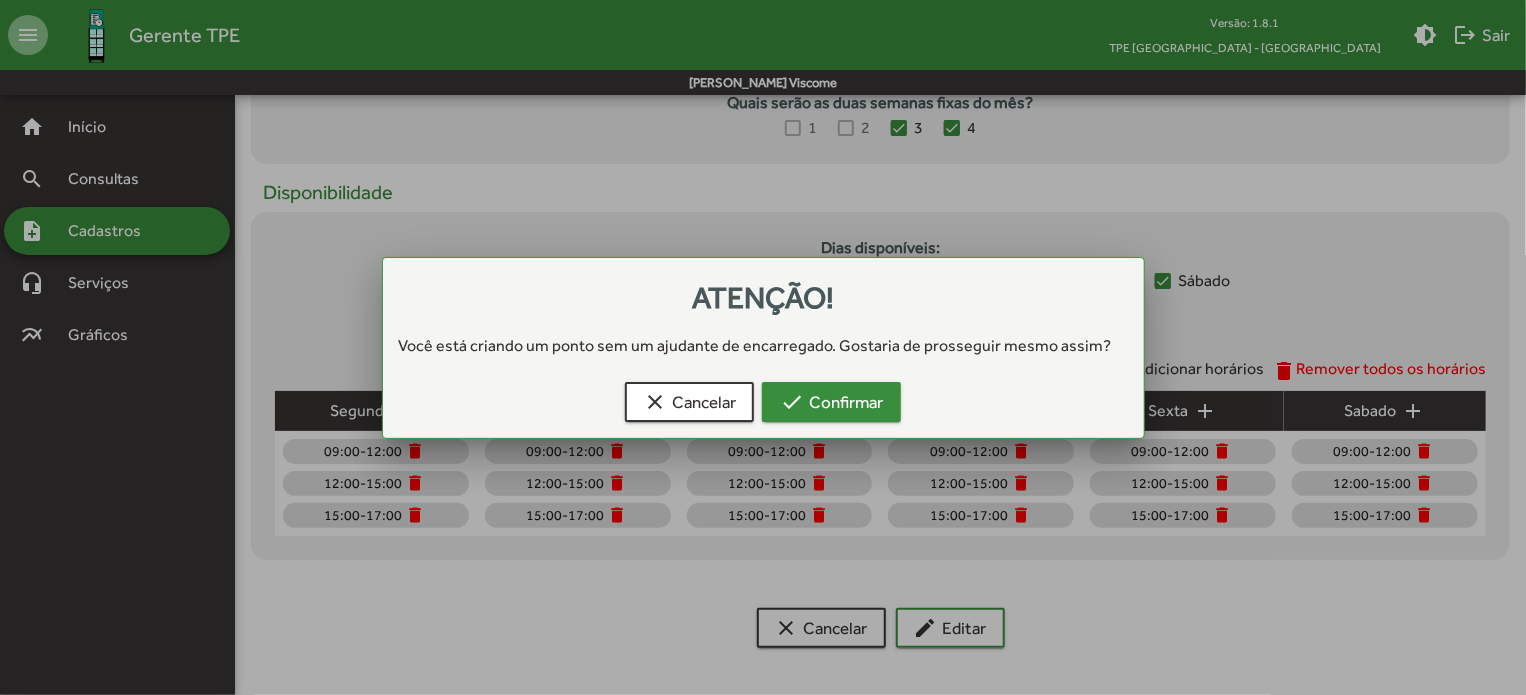 click on "check  Confirmar" at bounding box center [831, 402] 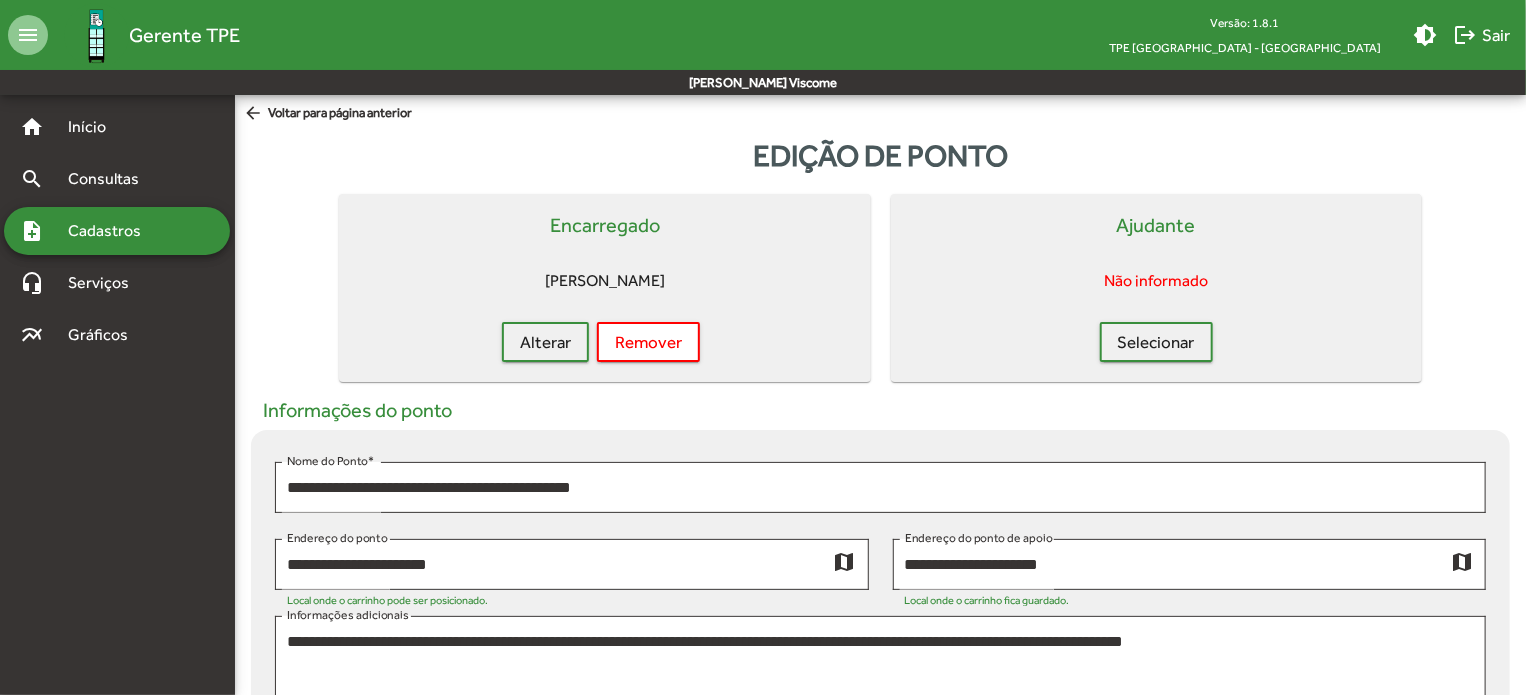 scroll, scrollTop: 792, scrollLeft: 0, axis: vertical 